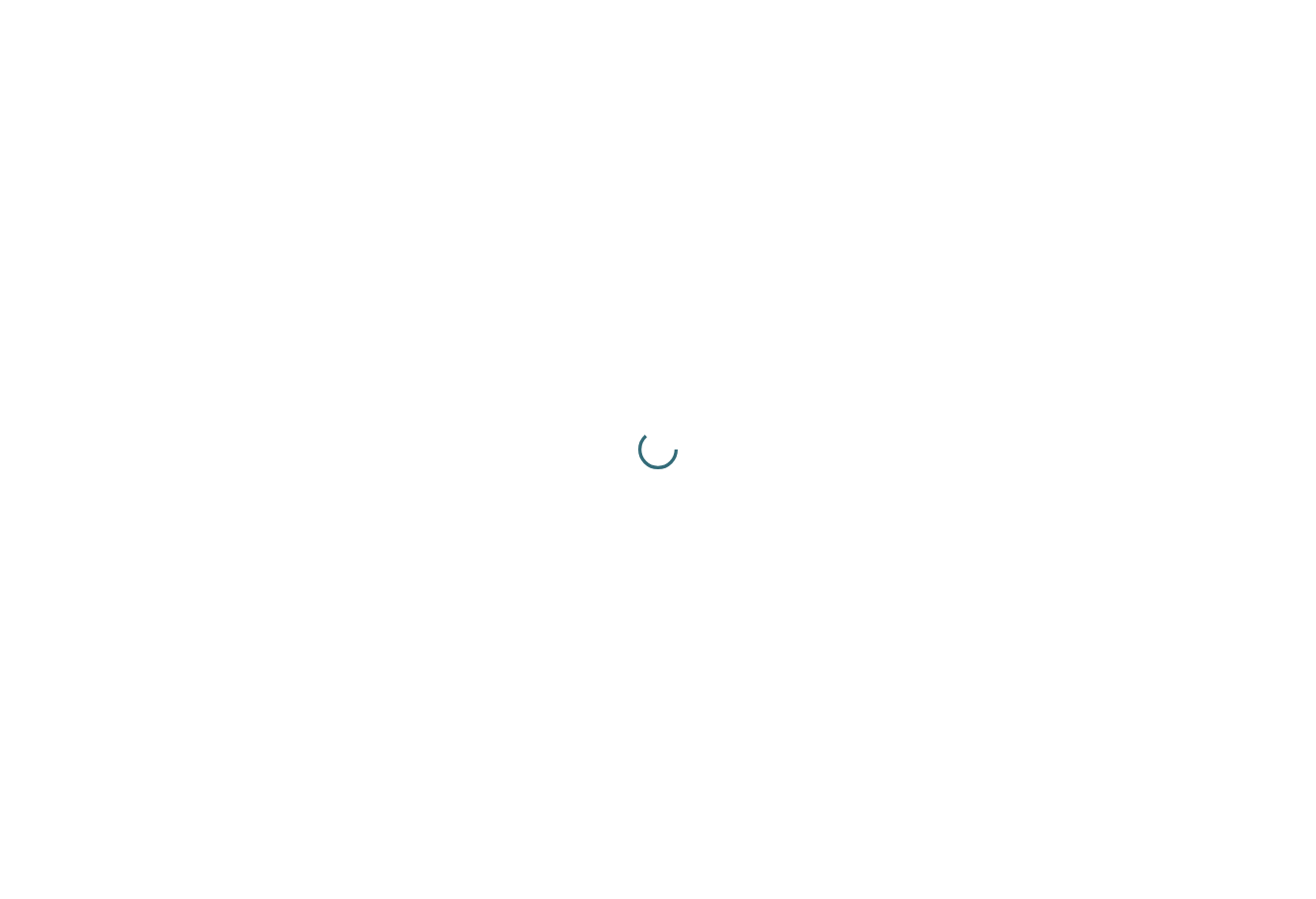 scroll, scrollTop: 0, scrollLeft: 0, axis: both 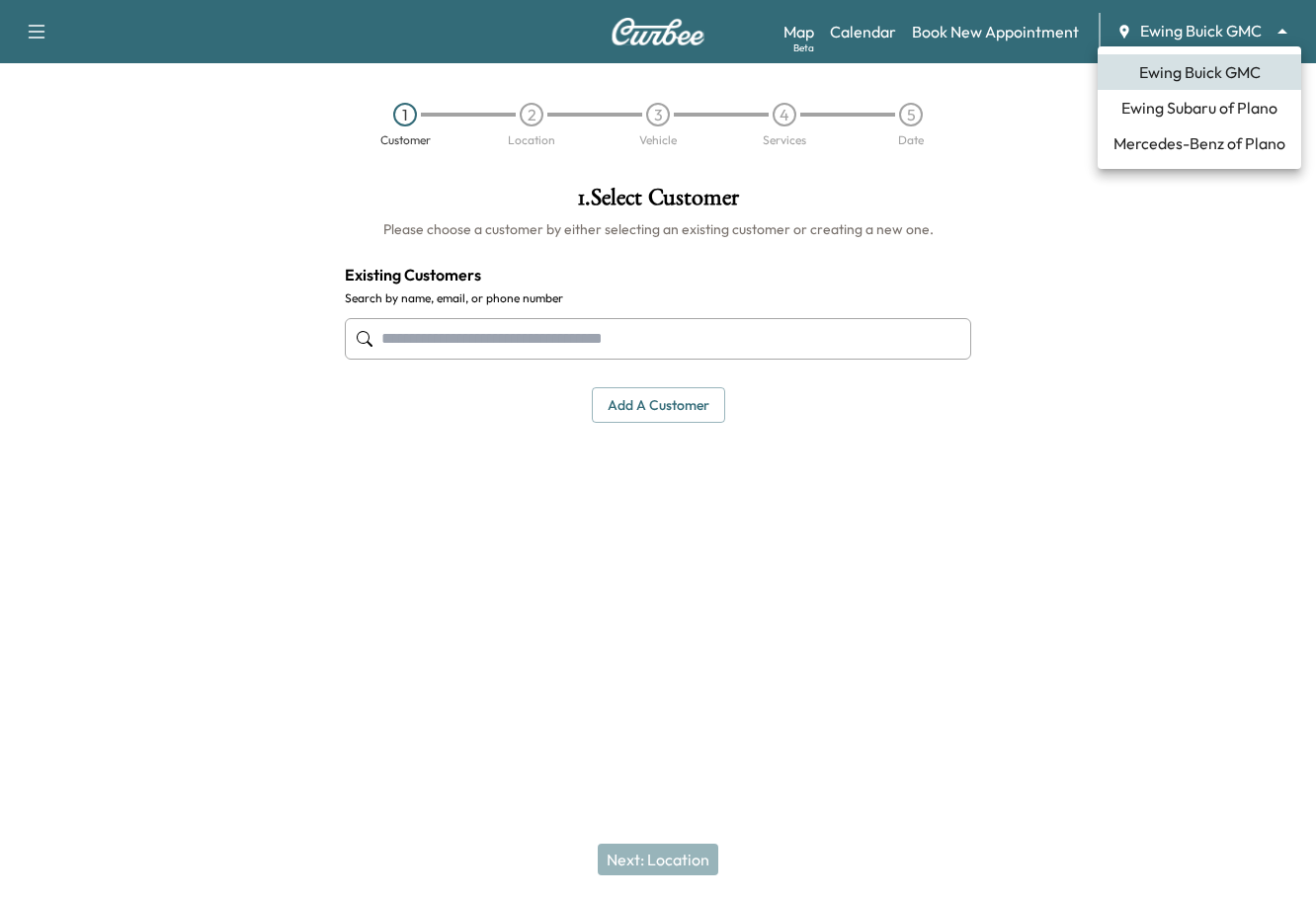 click on "Support Log Out Map Beta Calendar Book New Appointment Ewing Buick GMC ******** ​ 1 Customer 2 Location 3 Vehicle 4 Services 5 Date 1 .  Select Customer Please choose a customer by either selecting an existing customer or creating a new one. Existing Customers Search by name, email, or phone number Add a customer add a customer Customer Details Cancel Save & Close Next: Location
Ewing Buick GMC Ewing Subaru of Plano Mercedes-Benz of Plano" at bounding box center [658, 450] 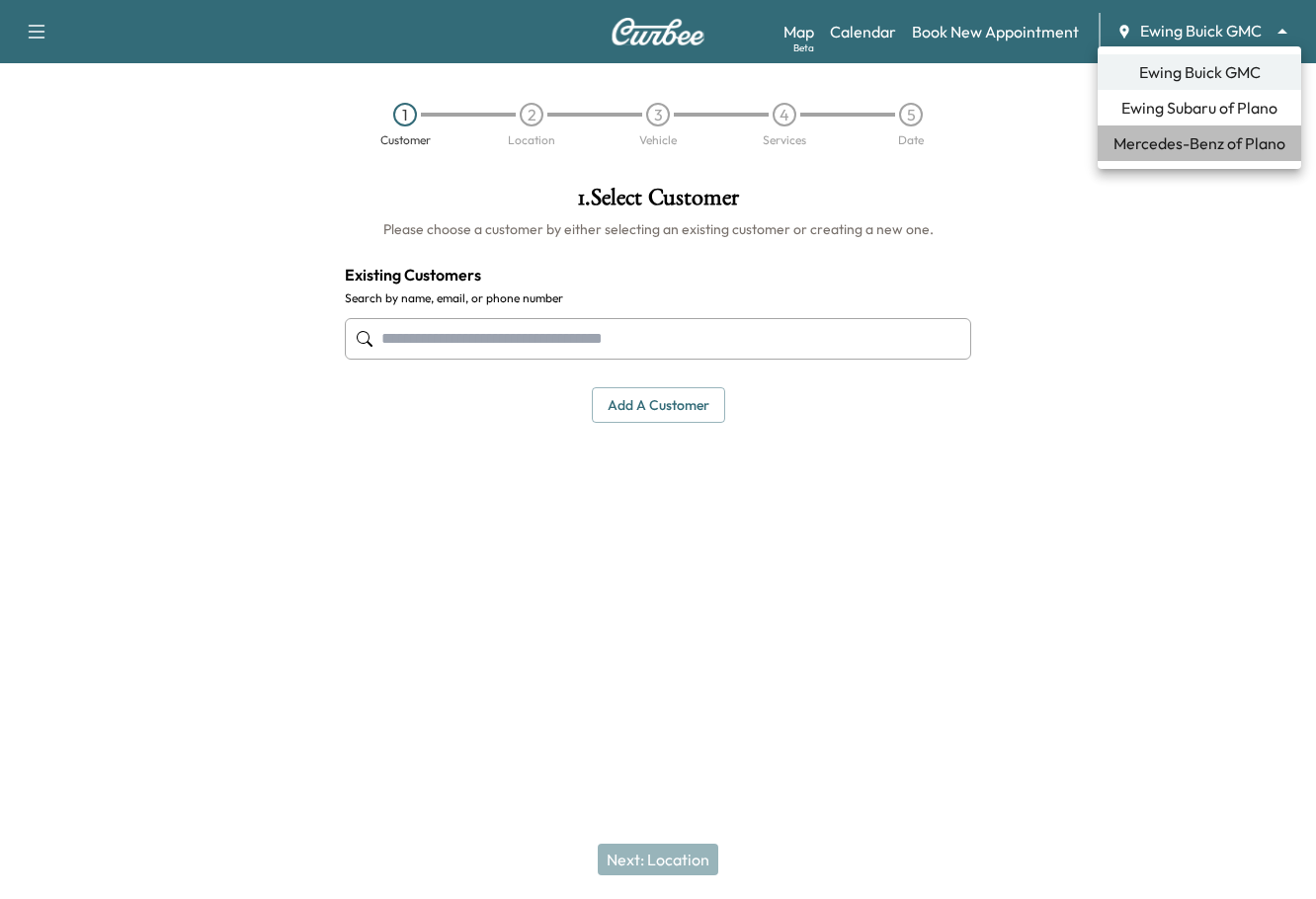 click on "Mercedes-Benz of Plano" at bounding box center [1199, 143] 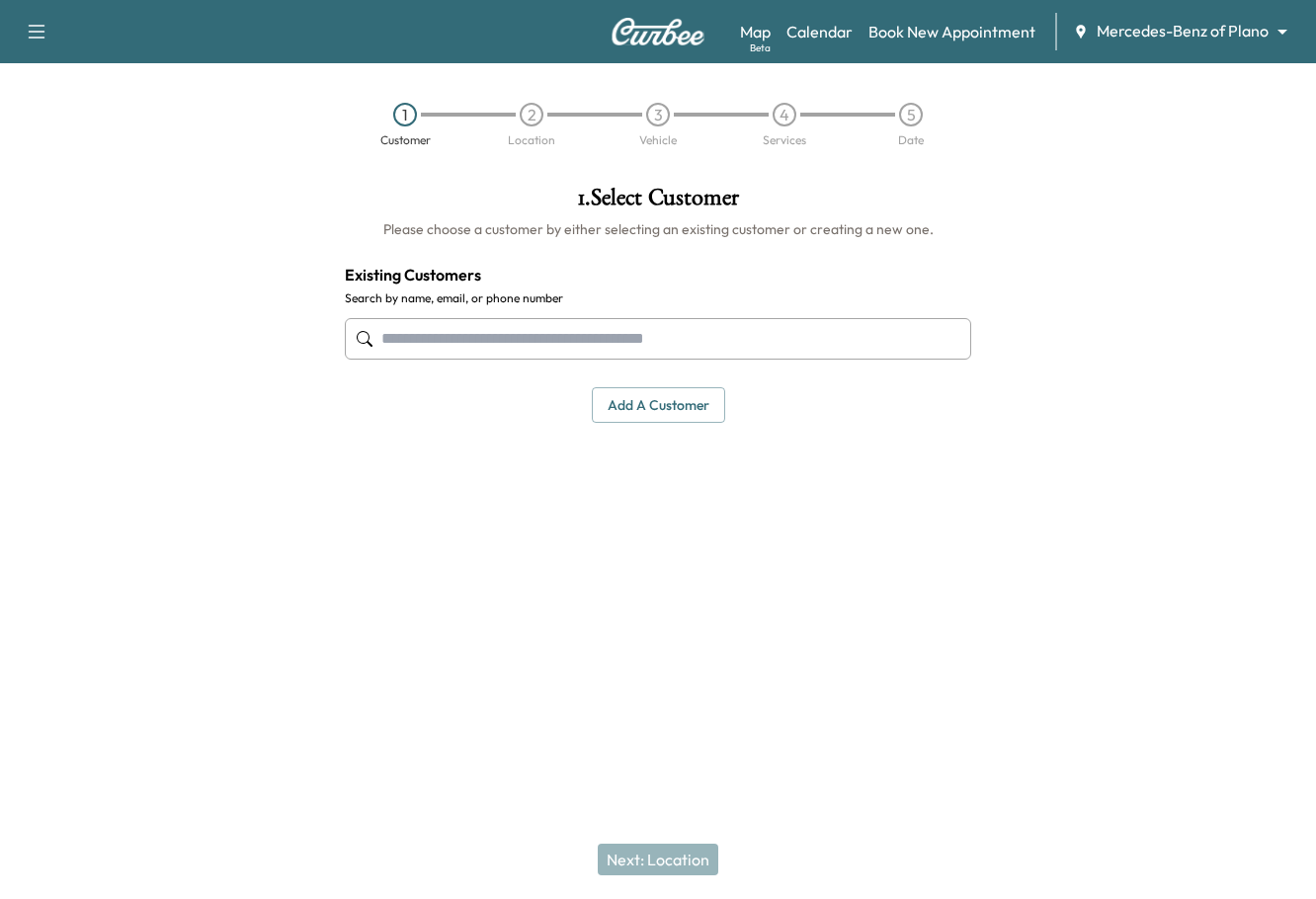 click at bounding box center [658, 339] 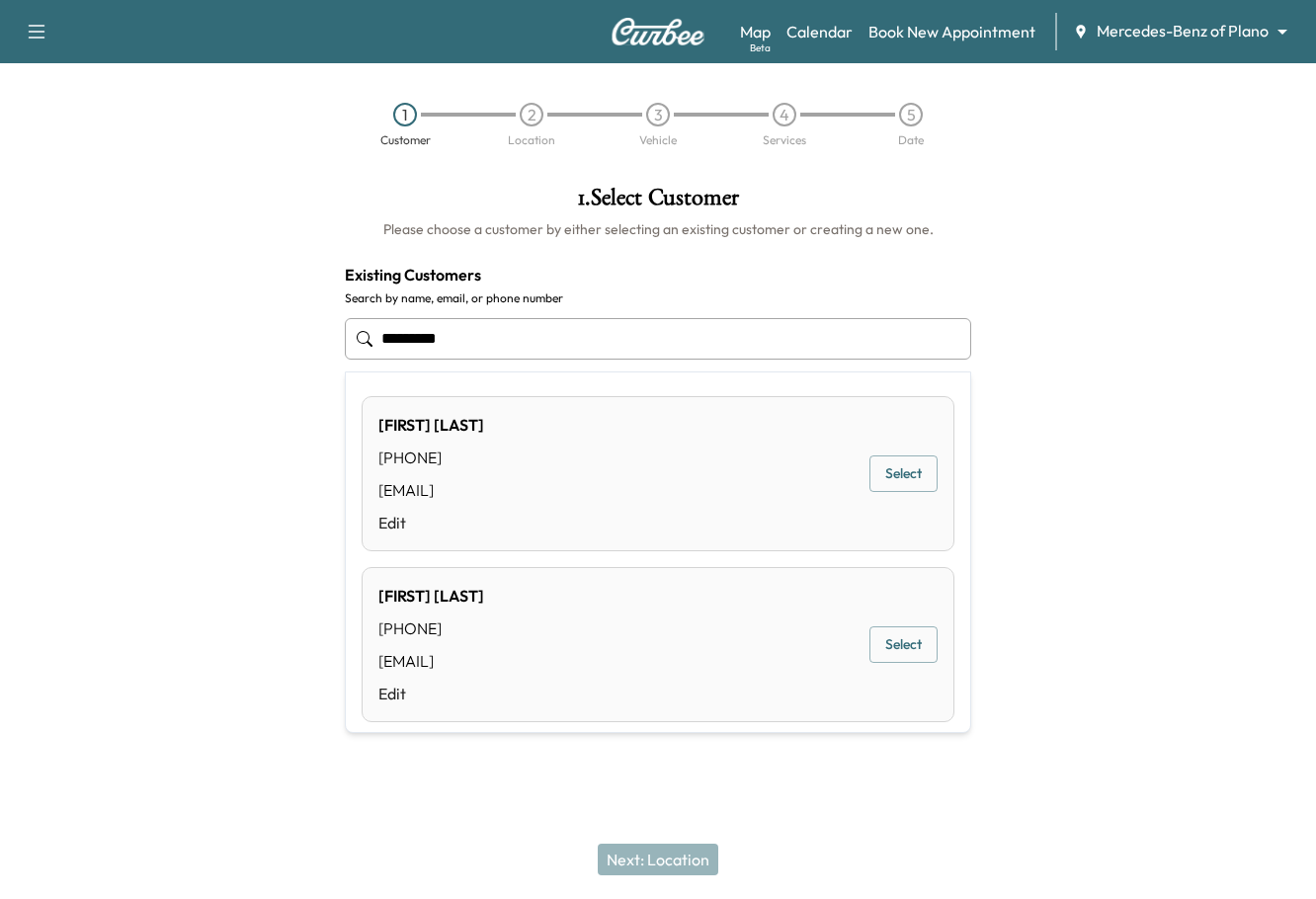 type on "**********" 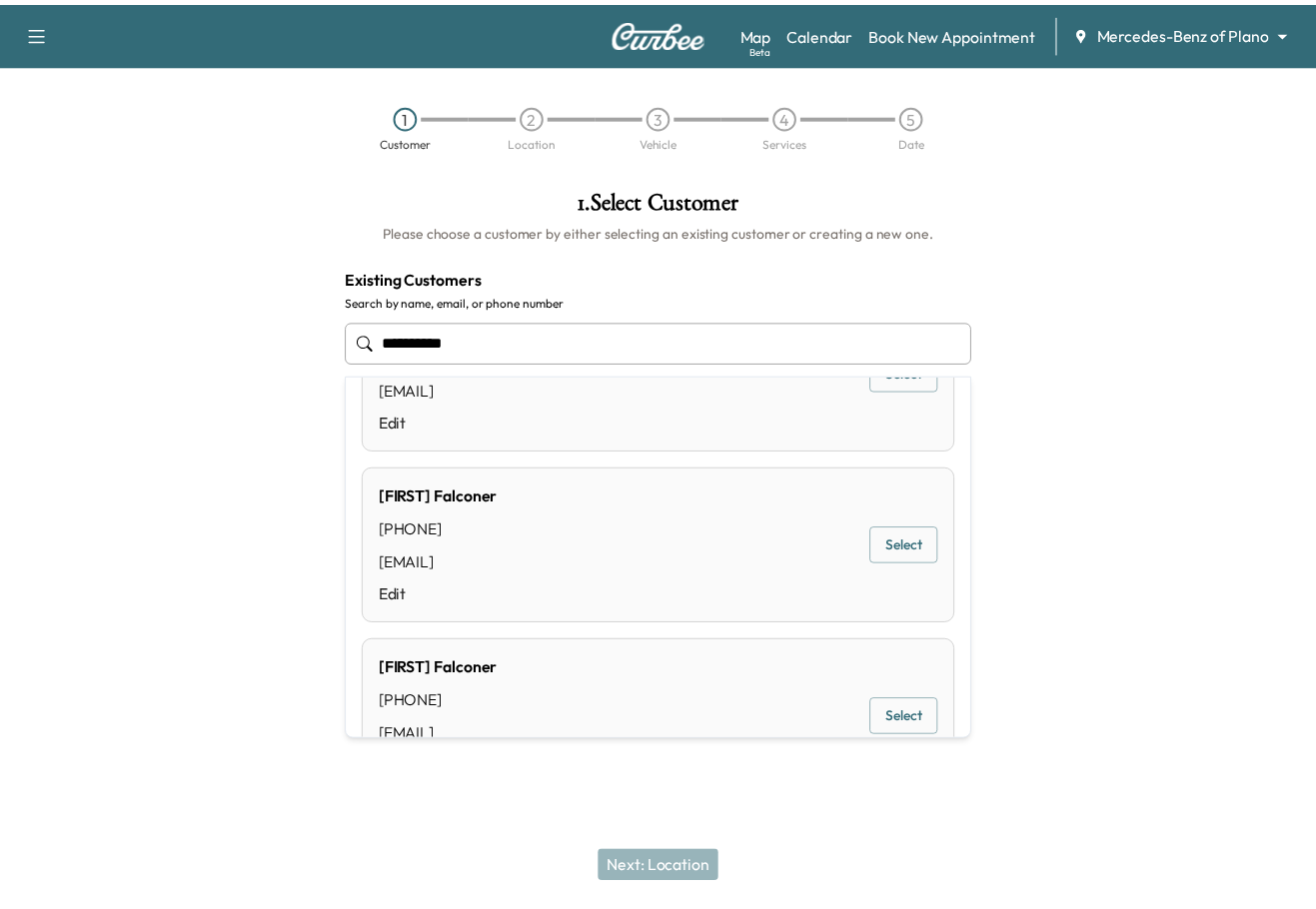 scroll, scrollTop: 0, scrollLeft: 0, axis: both 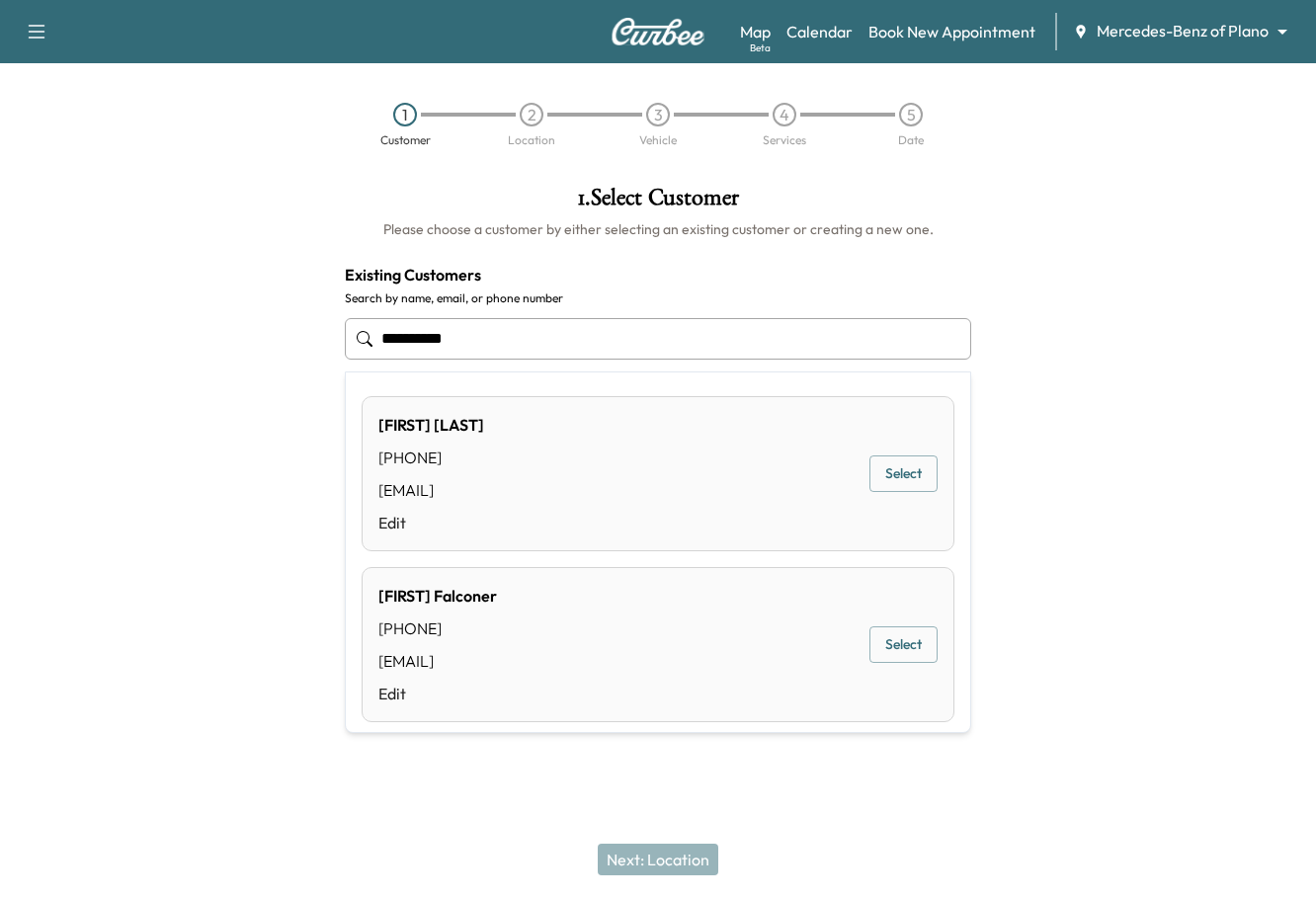 click on "**********" at bounding box center [658, 339] 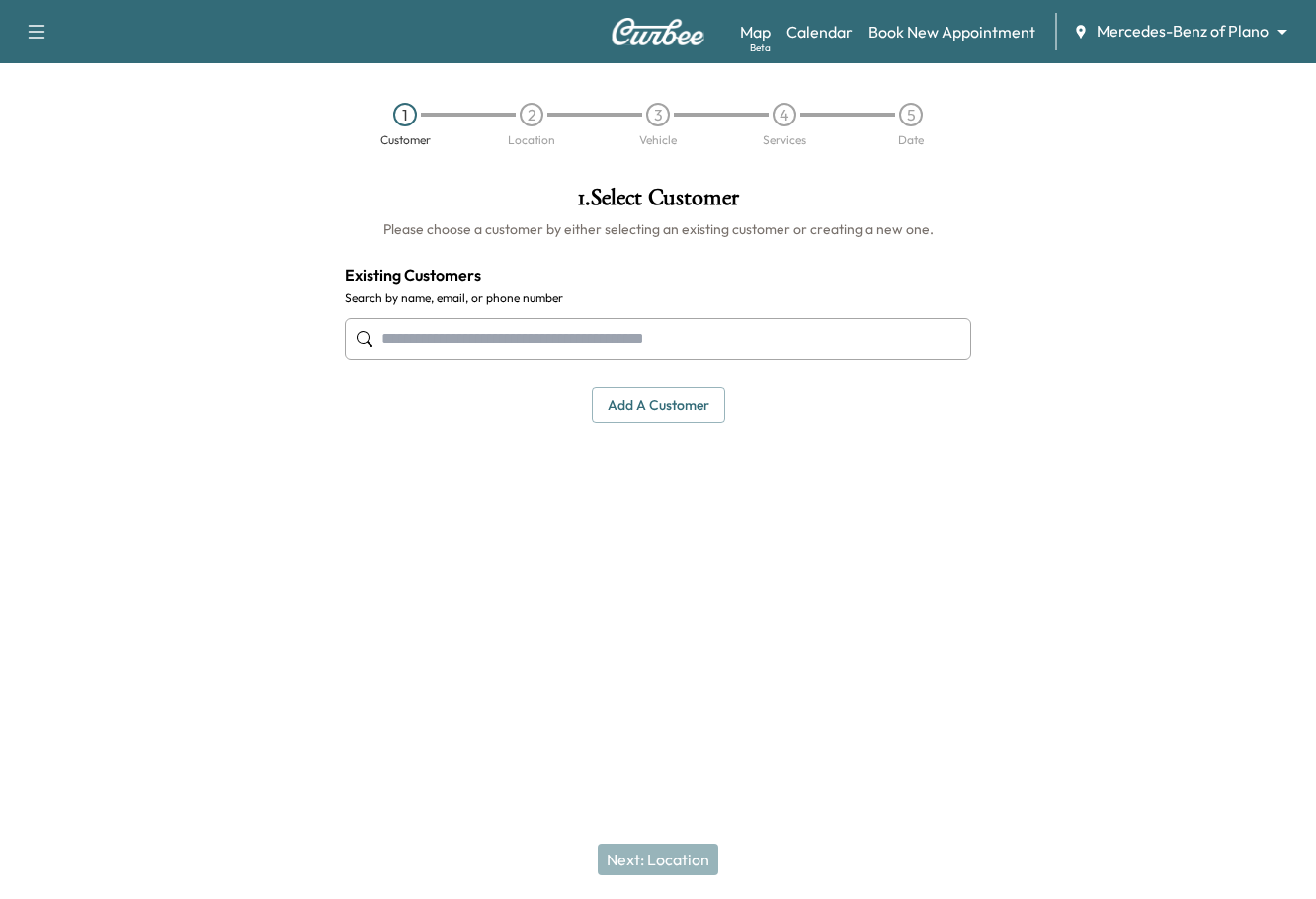 click on "1 .  Select Customer Please choose a customer by either selecting an existing customer or creating a new one. Existing Customers Search by name, email, or phone number Add a customer add a customer Customer Details Cancel Save & Close Next: Location" at bounding box center (658, 304) 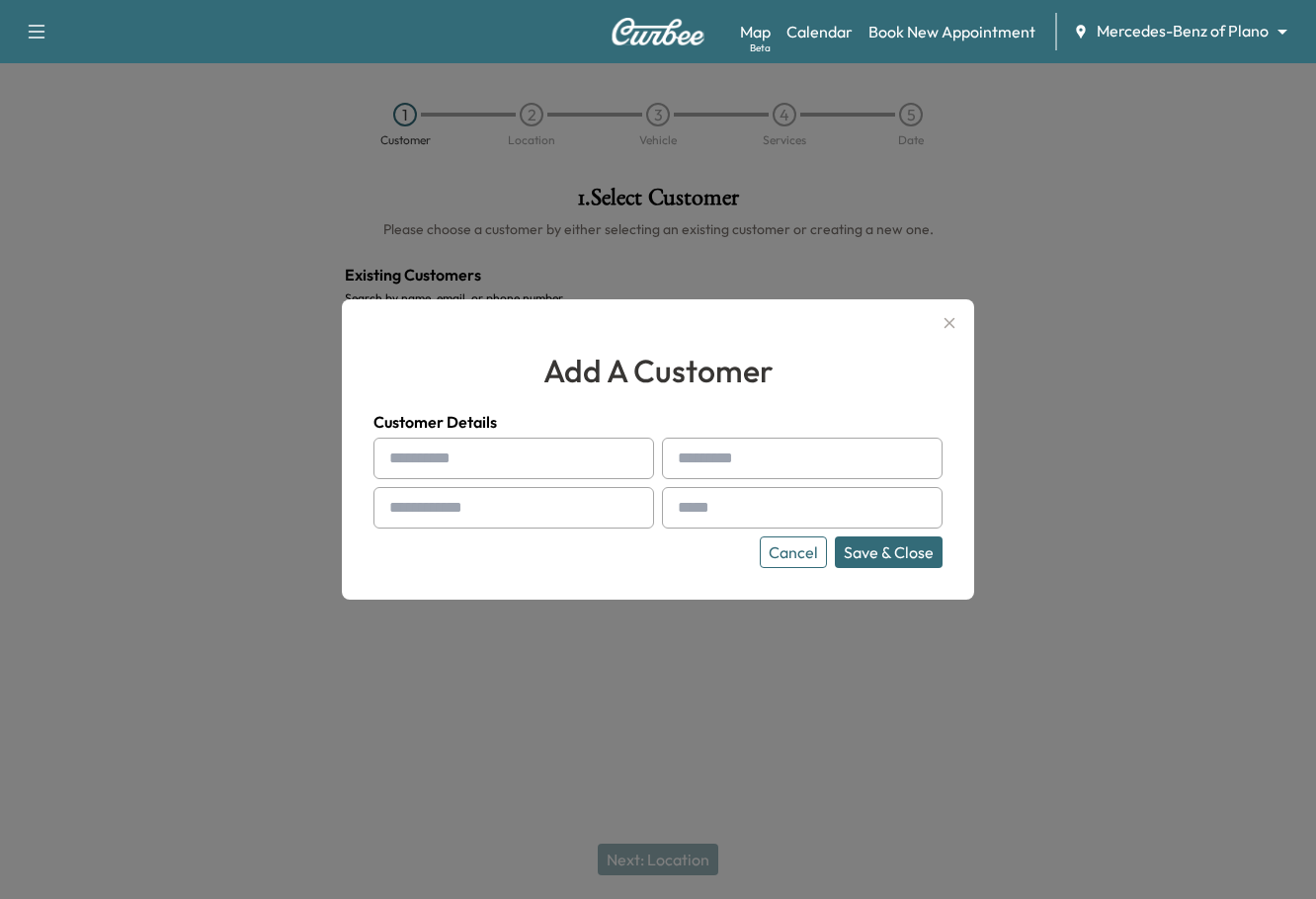 paste on "**********" 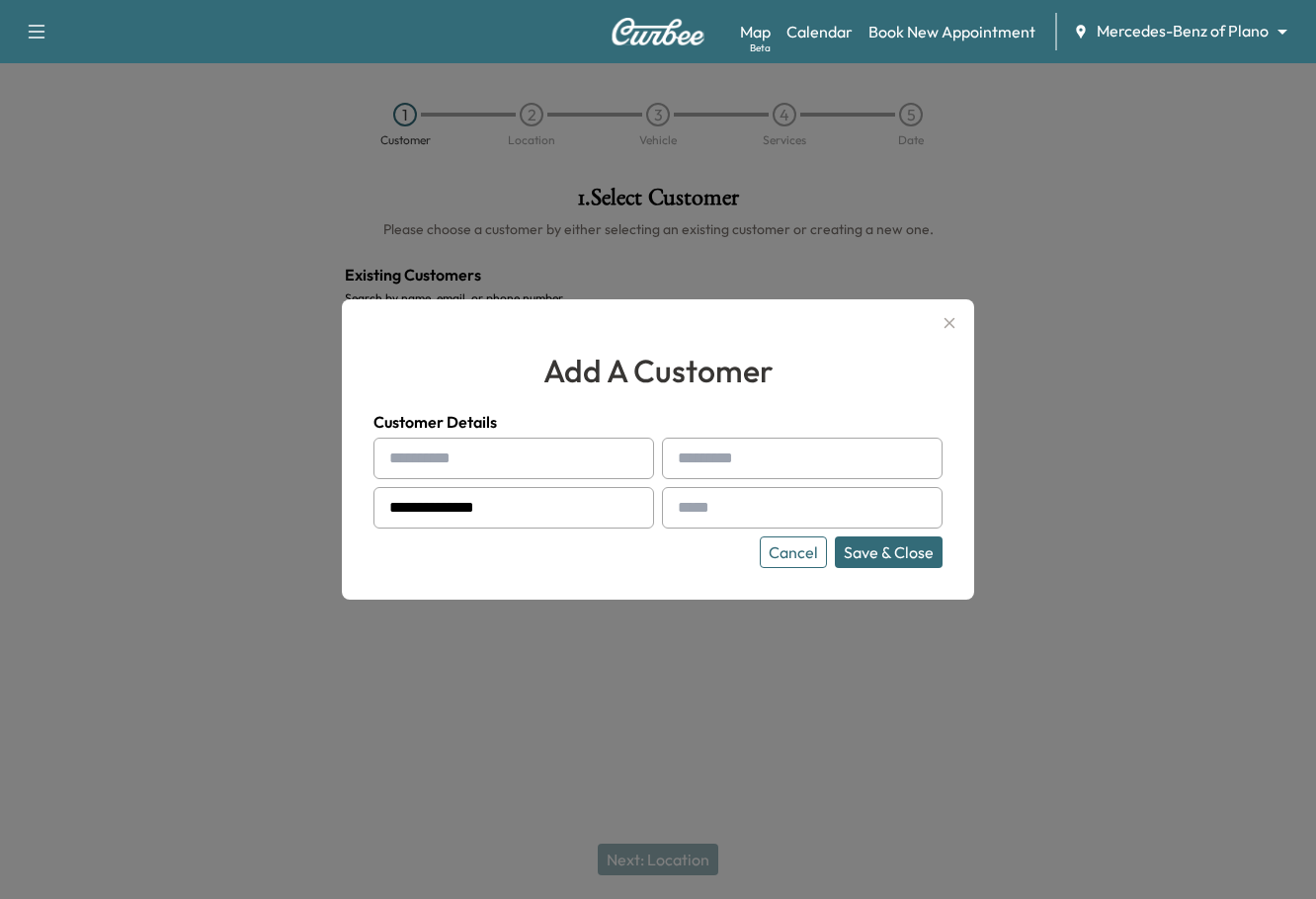 type on "**********" 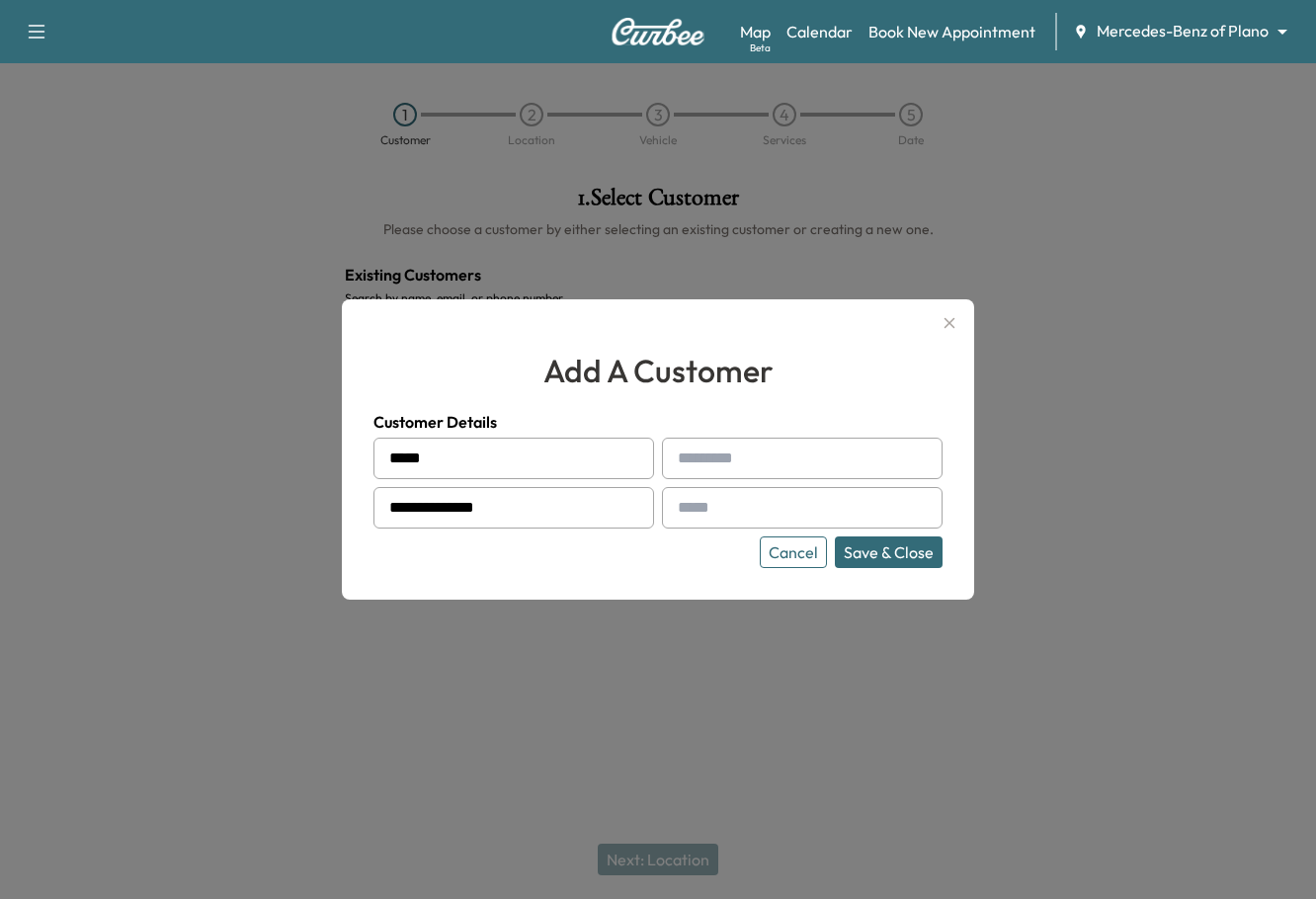 type on "*****" 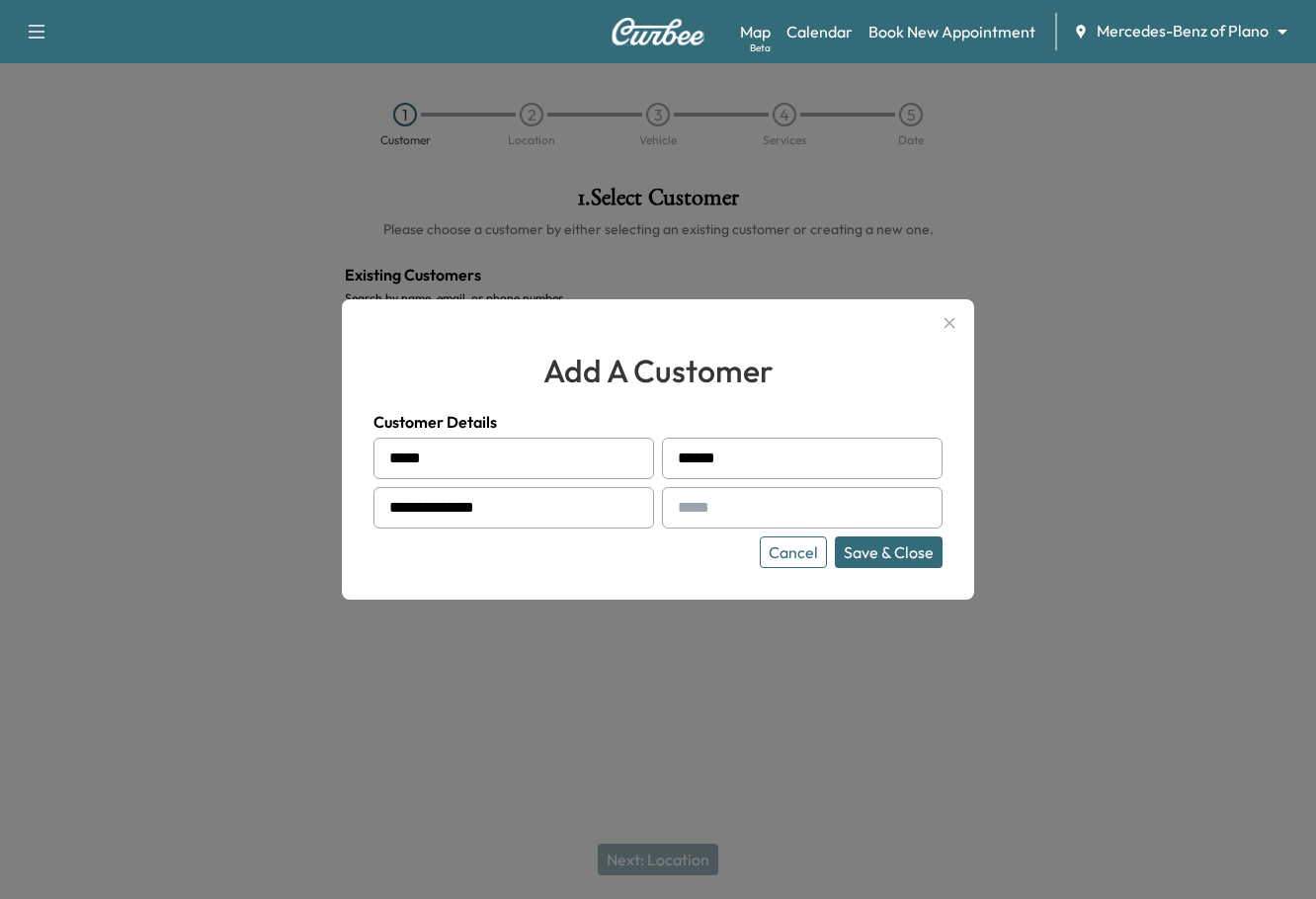 type on "******" 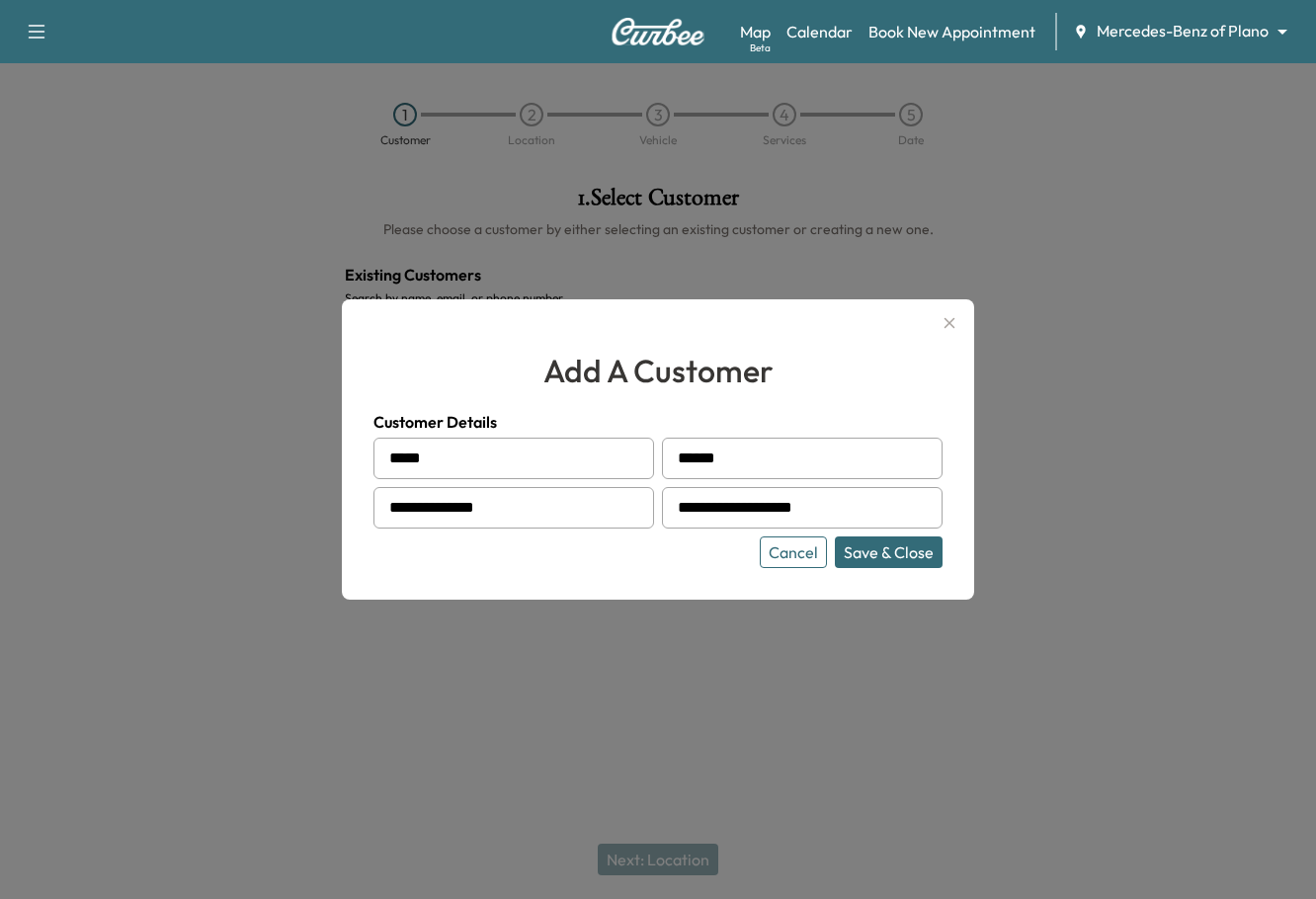 type on "**********" 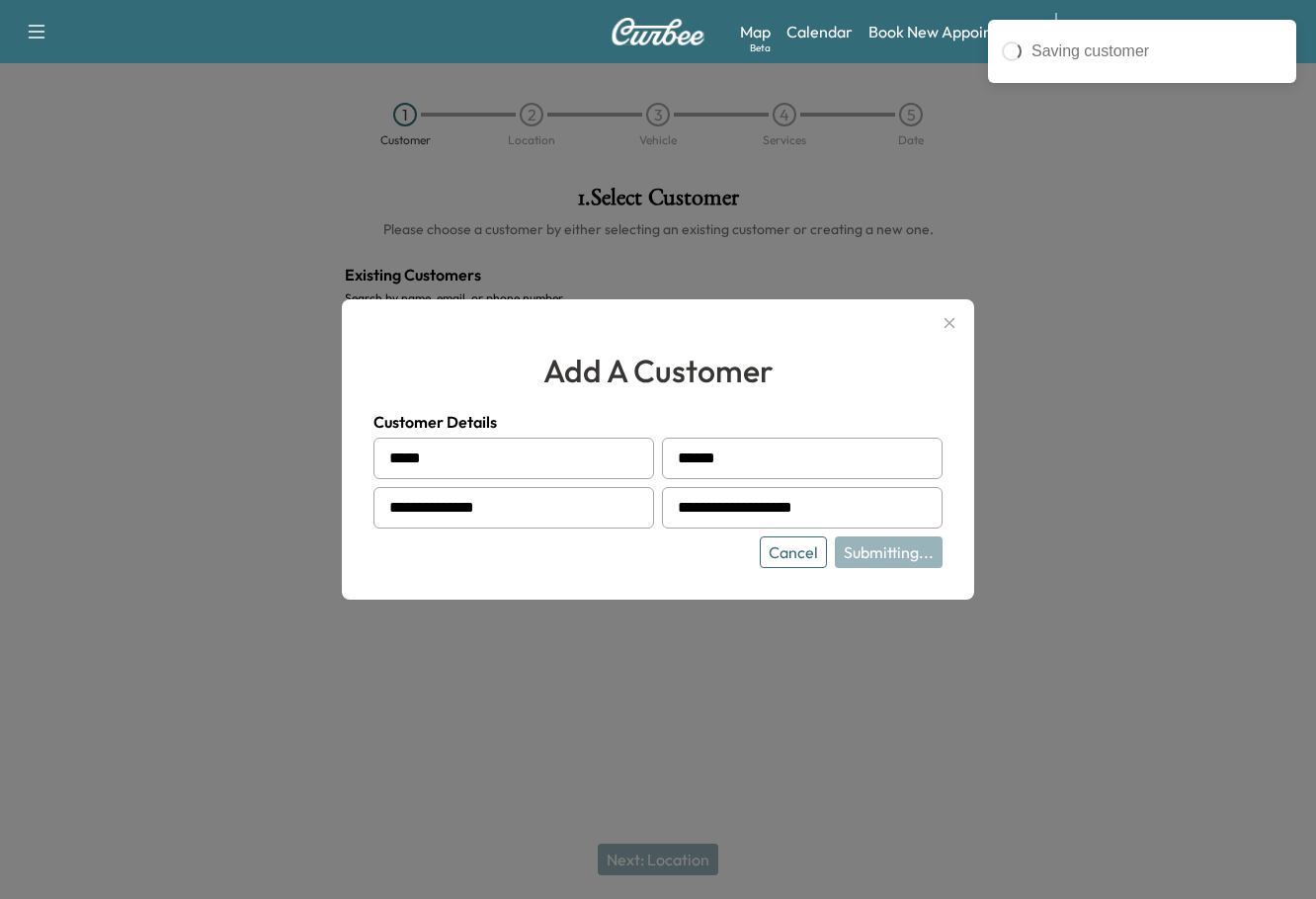 type on "**********" 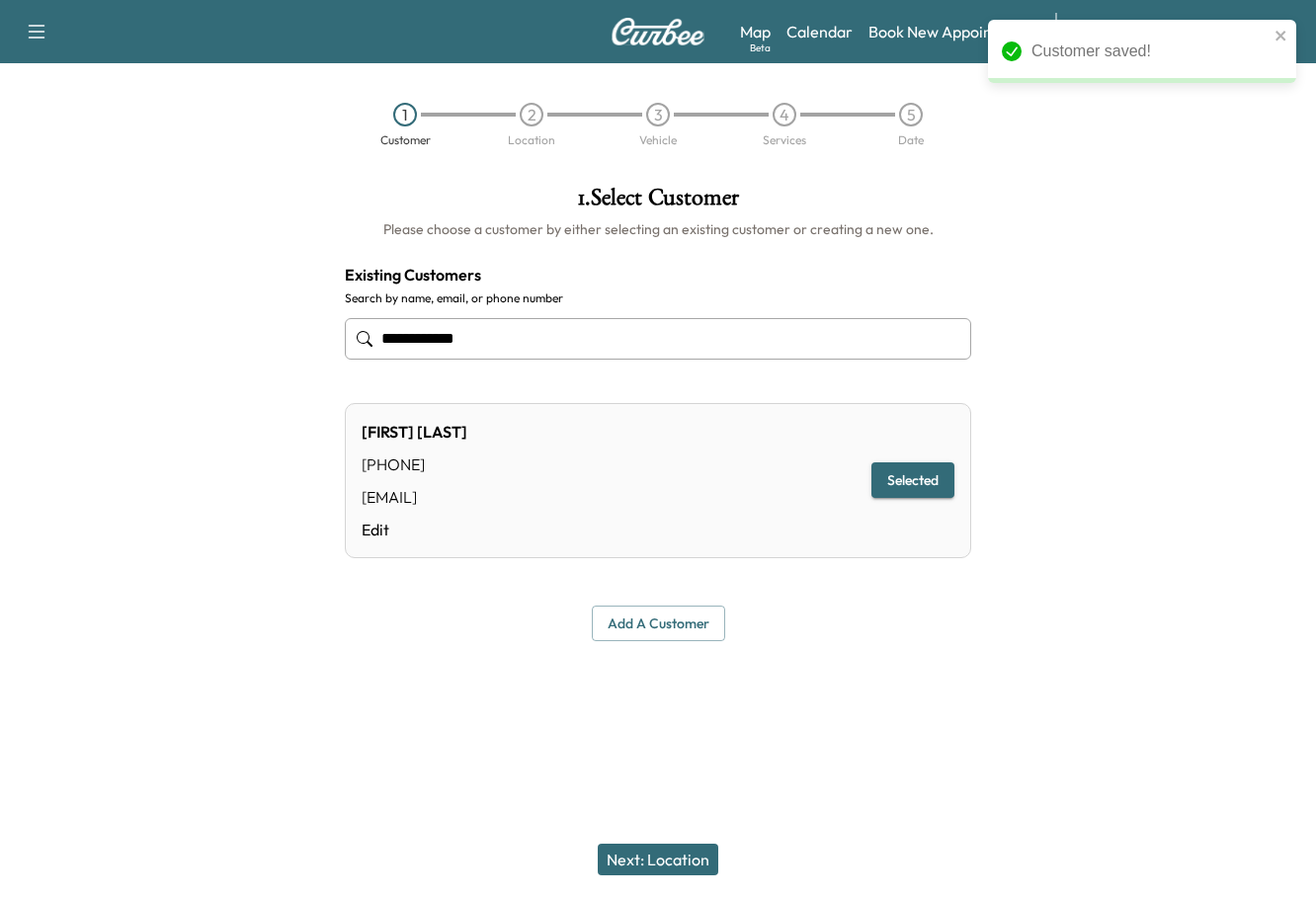 click on "Next: Location" at bounding box center [658, 859] 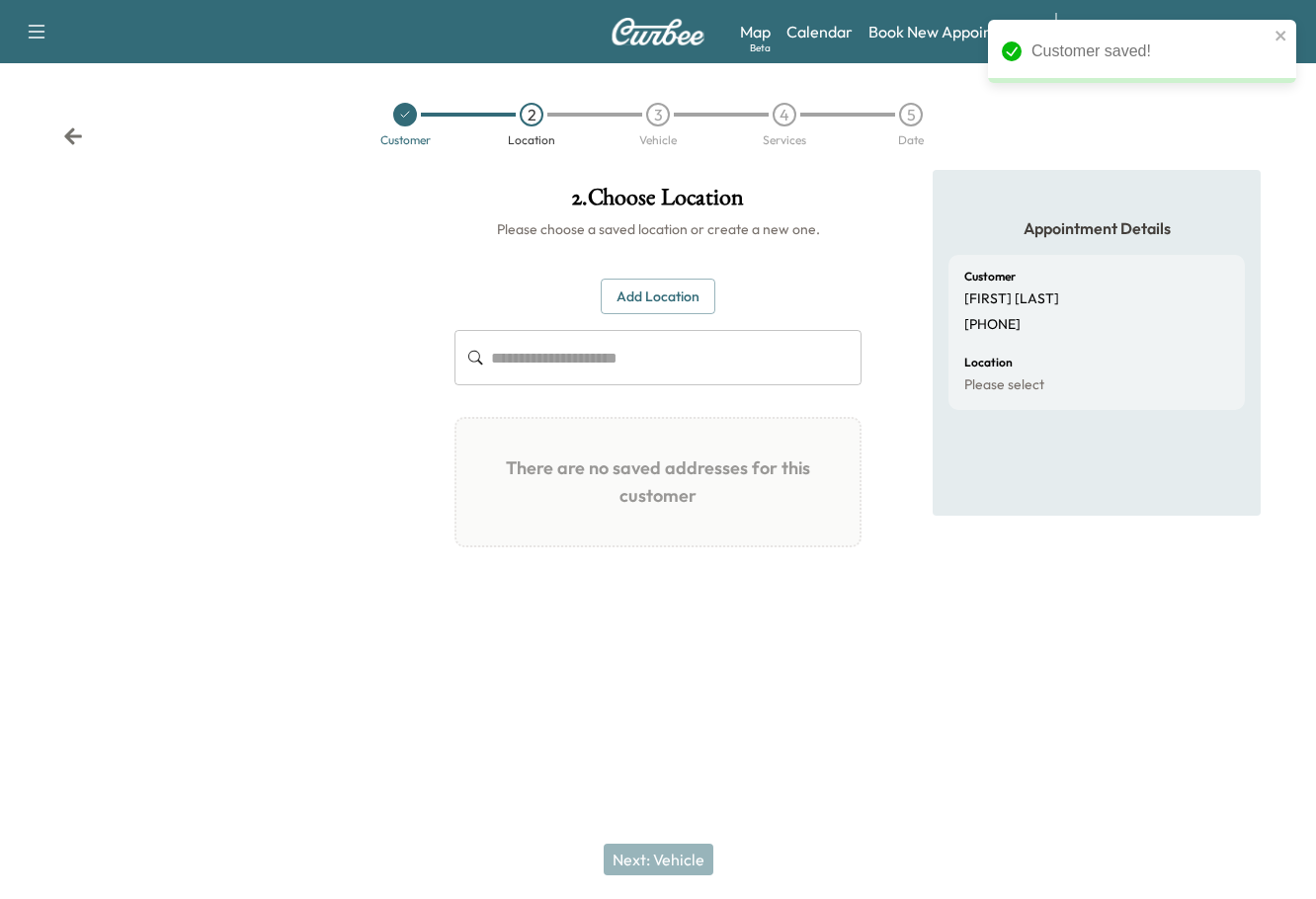 click on "2 .  Choose Location Please choose a saved location or create a new one. Add Location ​ There are no saved addresses for this customer Add a Location Add your service location first Cancel Save & Close Next: Vehicle" at bounding box center [658, 394] 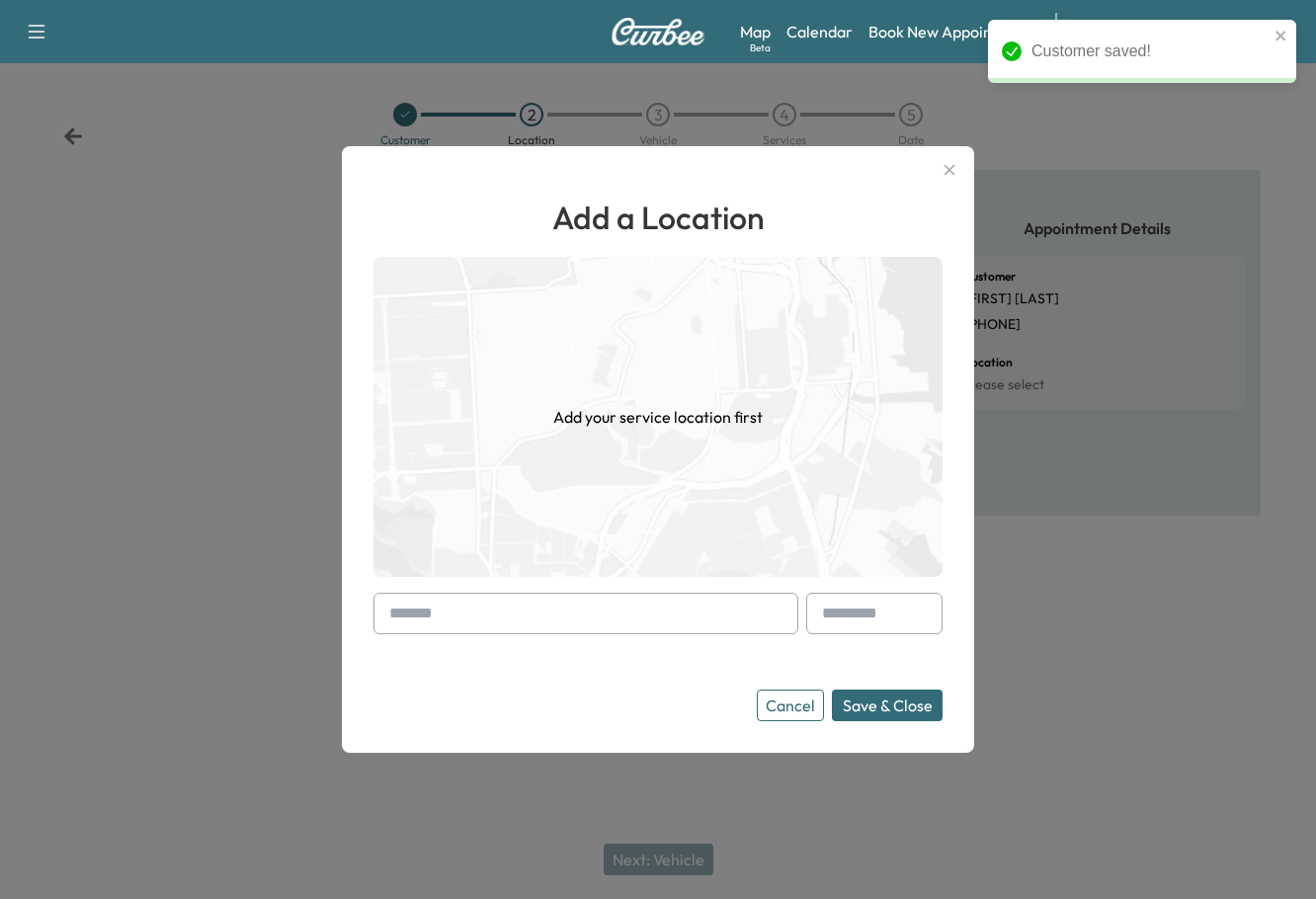 click at bounding box center [586, 613] 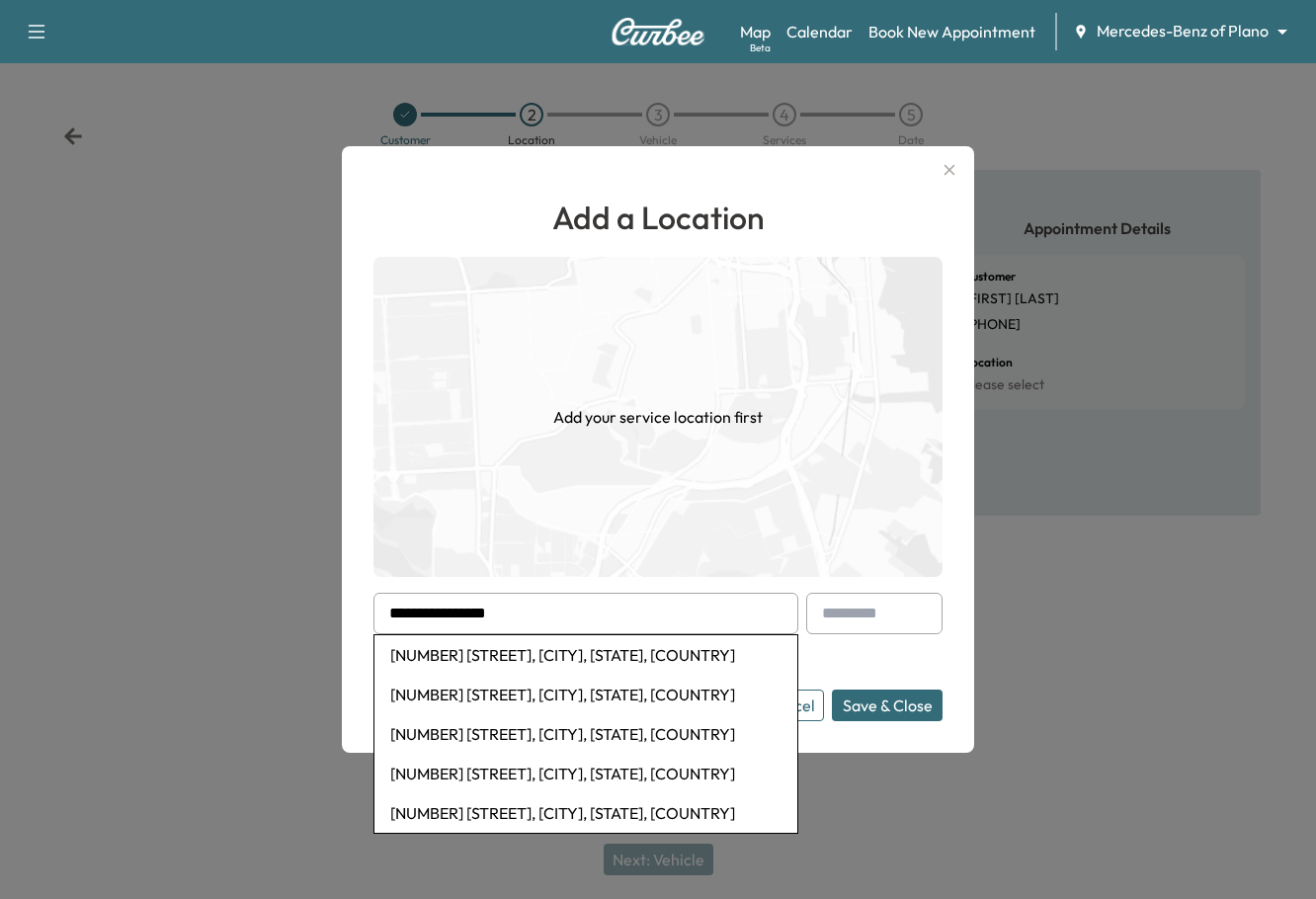 click on "[NUMBER] [STREET], [CITY], [STATE], [COUNTRY]" at bounding box center (586, 655) 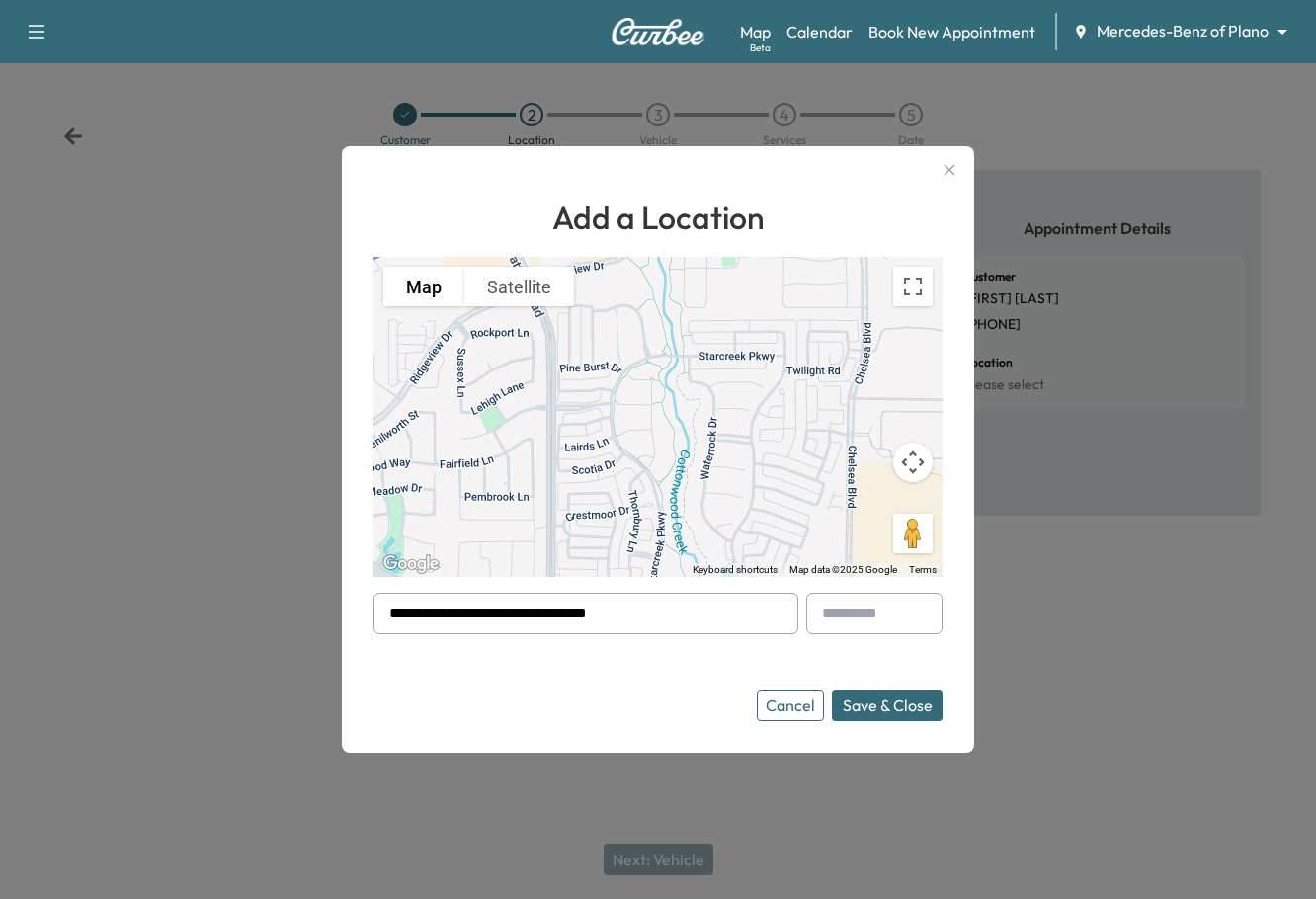 click on "Save & Close" at bounding box center (887, 705) 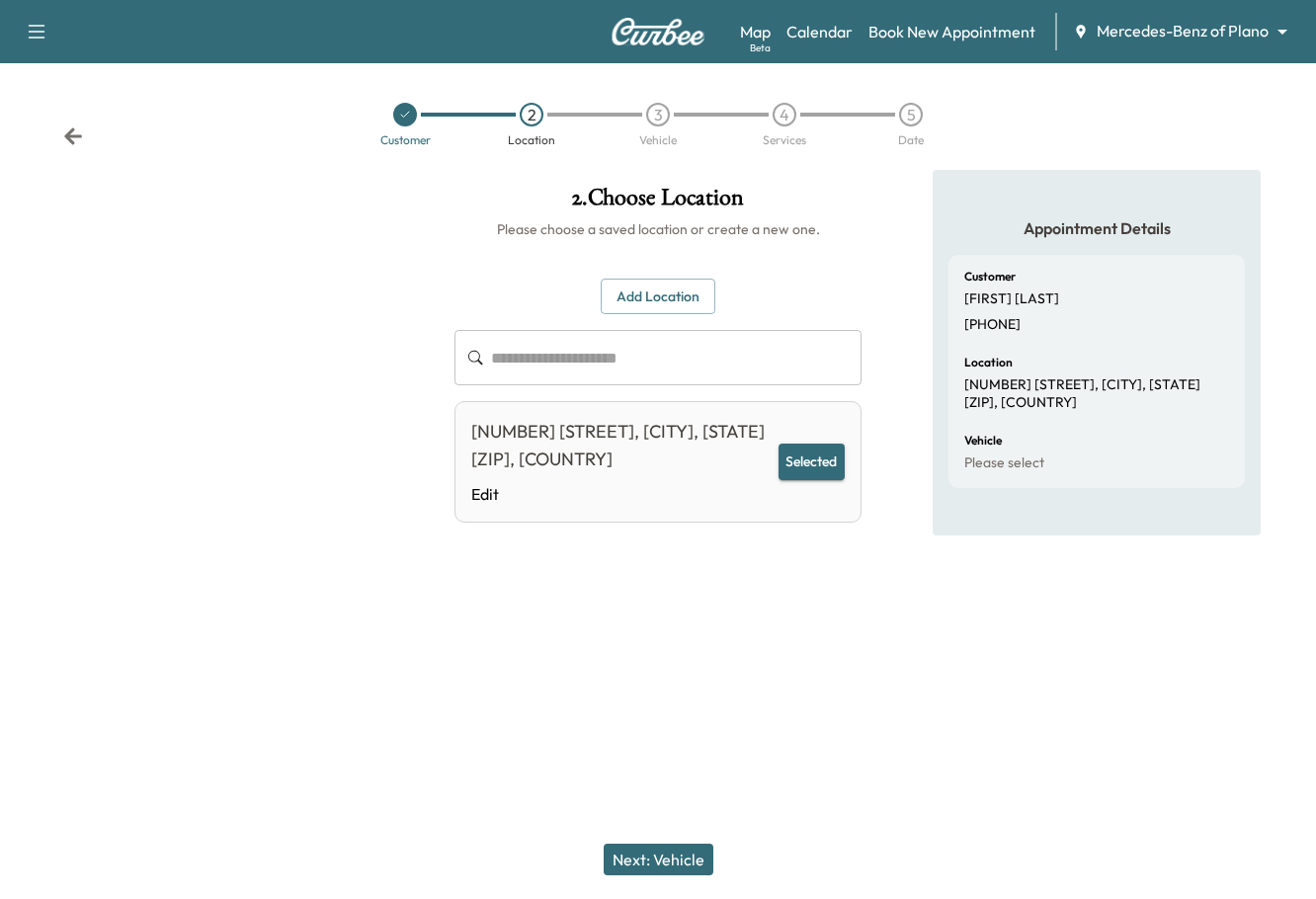 click on "Next: Vehicle" at bounding box center (658, 859) 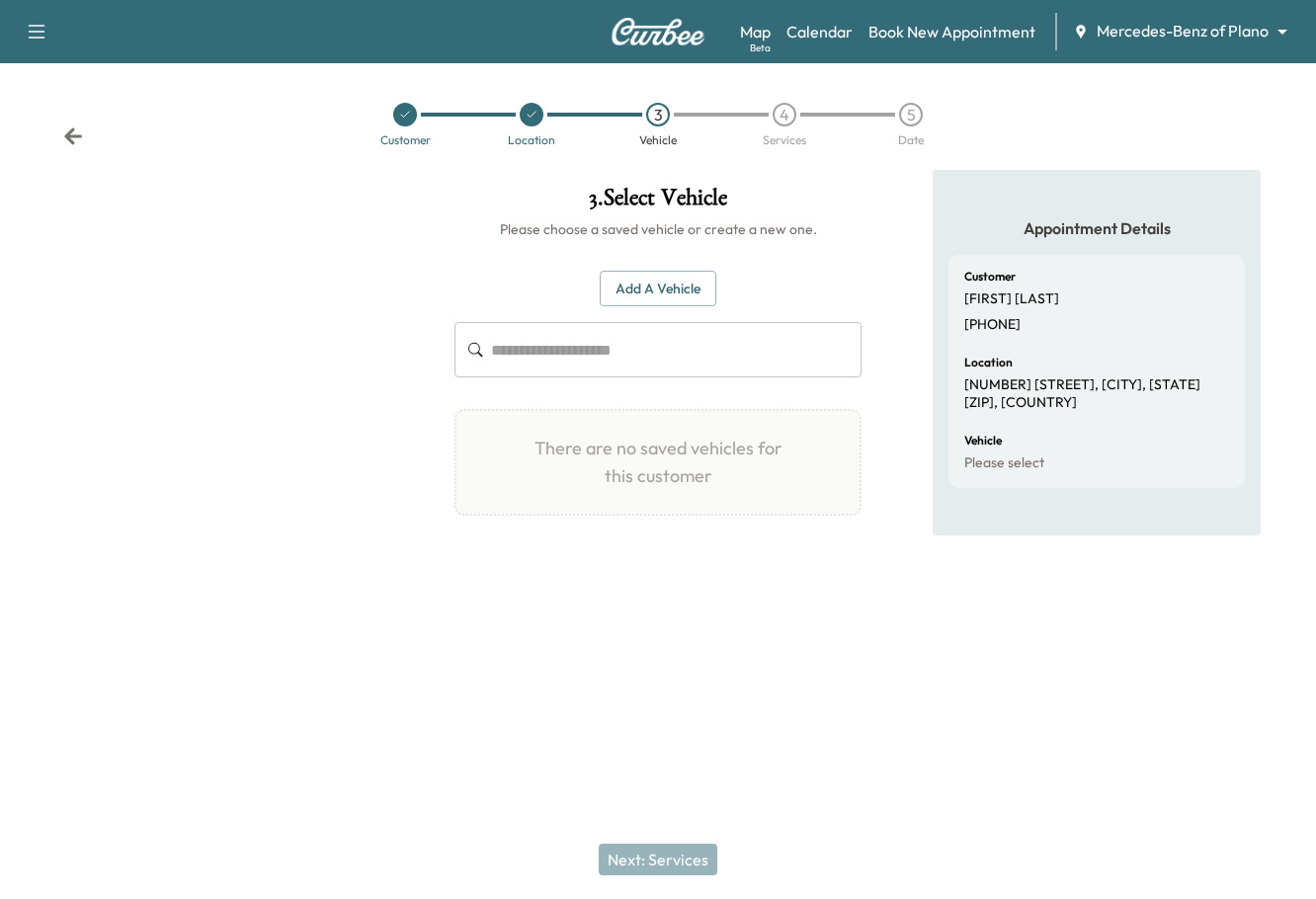 drag, startPoint x: 905, startPoint y: 698, endPoint x: 898, endPoint y: 679, distance: 20.248457 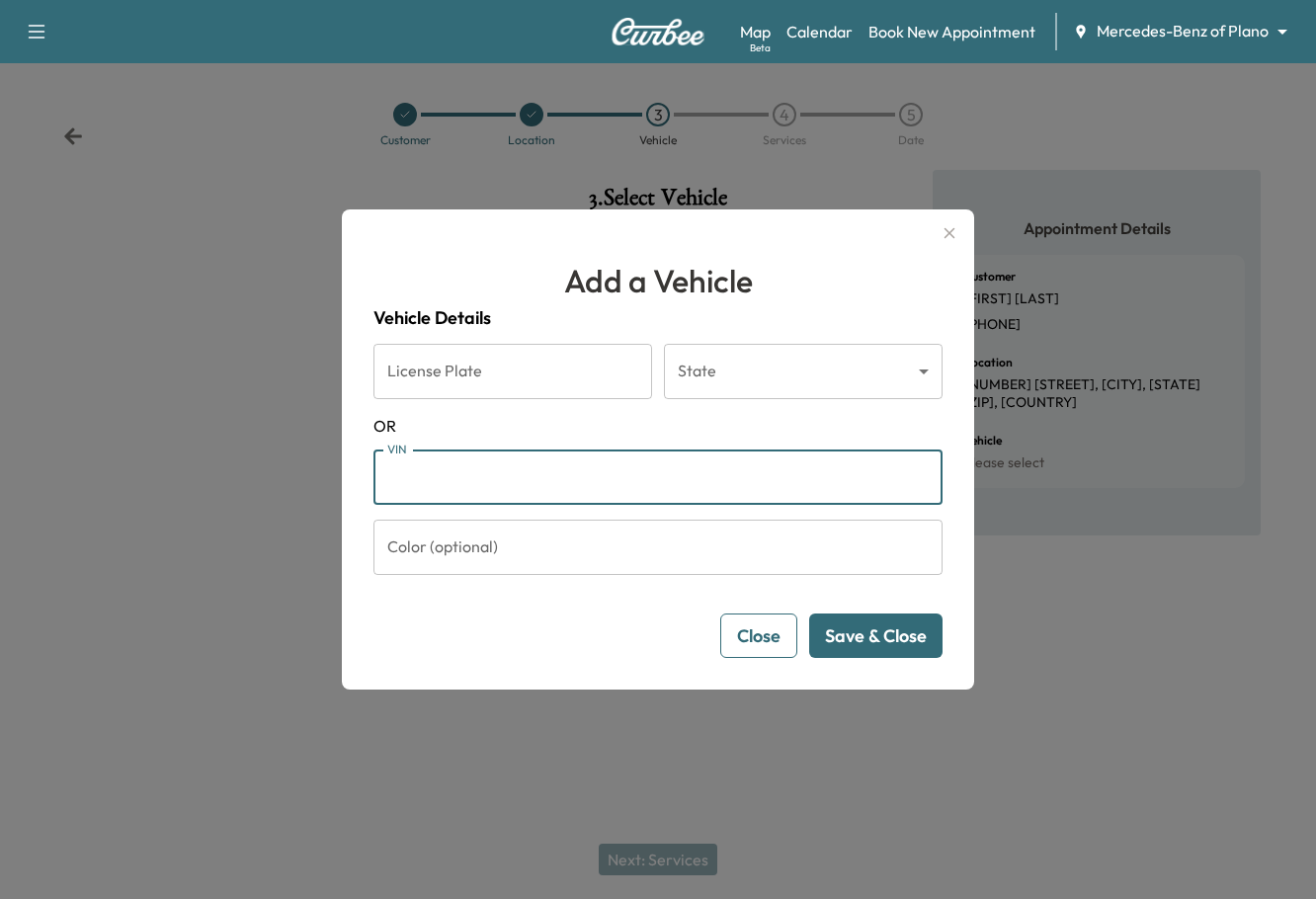 paste on "**********" 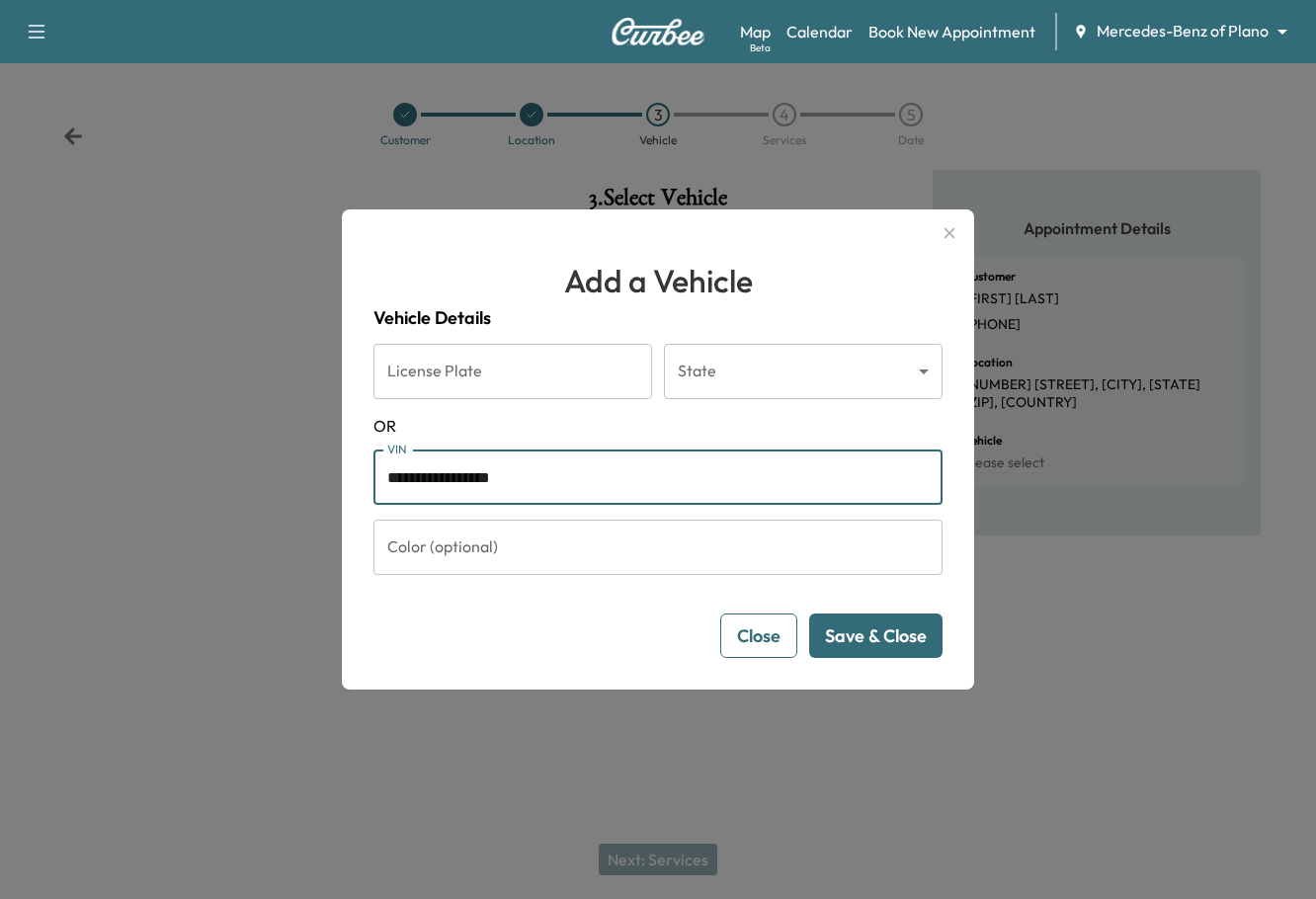 type on "**********" 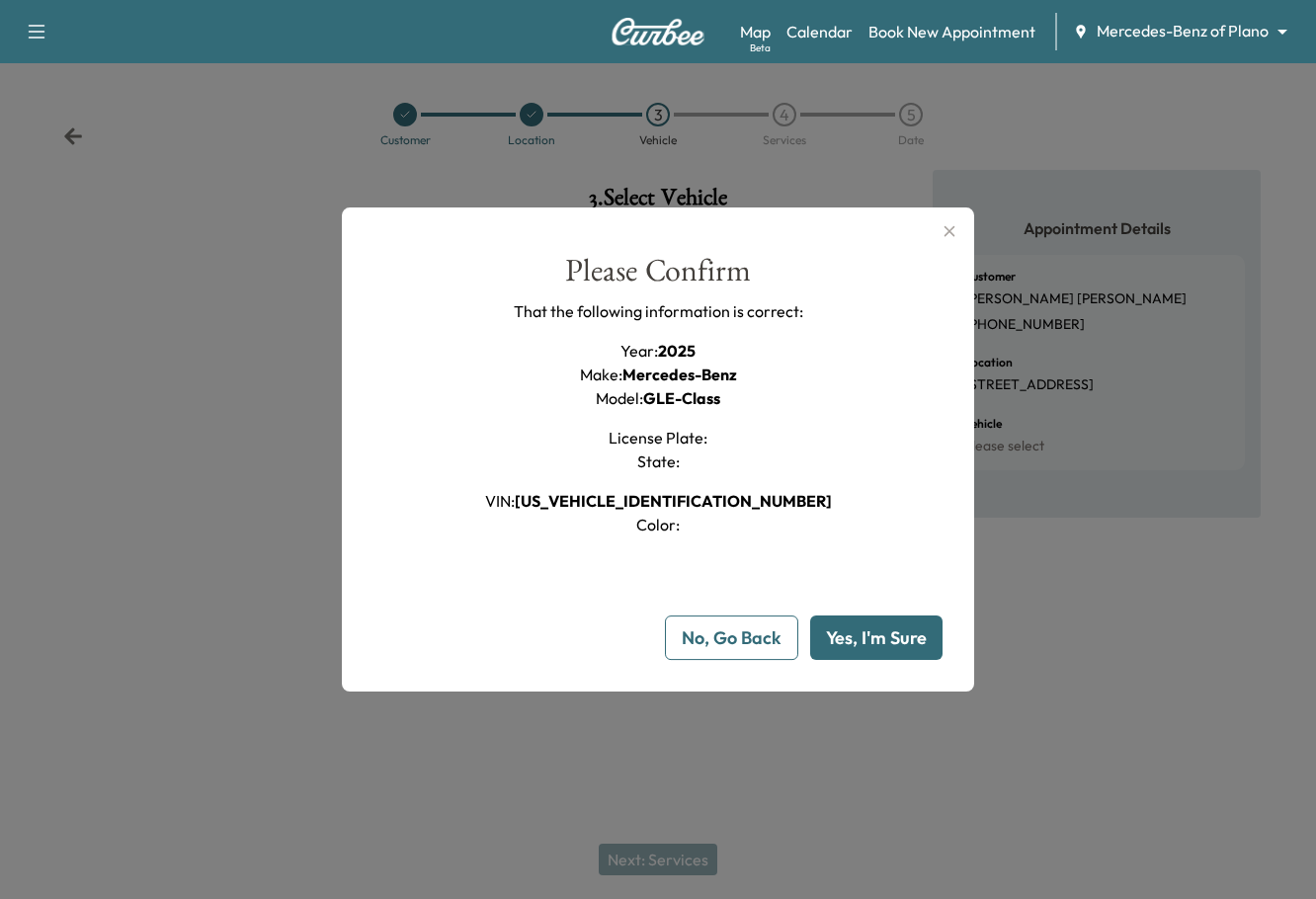 click on "Yes, I'm Sure" at bounding box center (876, 637) 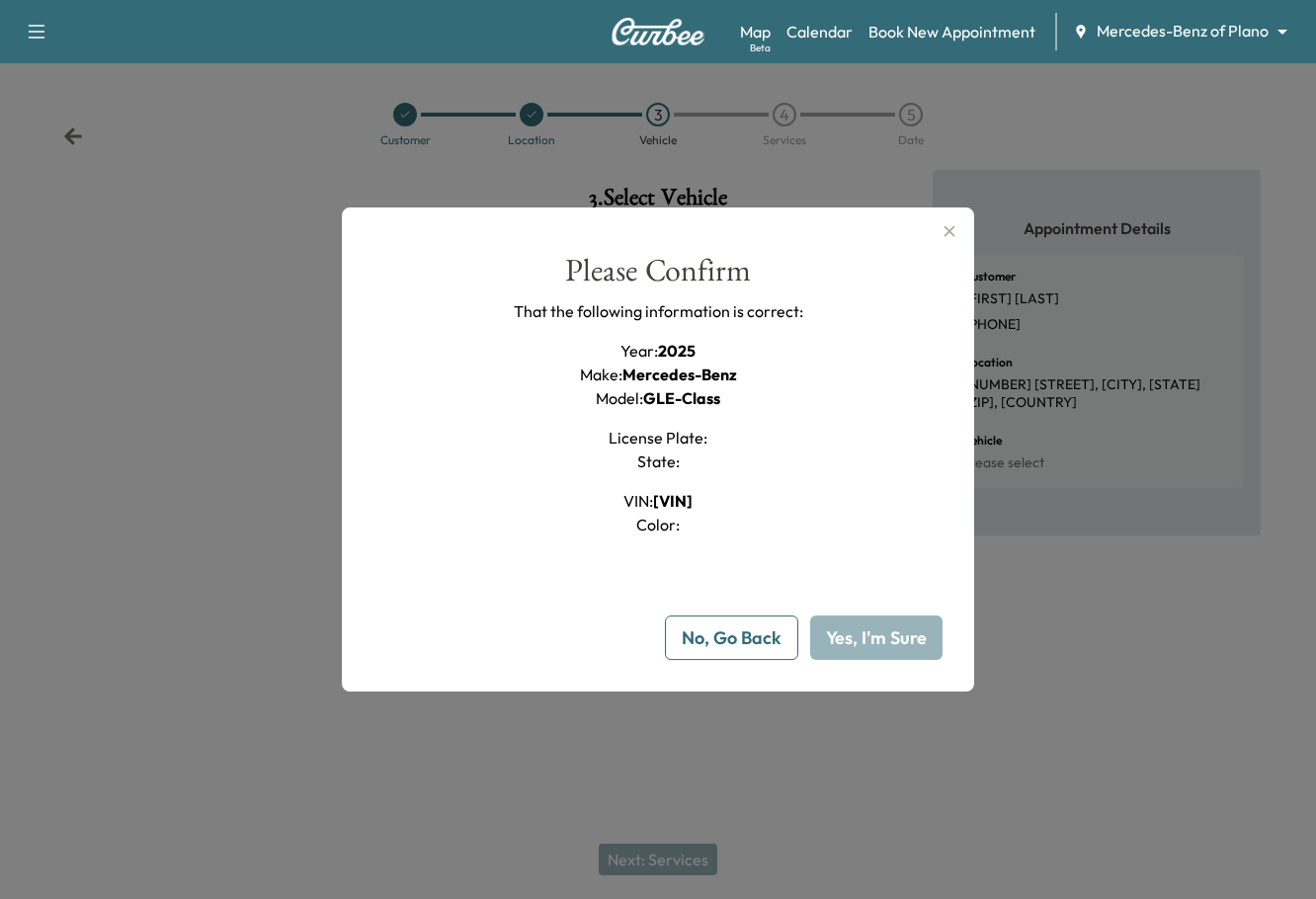 type 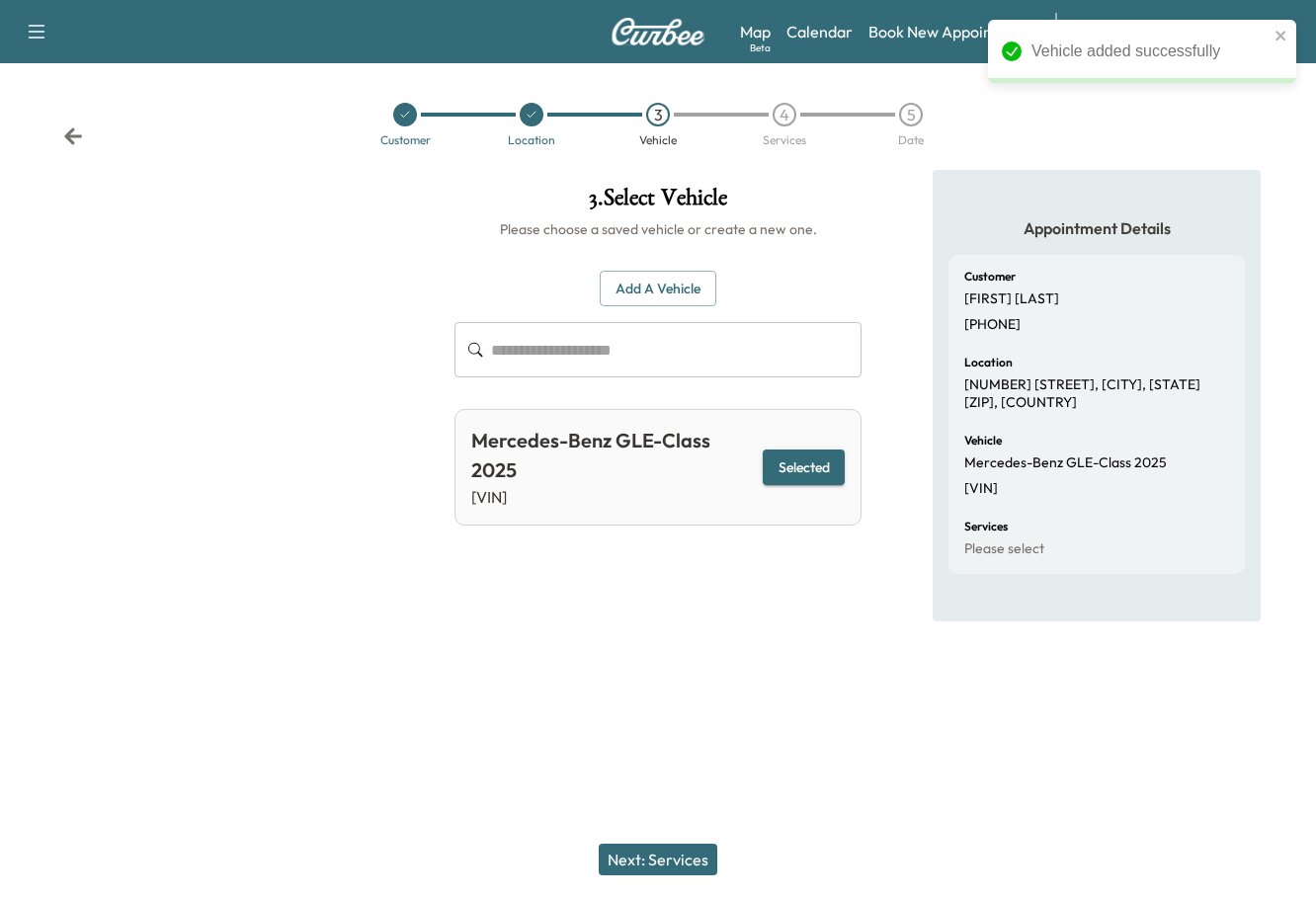 click on "Next: Services" at bounding box center [658, 859] 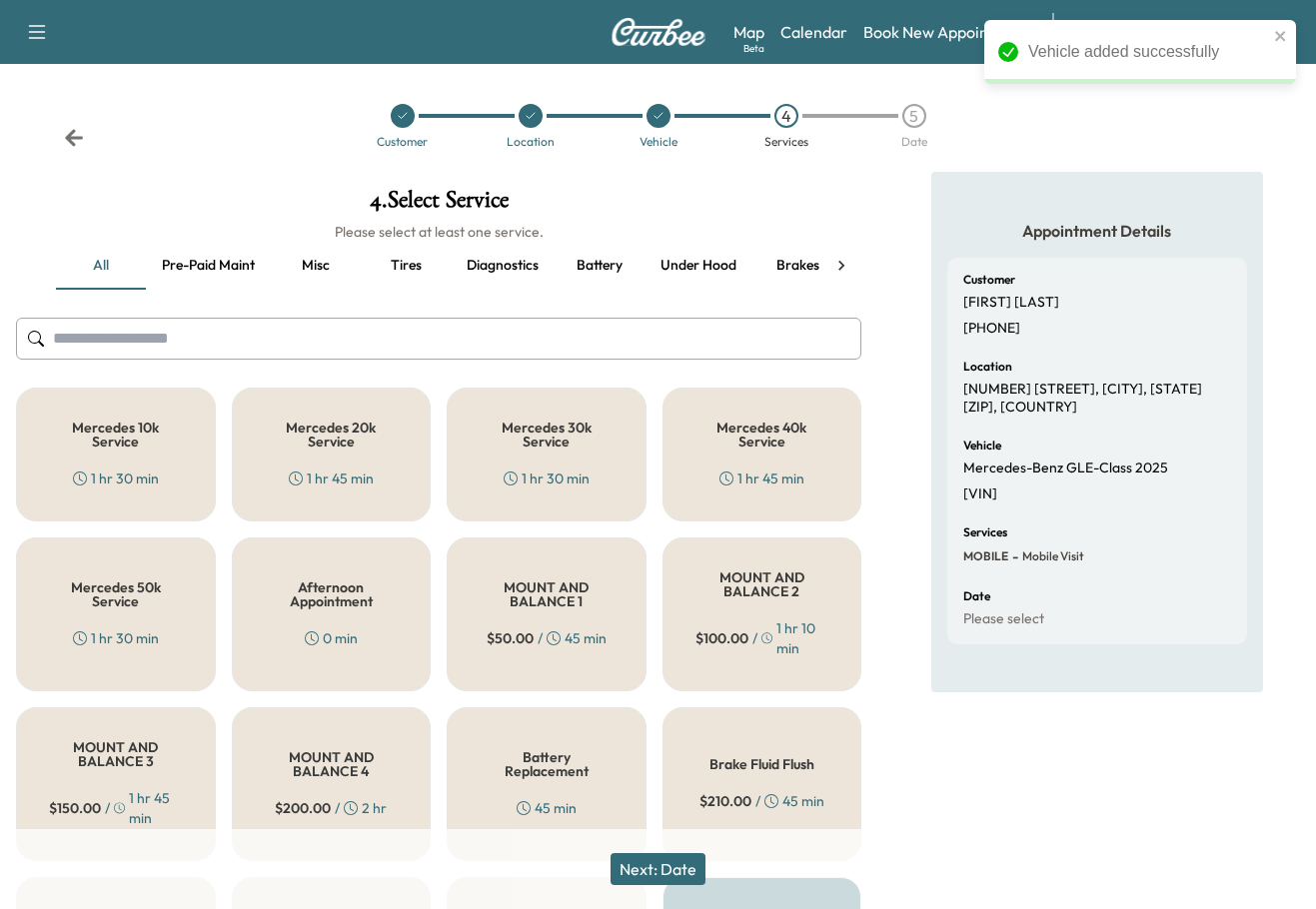 click 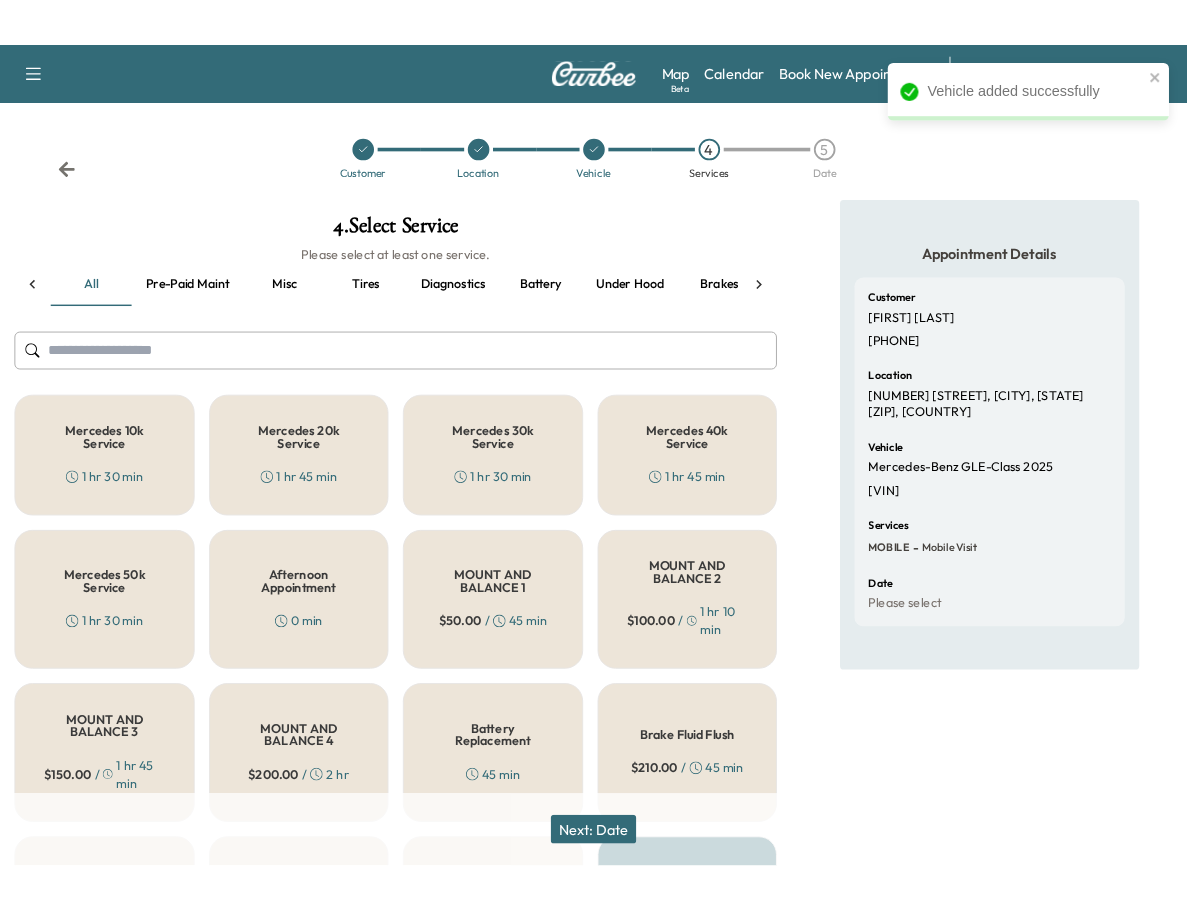 scroll, scrollTop: 0, scrollLeft: 375, axis: horizontal 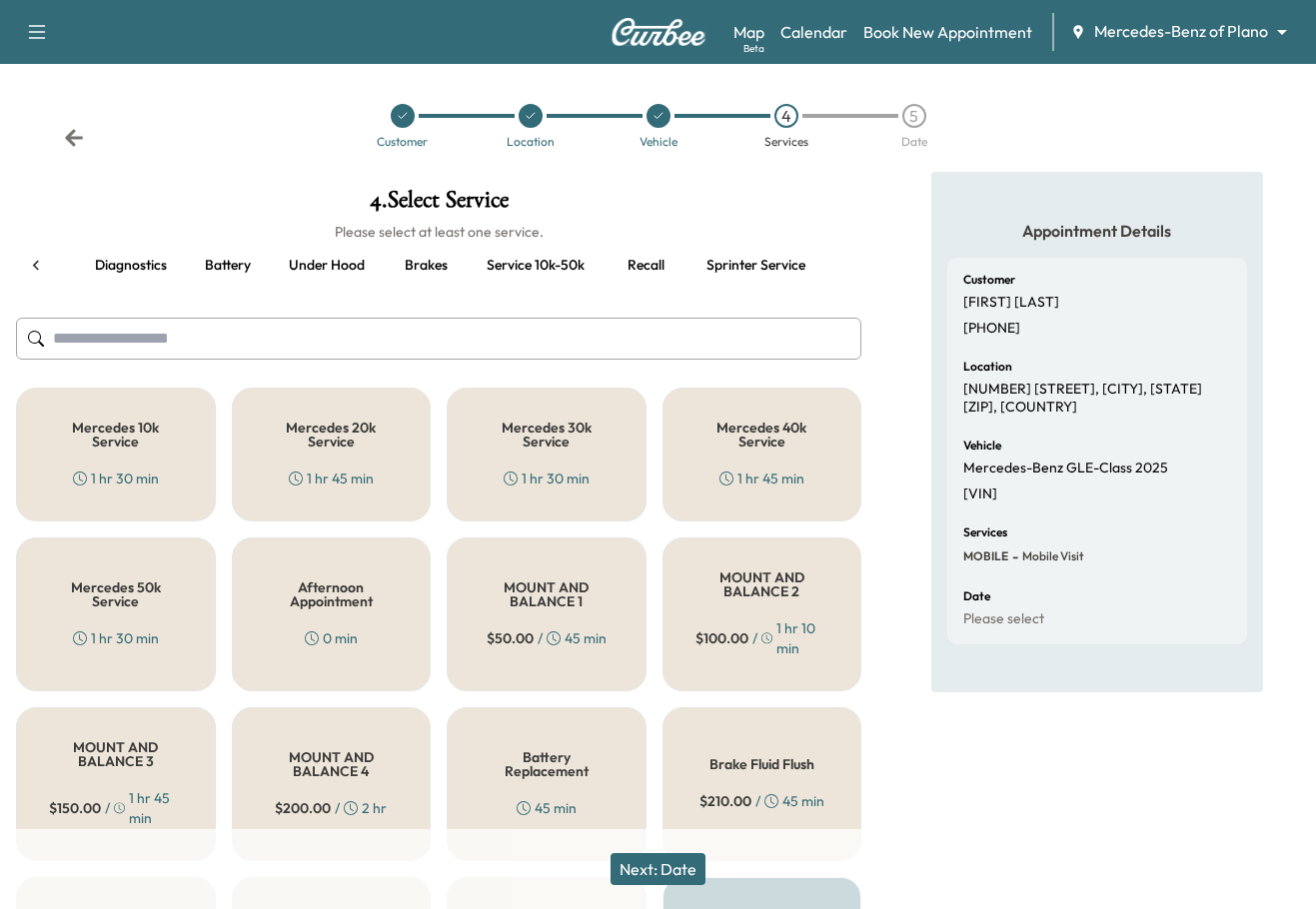 click on "Next: Date" at bounding box center [658, 869] 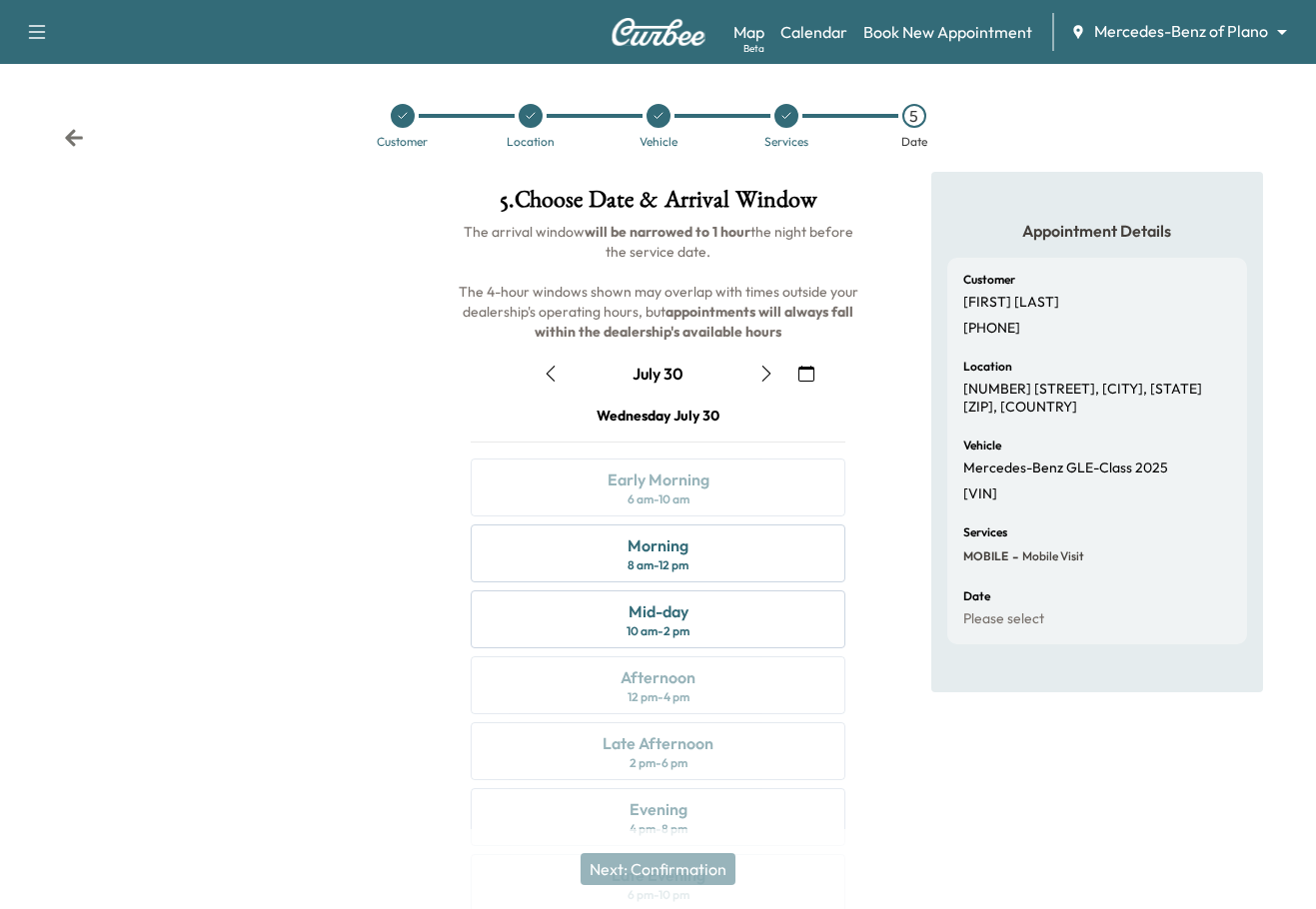 click on "Appointment Details Customer [FIRST]   [LAST] [PHONE] Location [NUMBER] [STREET], [CITY], [STATE] [ZIP], [COUNTRY] Vehicle Mercedes-Benz   GLE-Class   2025 [VIN] Services MOBILE - Mobile Visit Date Please select" at bounding box center [1097, 553] 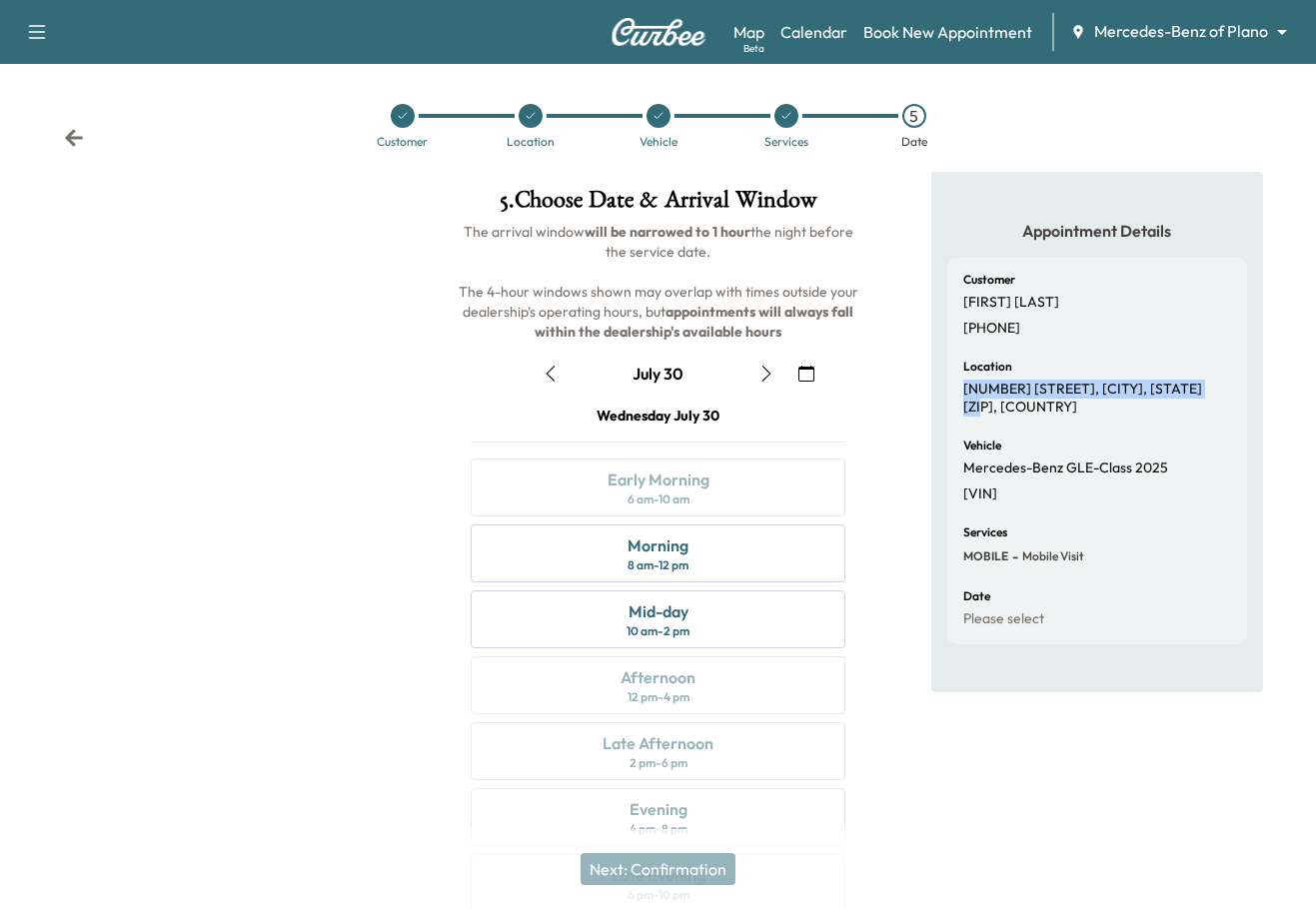 drag, startPoint x: 963, startPoint y: 390, endPoint x: 1200, endPoint y: 393, distance: 237.01899 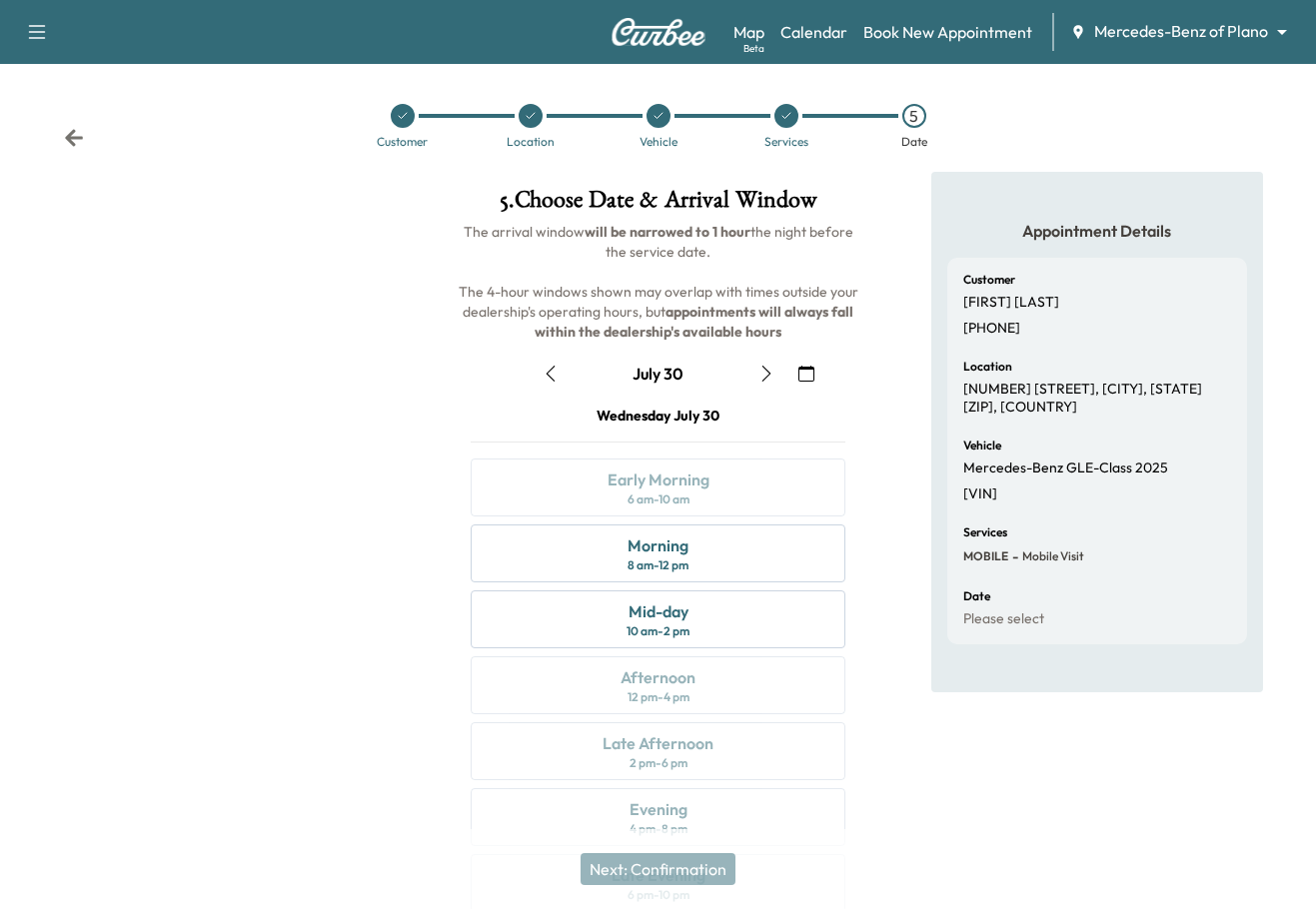 click on "Vehicle Mercedes-Benz   GLE-Class   2025 [VIN]" at bounding box center [1097, 470] 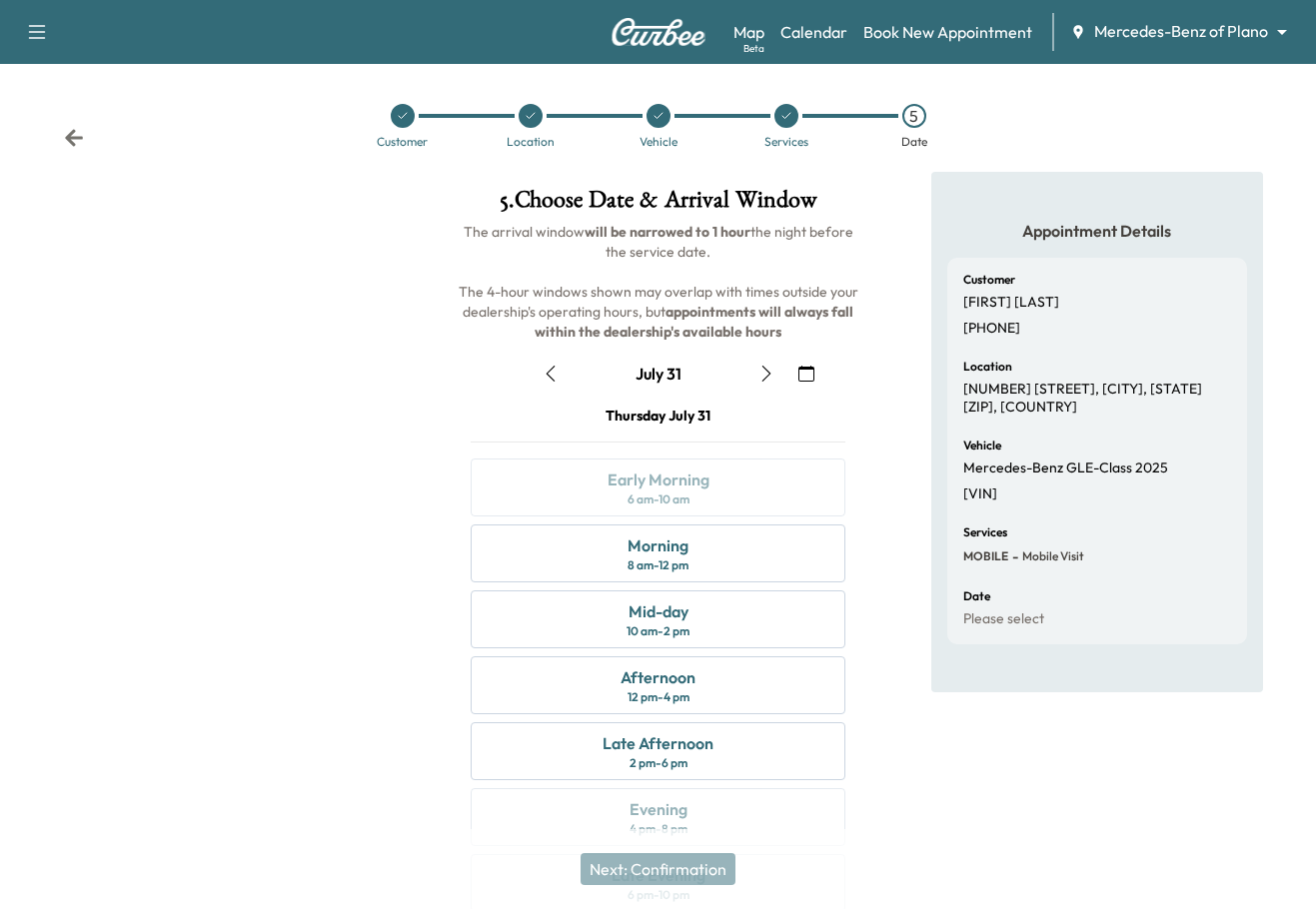 click 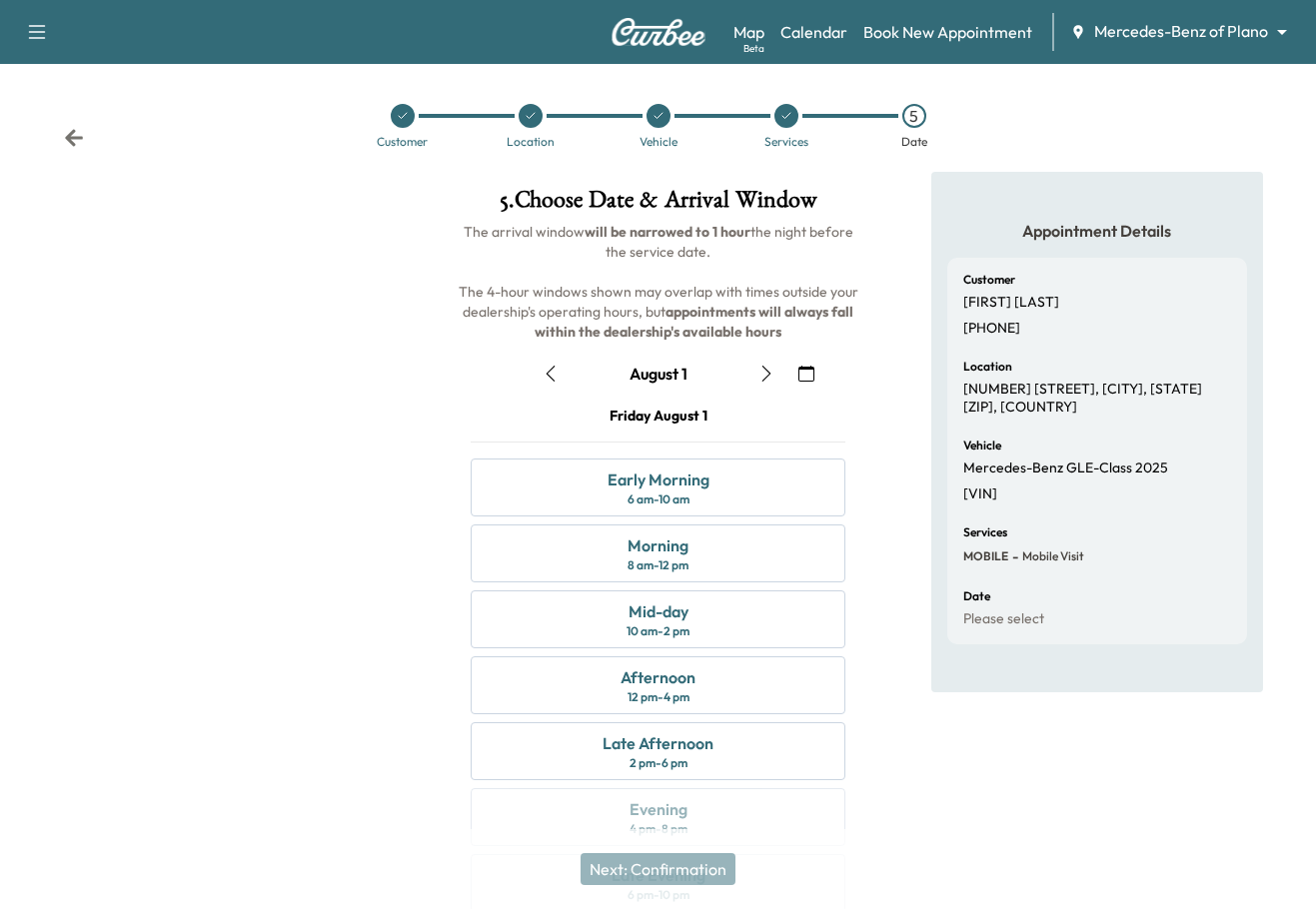 click at bounding box center [219, 553] 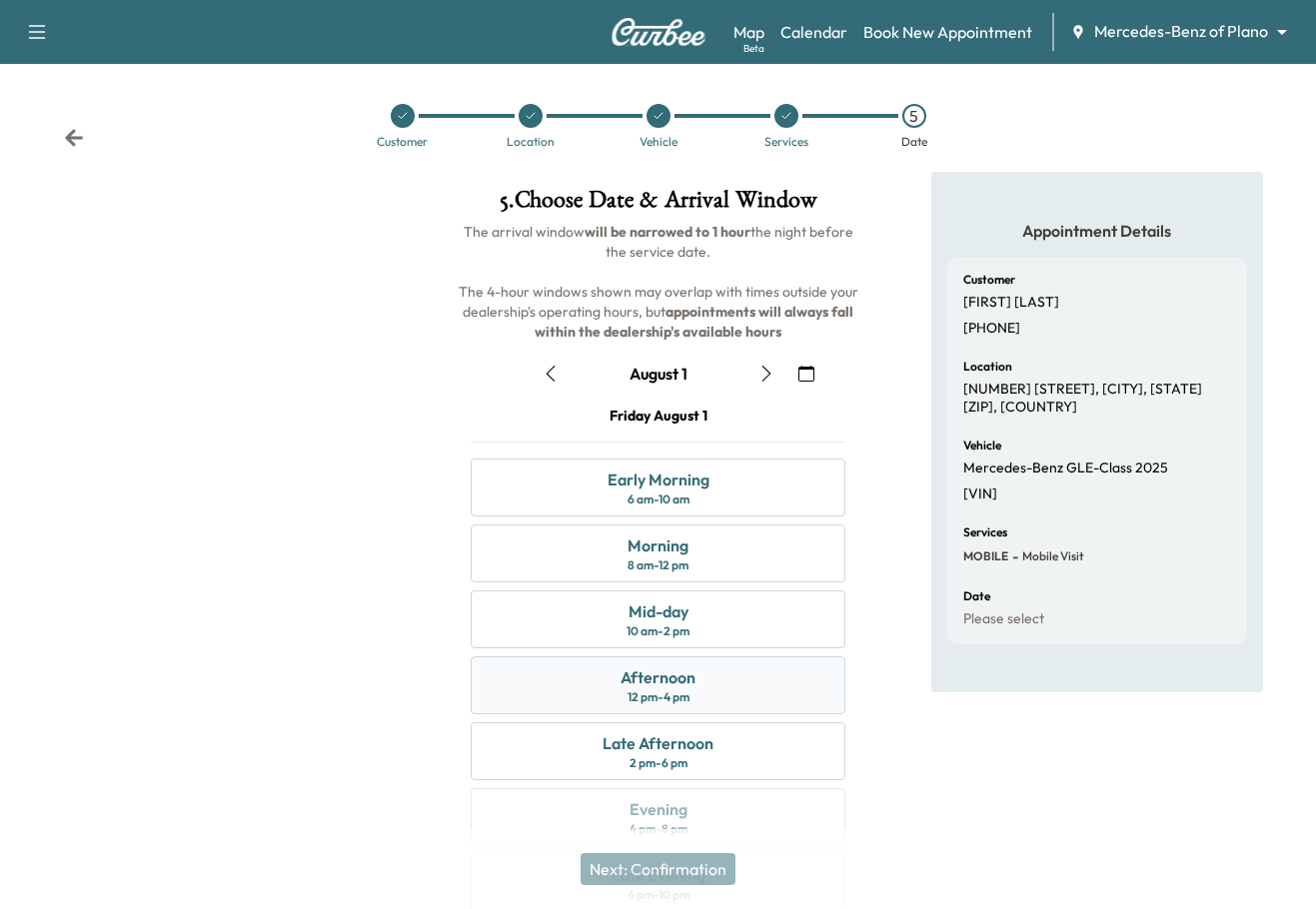 click on "Afternoon" at bounding box center (658, 677) 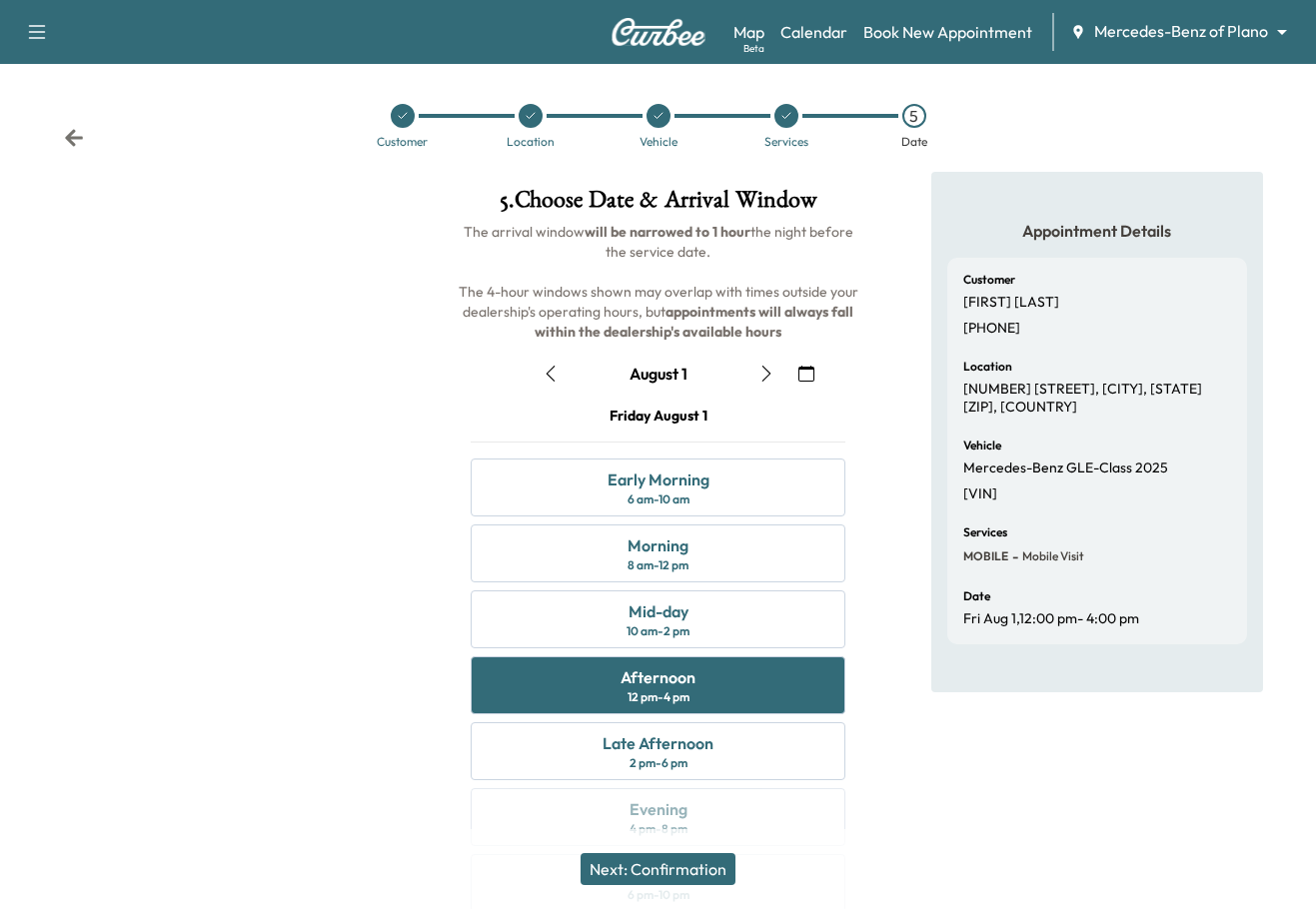 click on "Next: Confirmation" at bounding box center [658, 869] 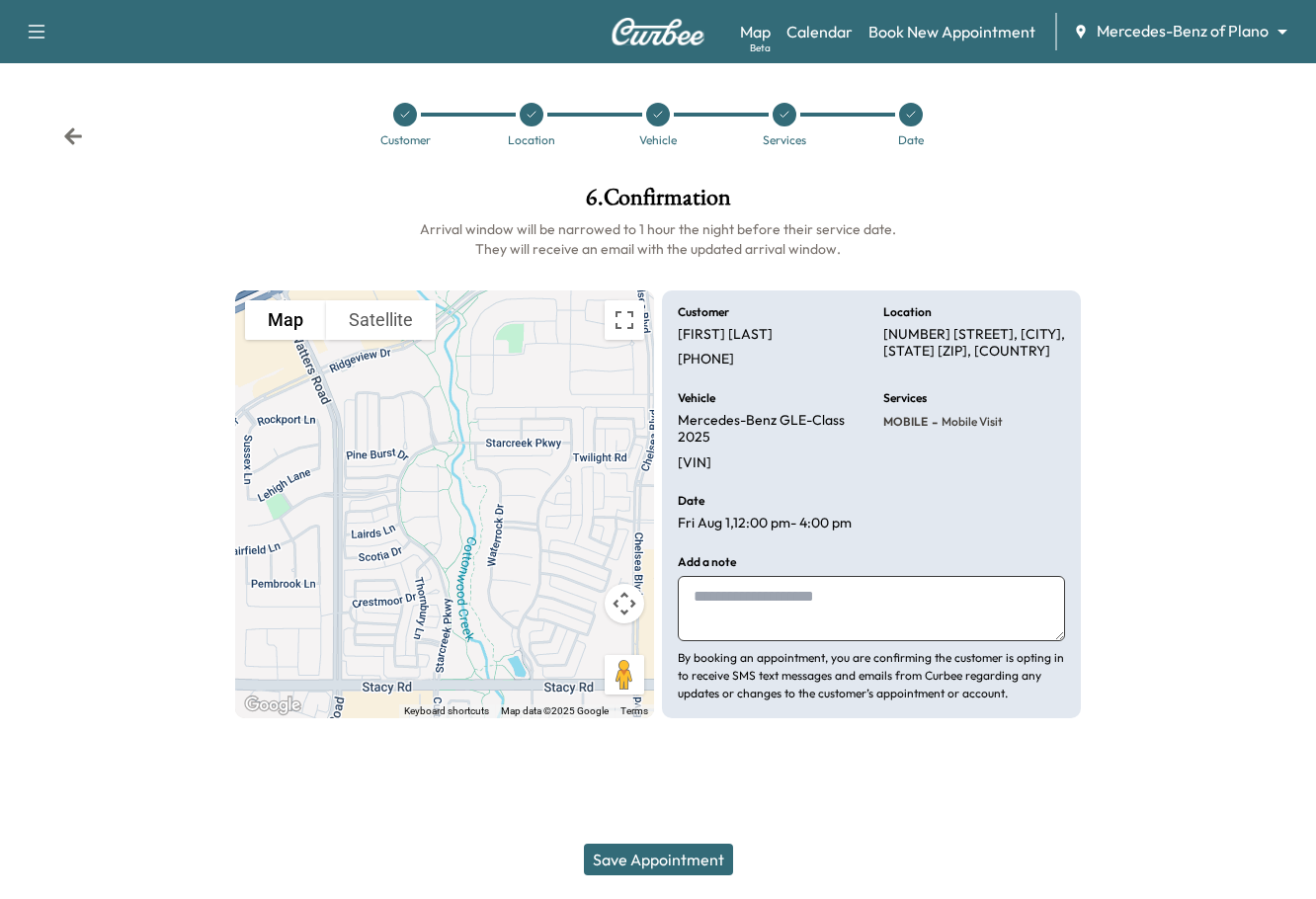 click at bounding box center [871, 609] 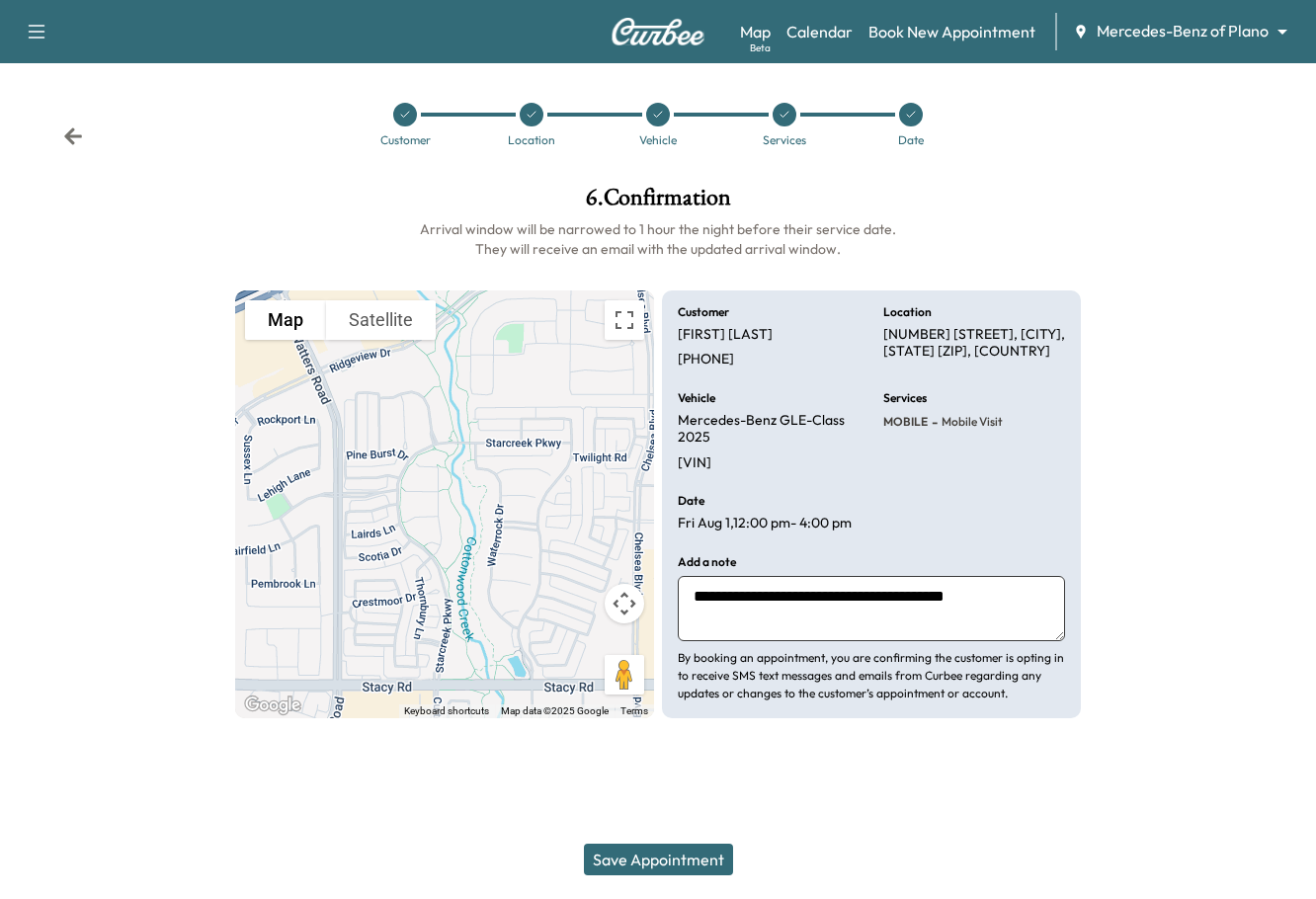 type on "**********" 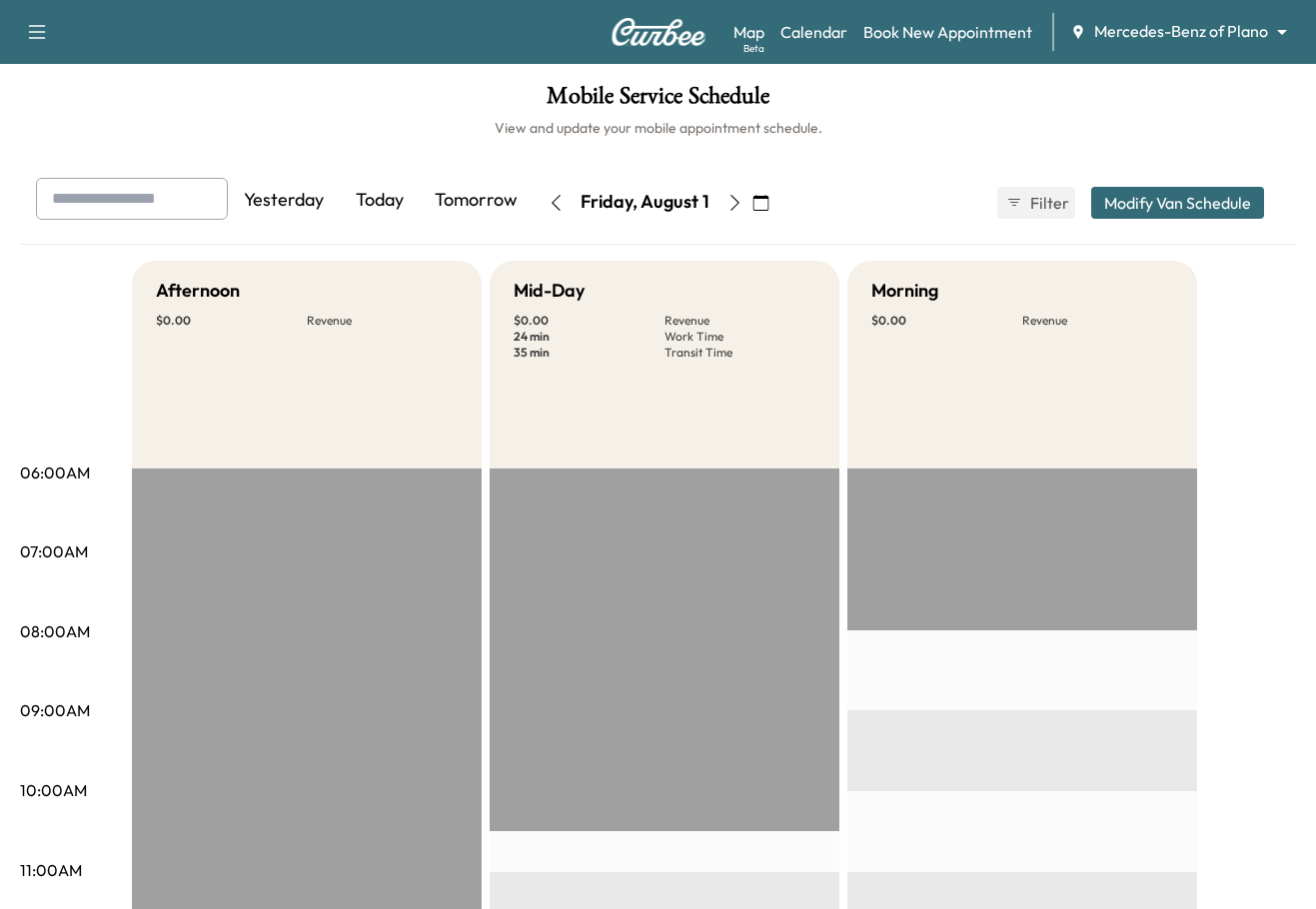 click on "Mobile Service Schedule" at bounding box center (658, 101) 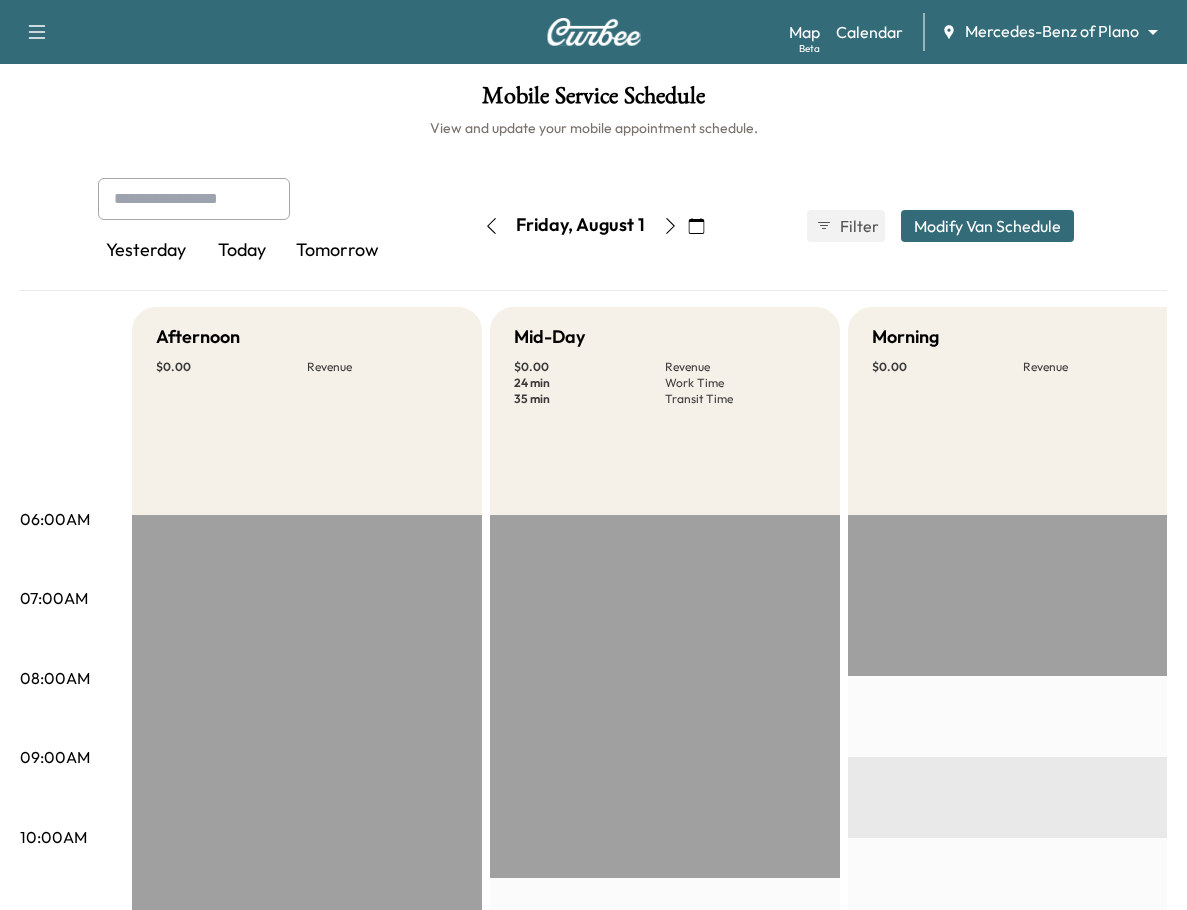 click at bounding box center [594, 32] 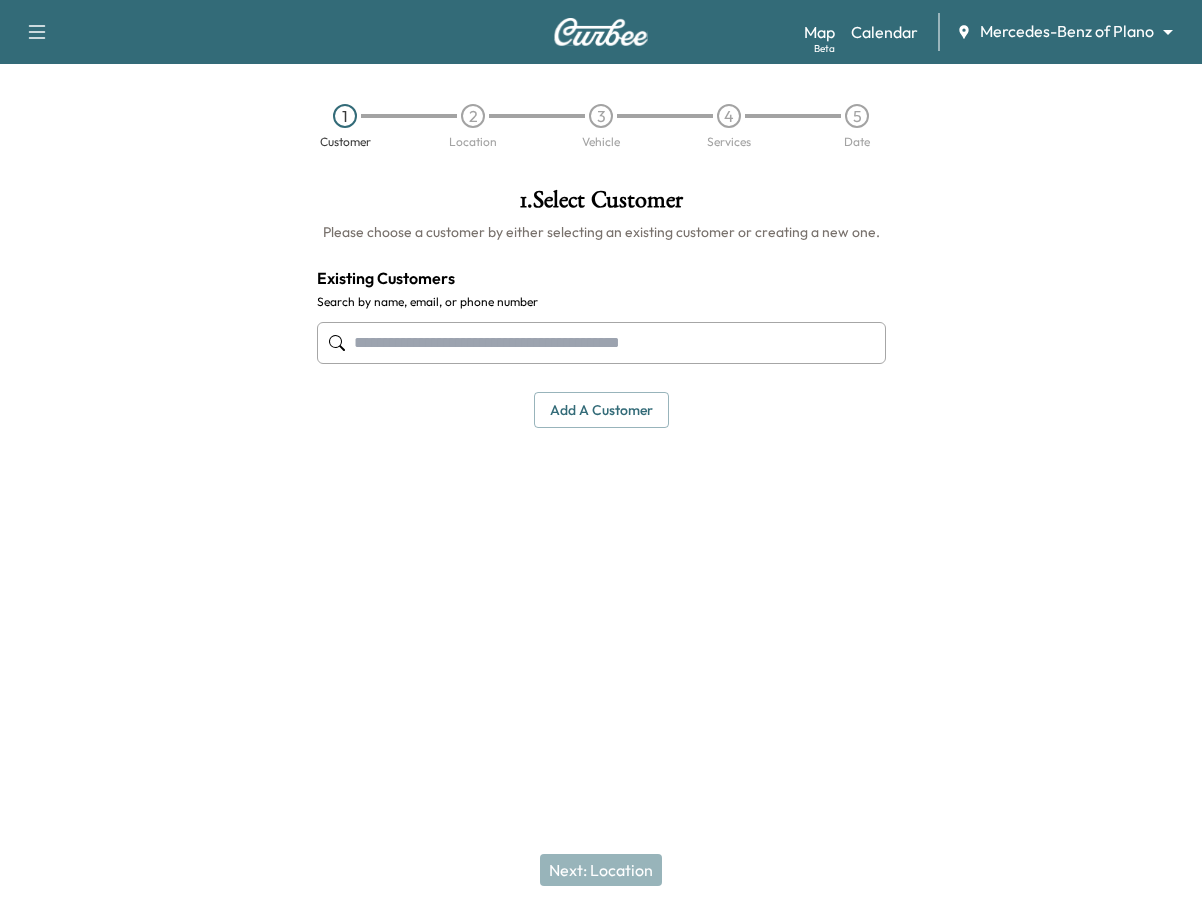 click at bounding box center [601, 343] 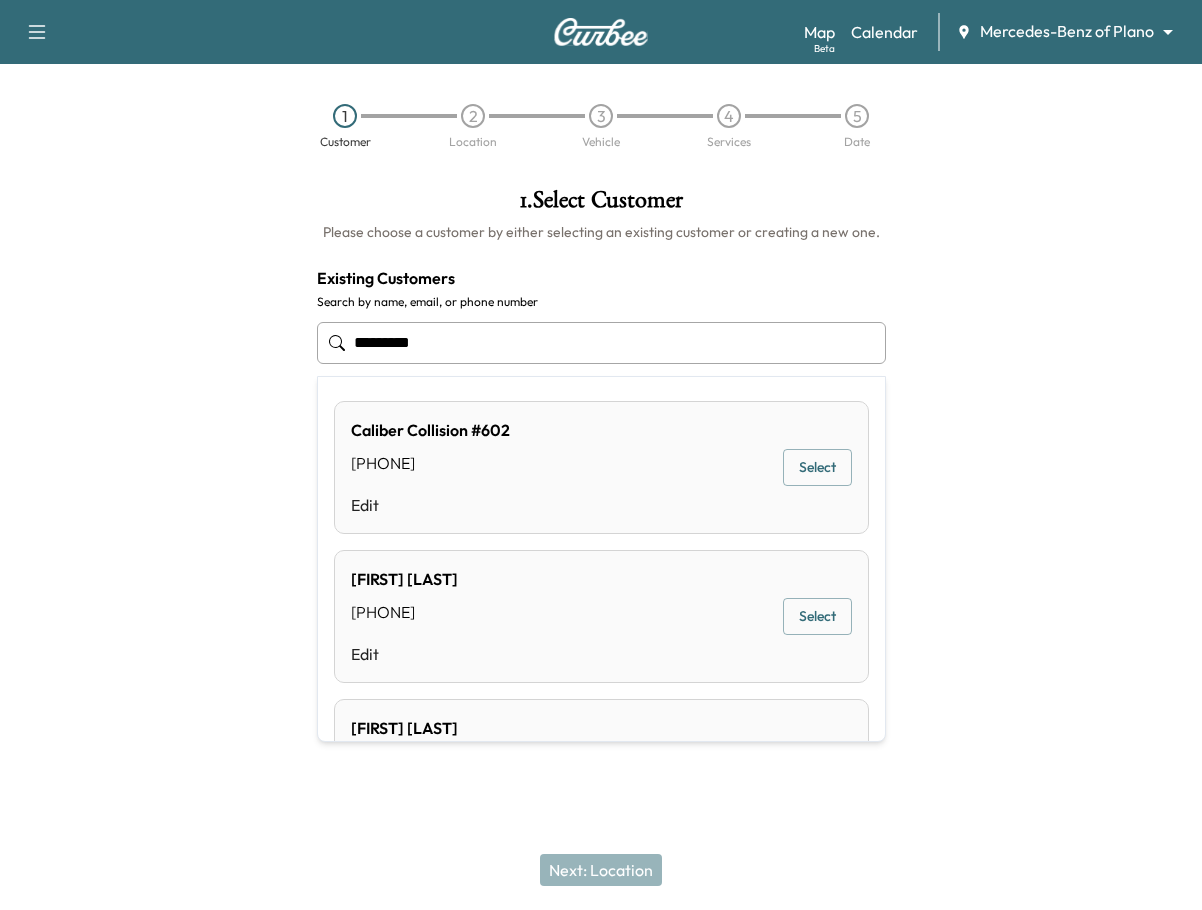 type on "**********" 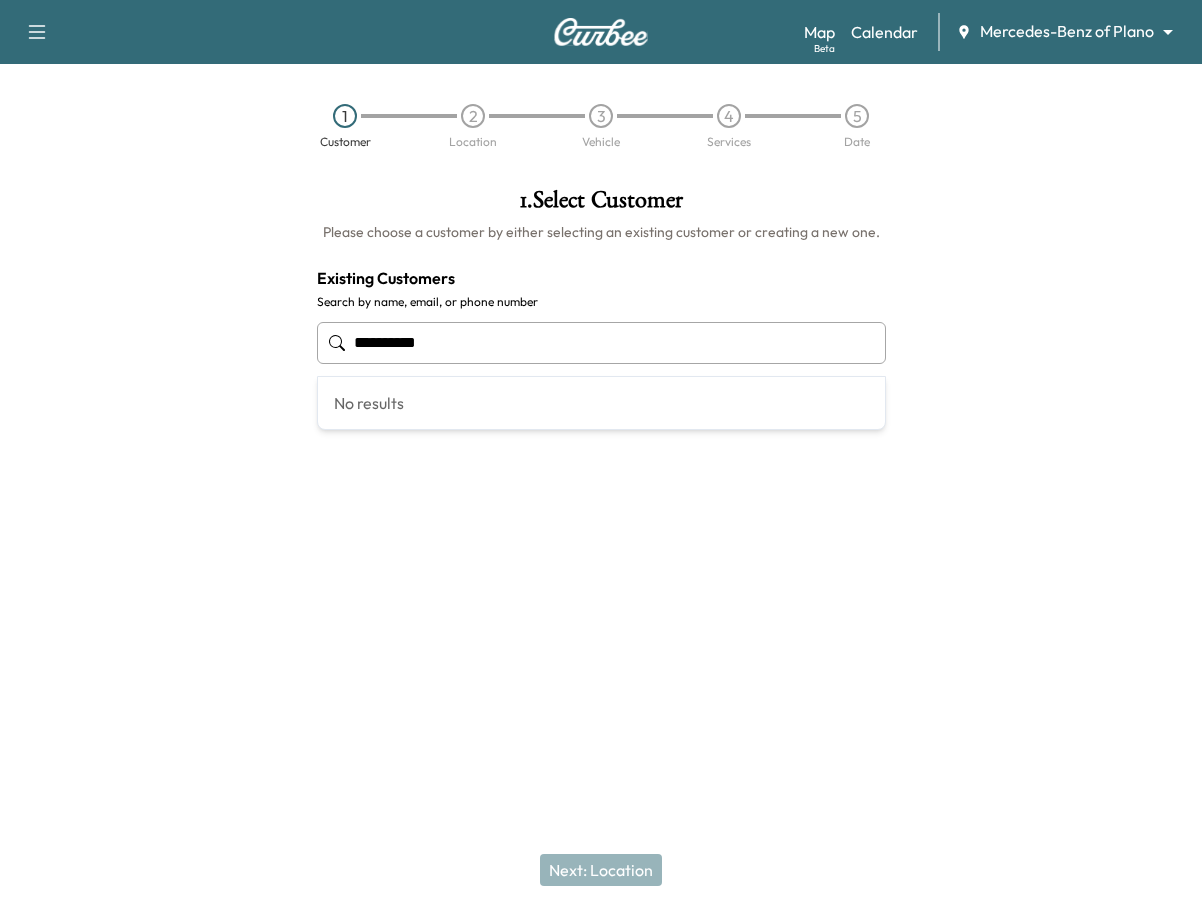 click on "**********" at bounding box center [601, 343] 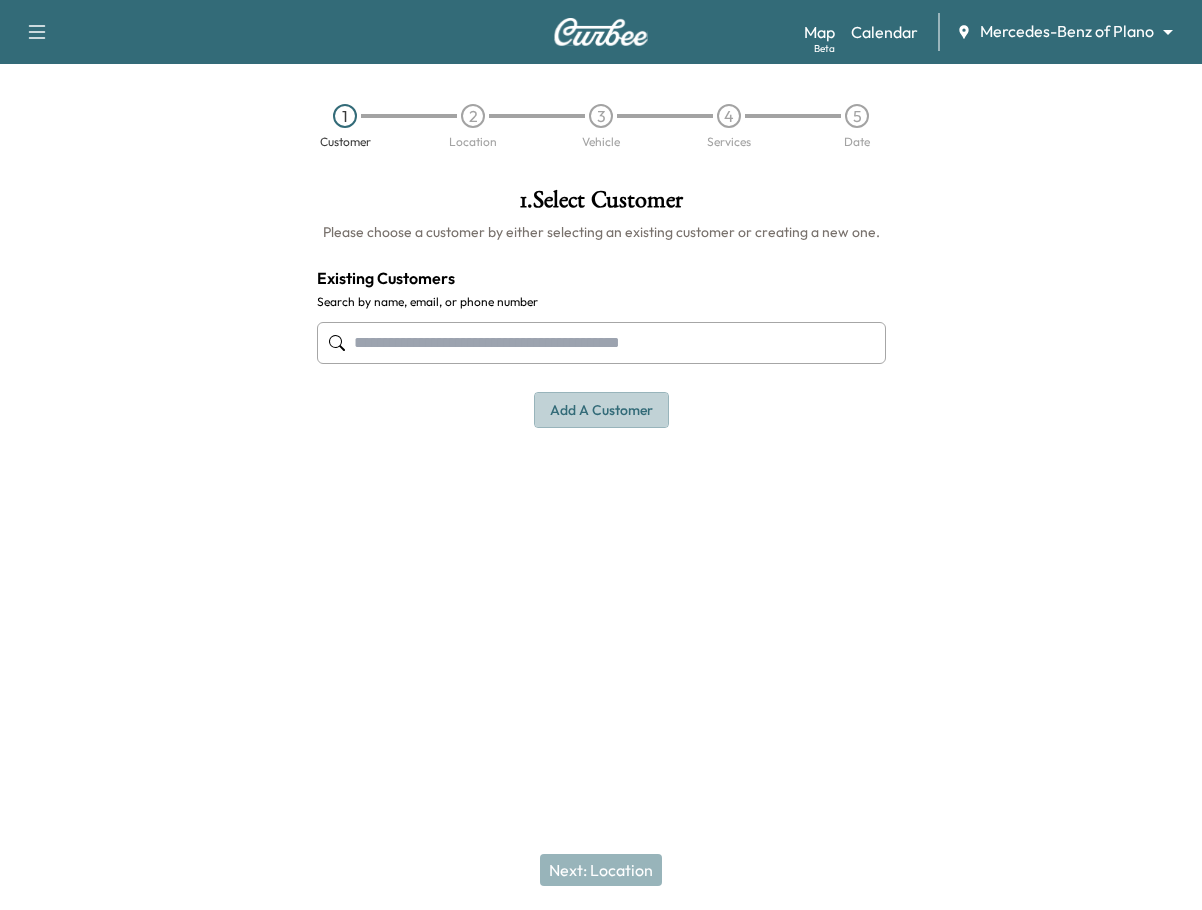 click on "Add a customer" at bounding box center (601, 410) 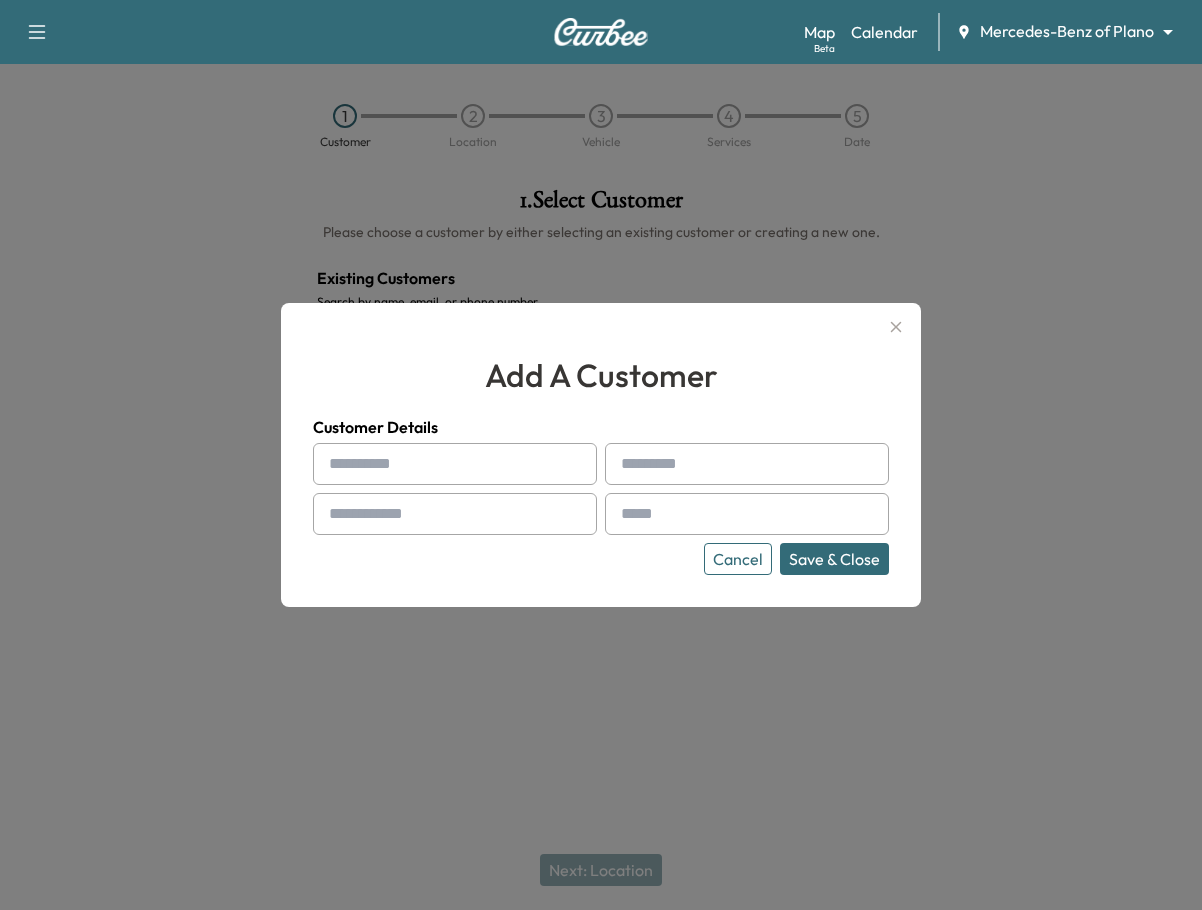 paste on "**********" 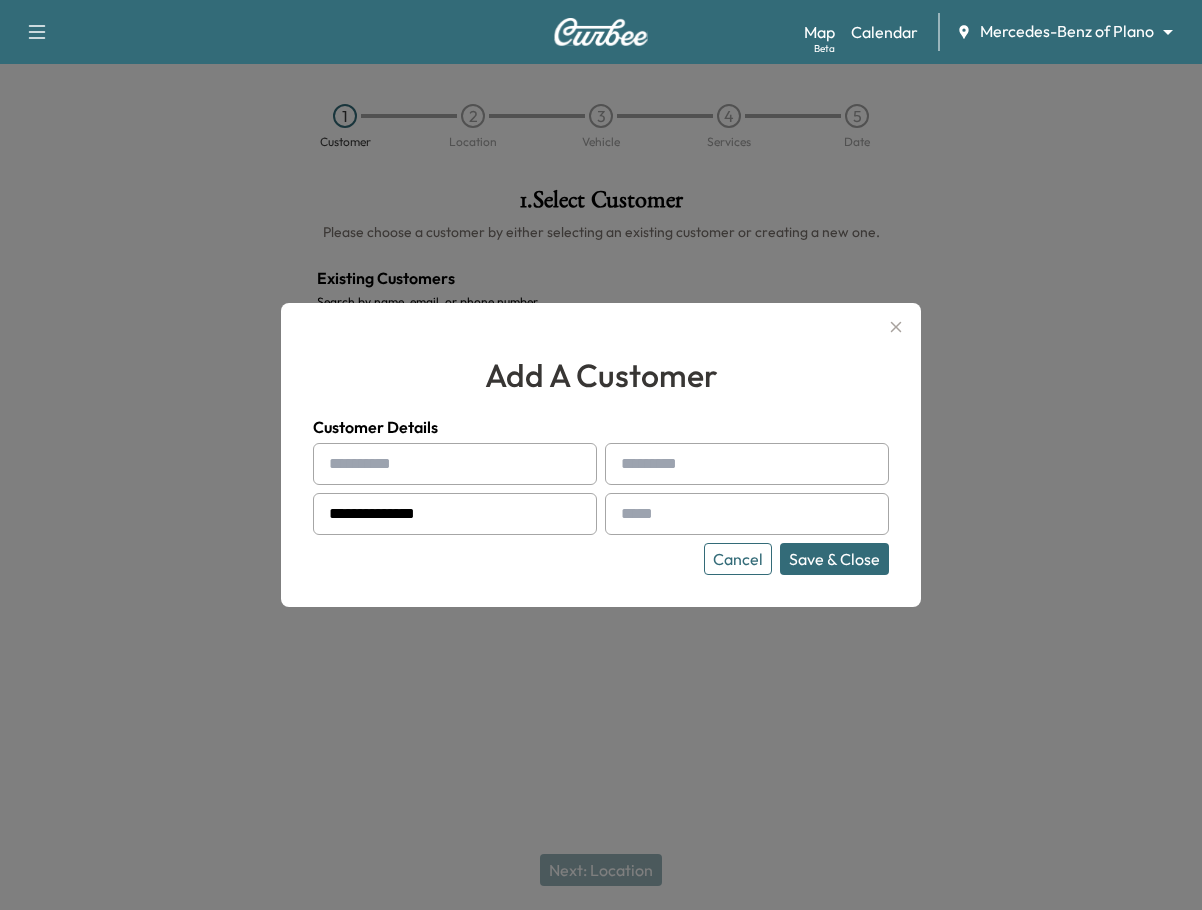 type on "**********" 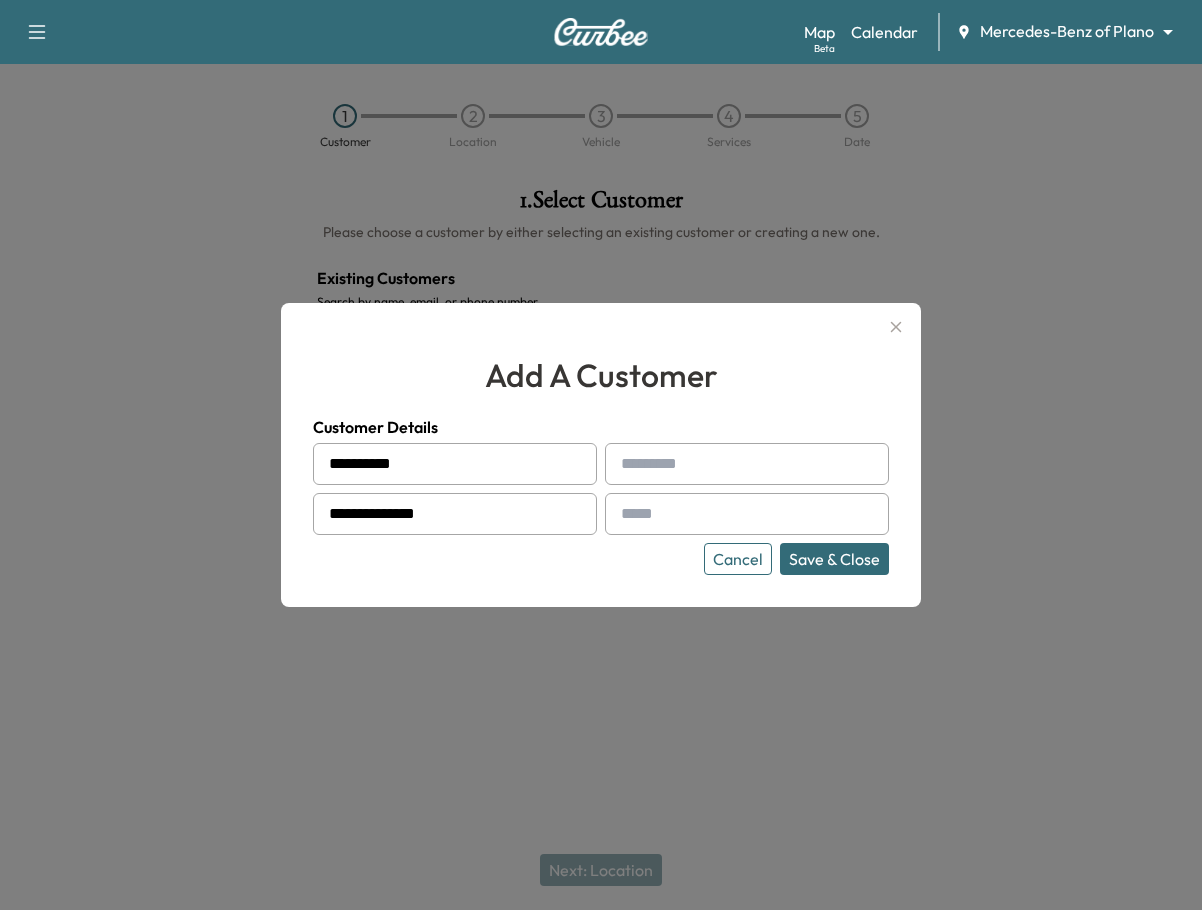 type on "**********" 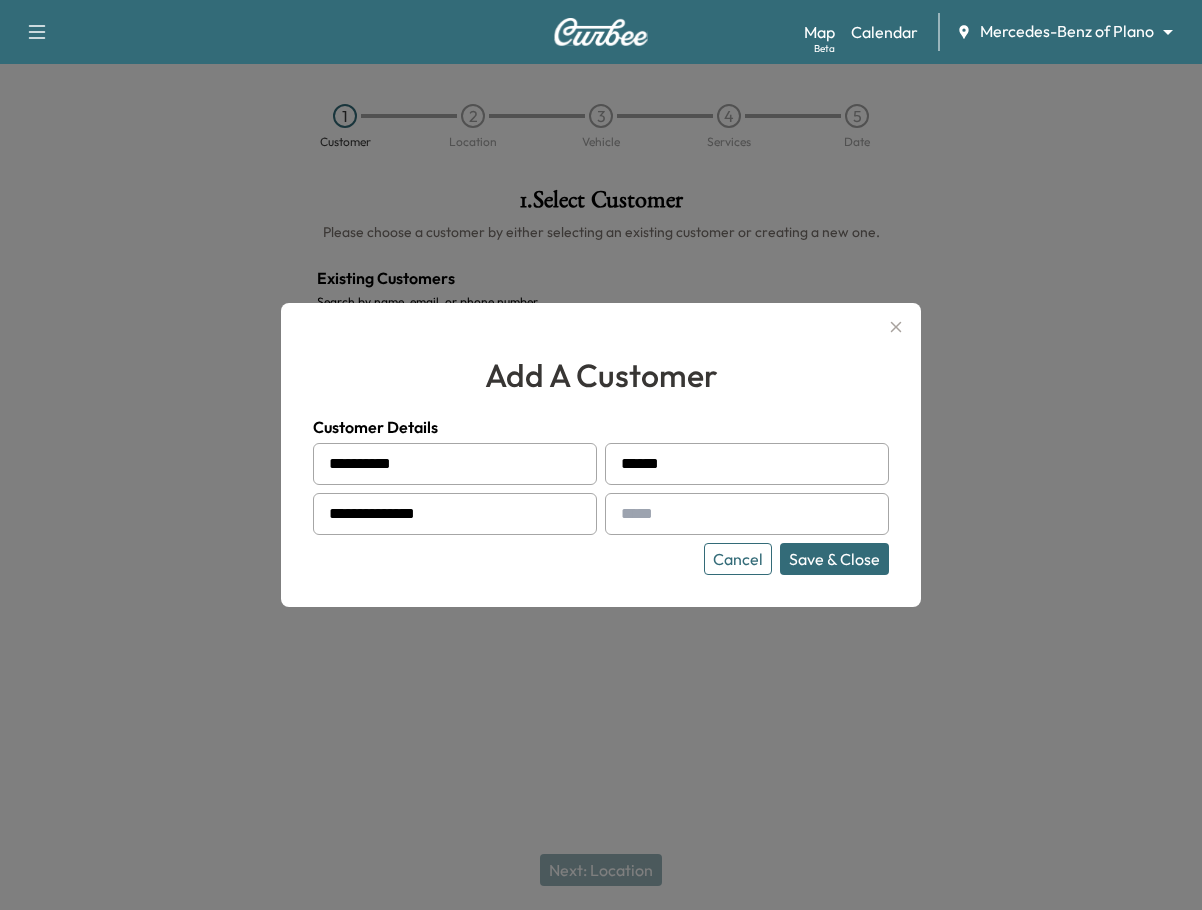 type on "******" 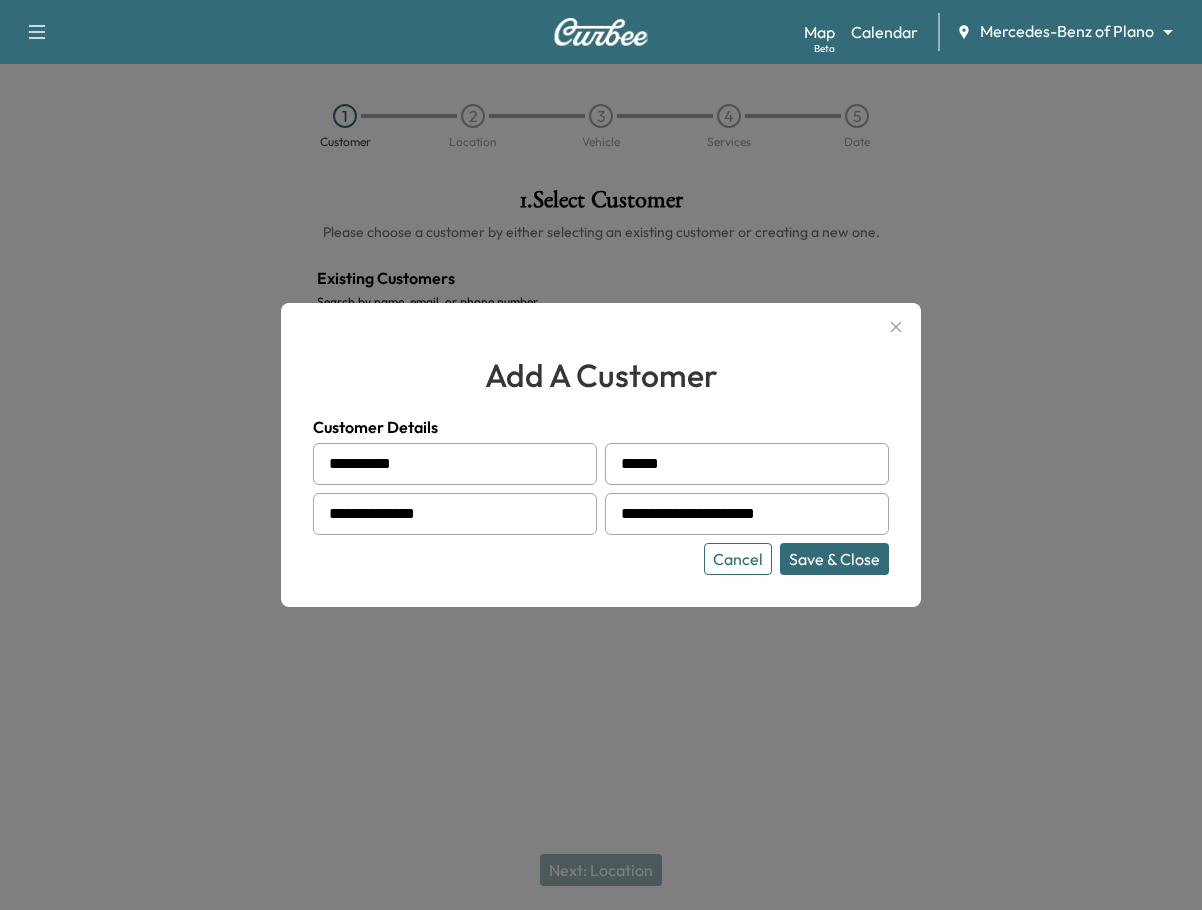 type on "**********" 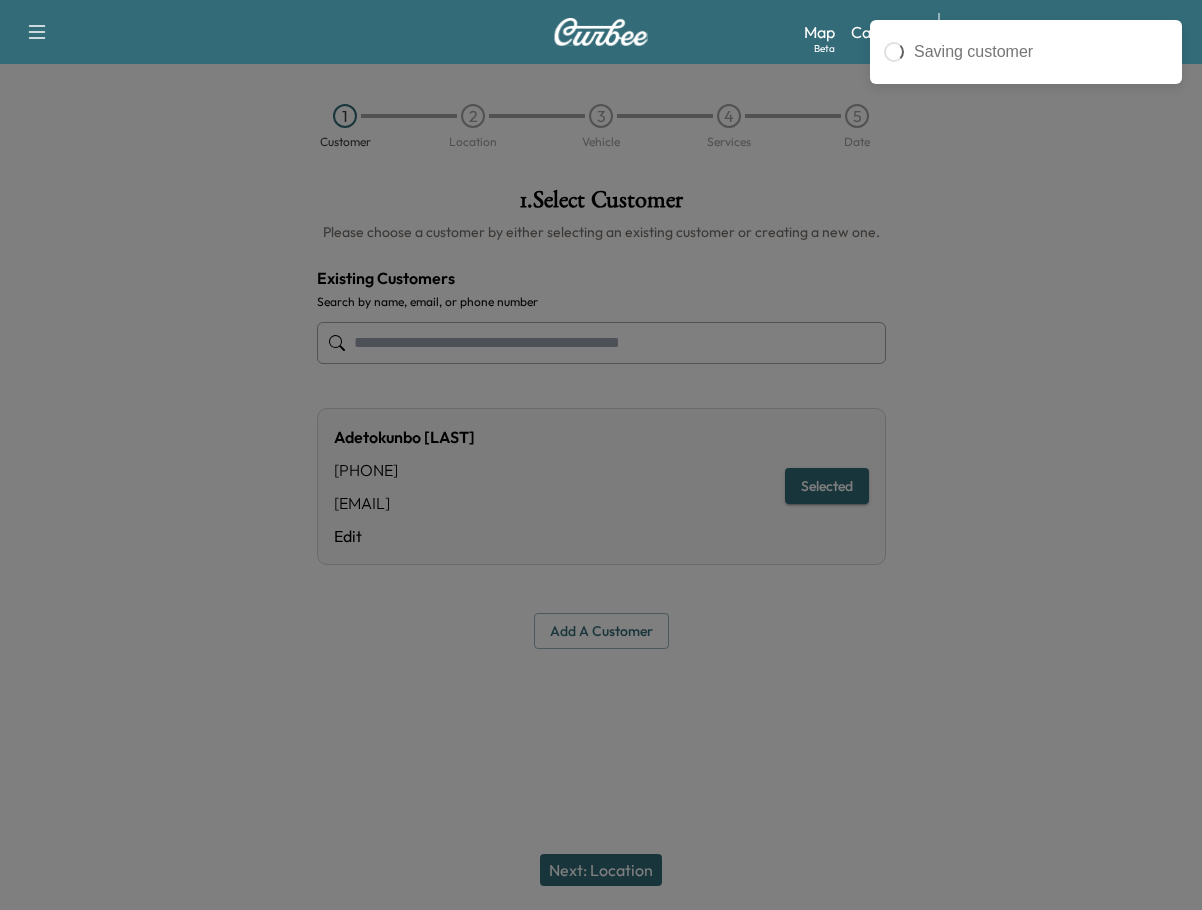 type on "**********" 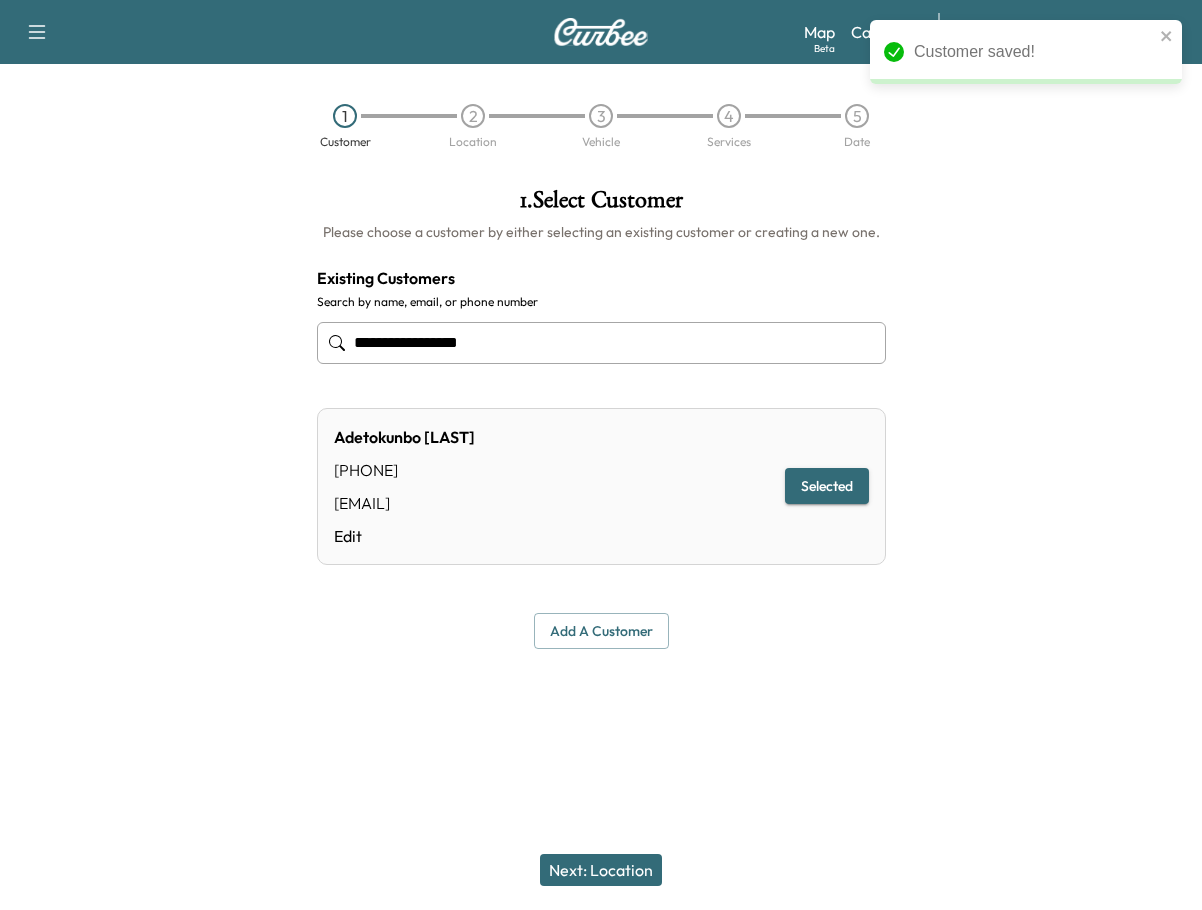 click on "Next: Location" at bounding box center [601, 870] 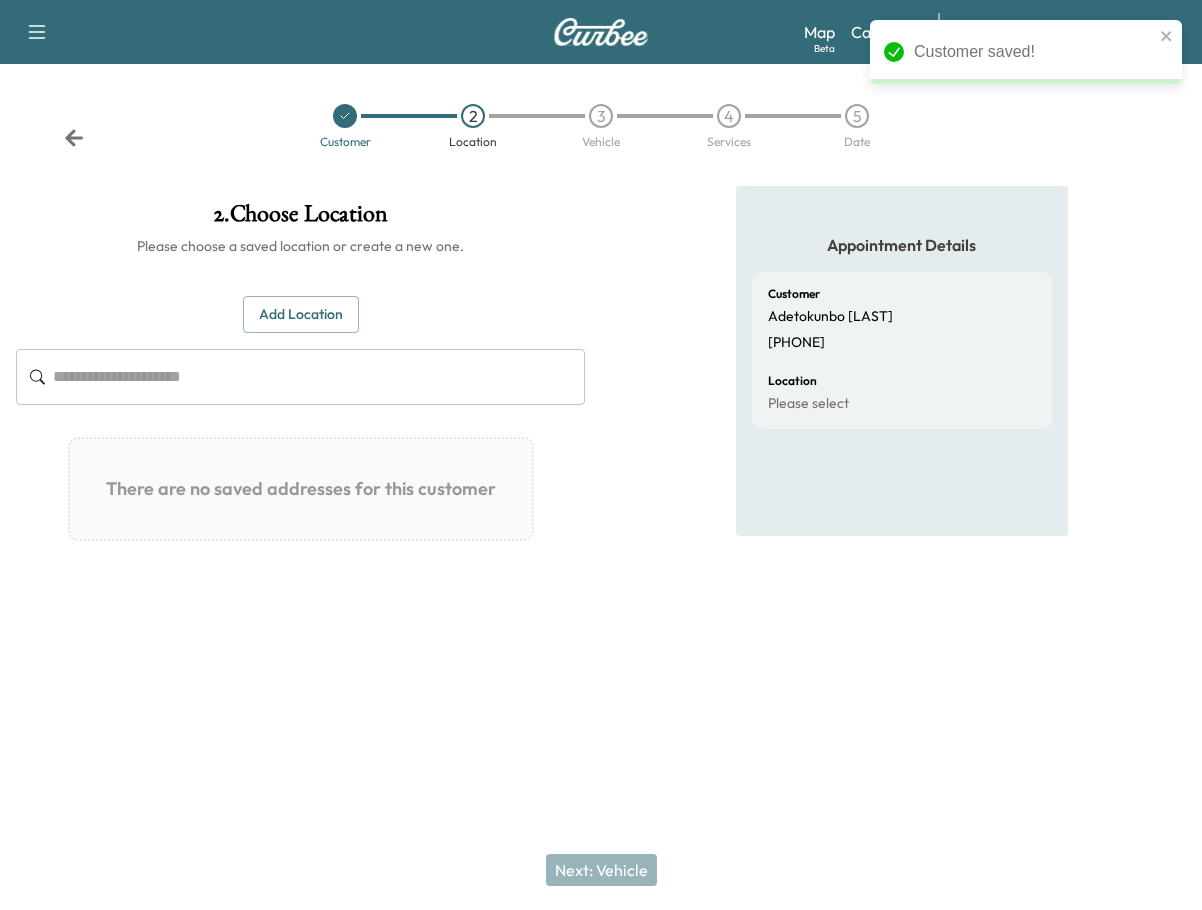click on "Add Location" at bounding box center (301, 314) 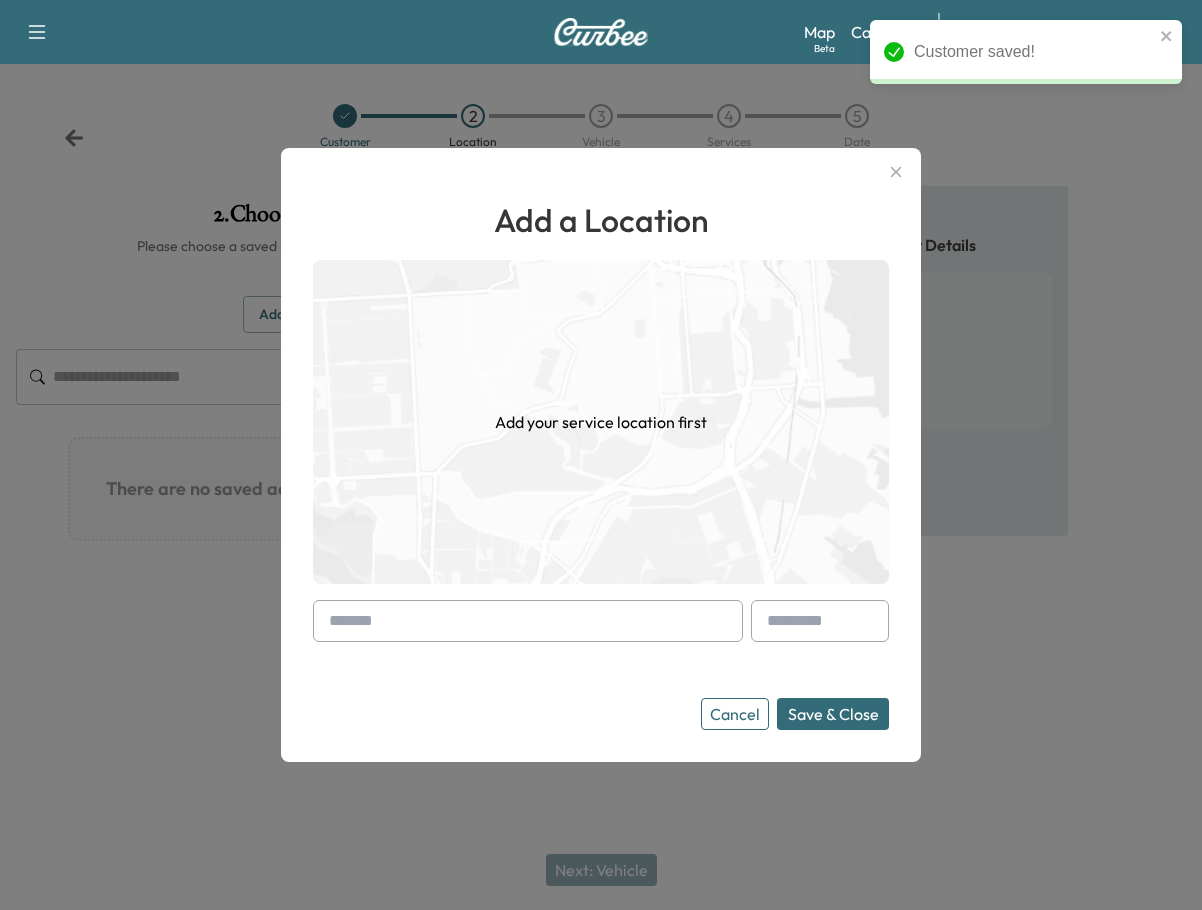 click at bounding box center [528, 621] 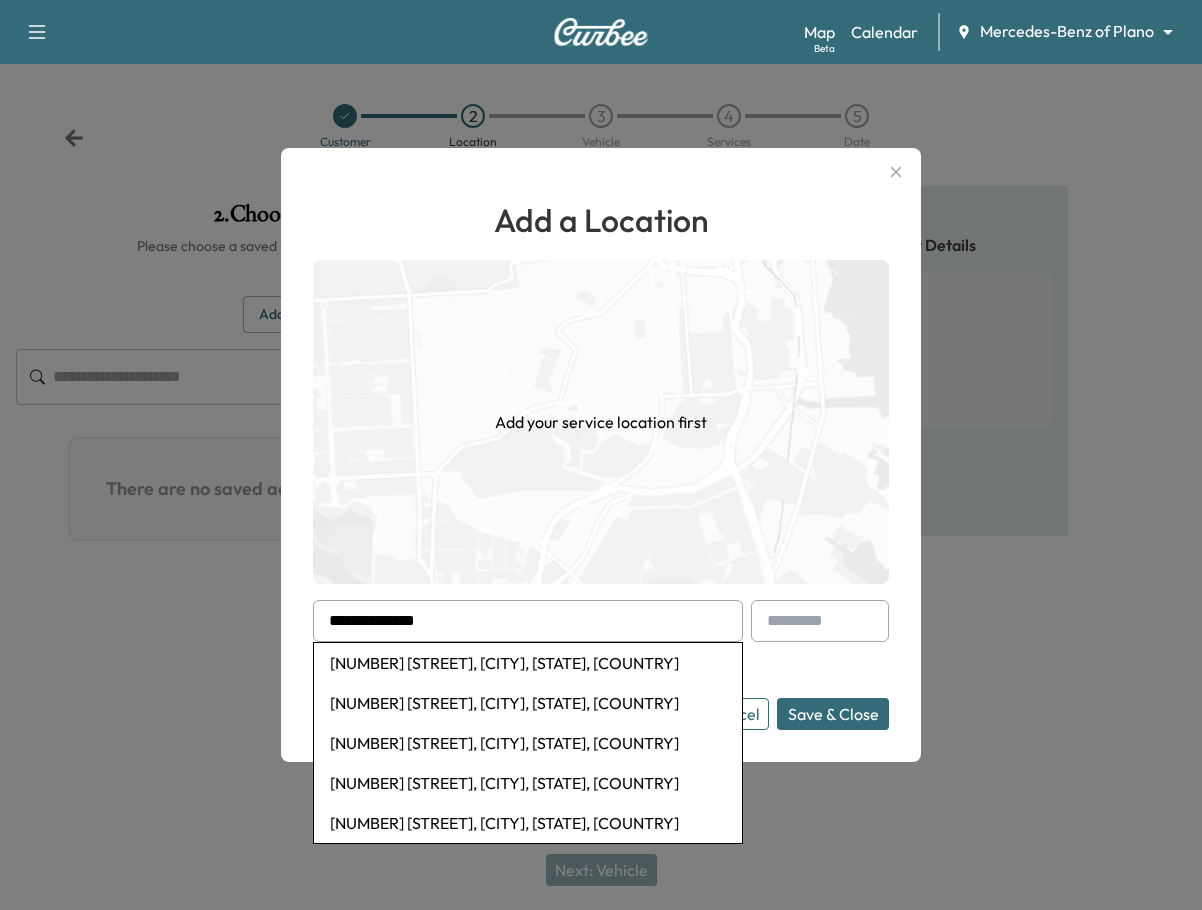 click on "[NUMBER] [STREET], [CITY], [STATE], [COUNTRY]" at bounding box center [528, 663] 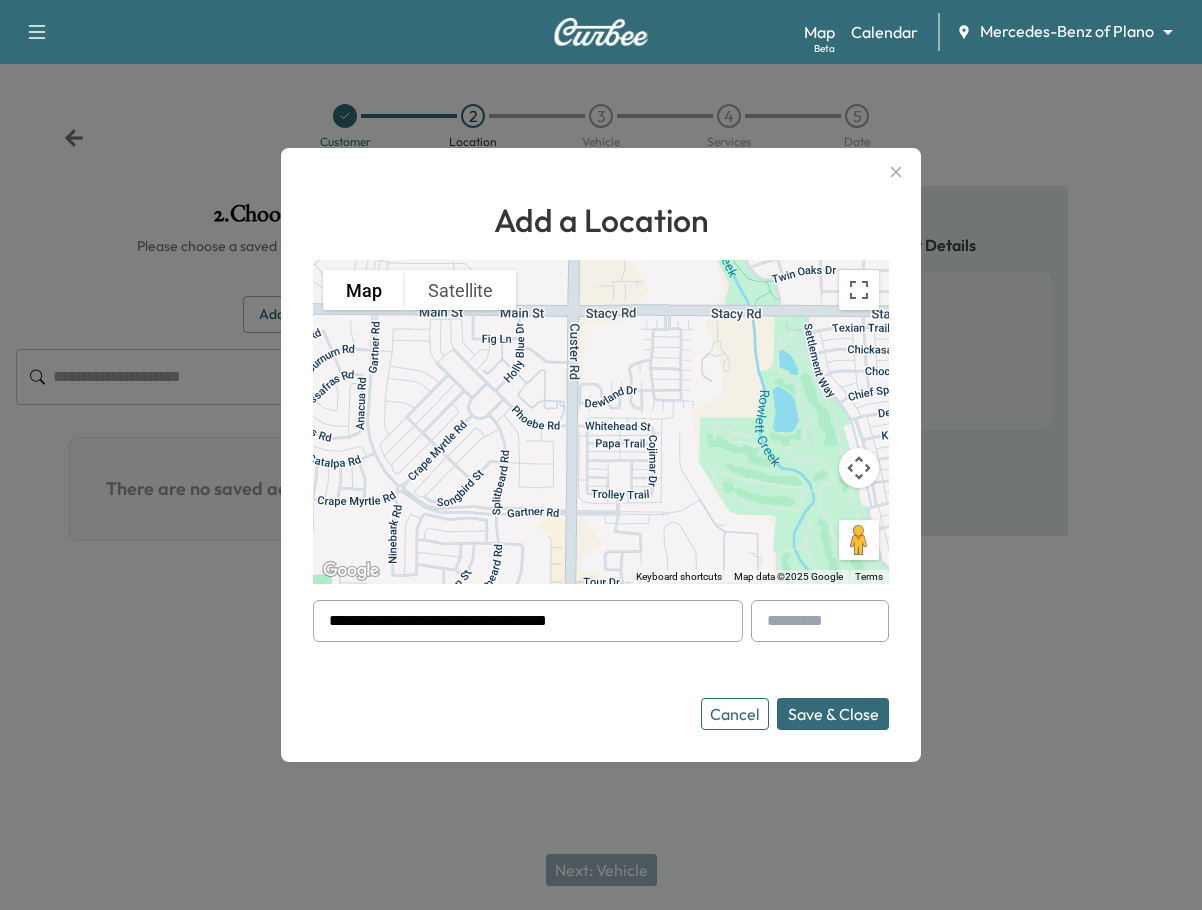 click on "Save & Close" at bounding box center (833, 714) 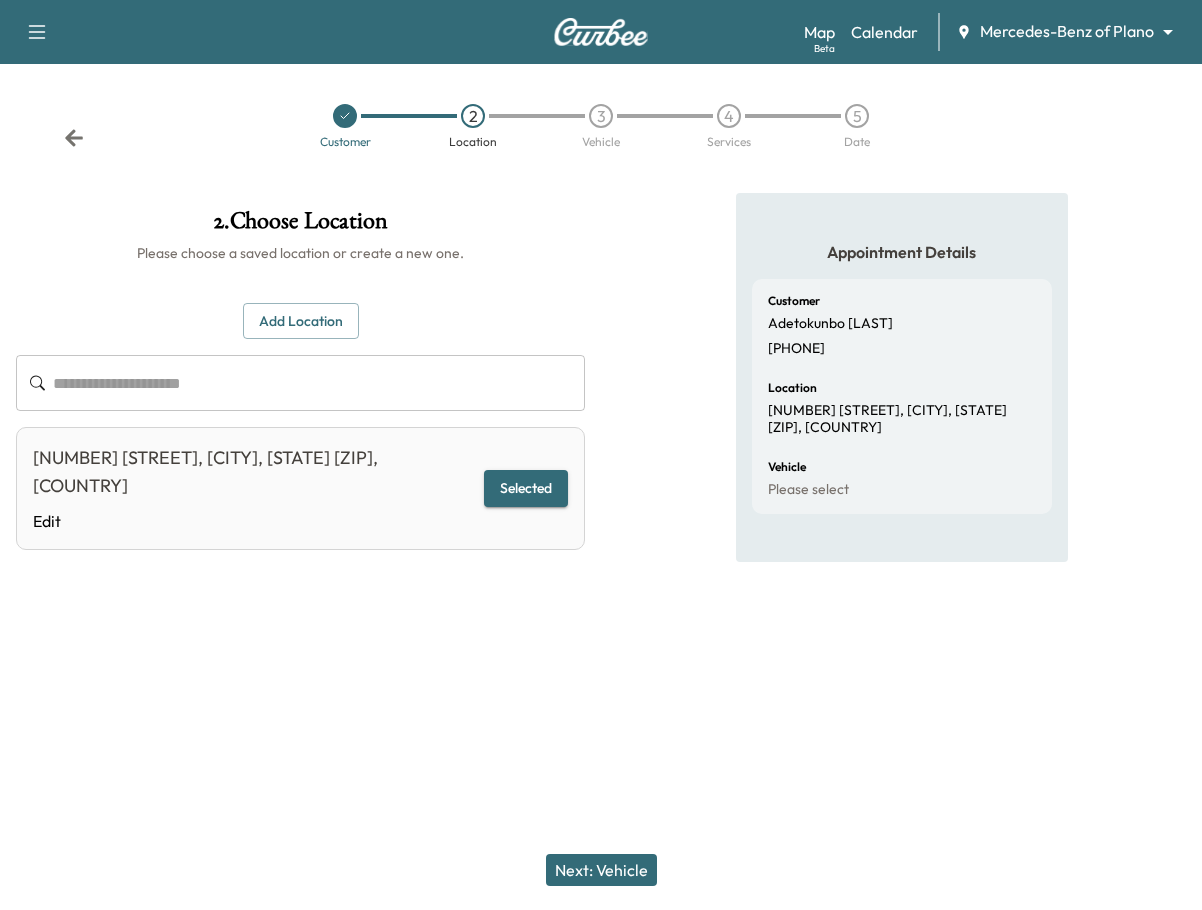 click on "Next: Vehicle" at bounding box center (601, 870) 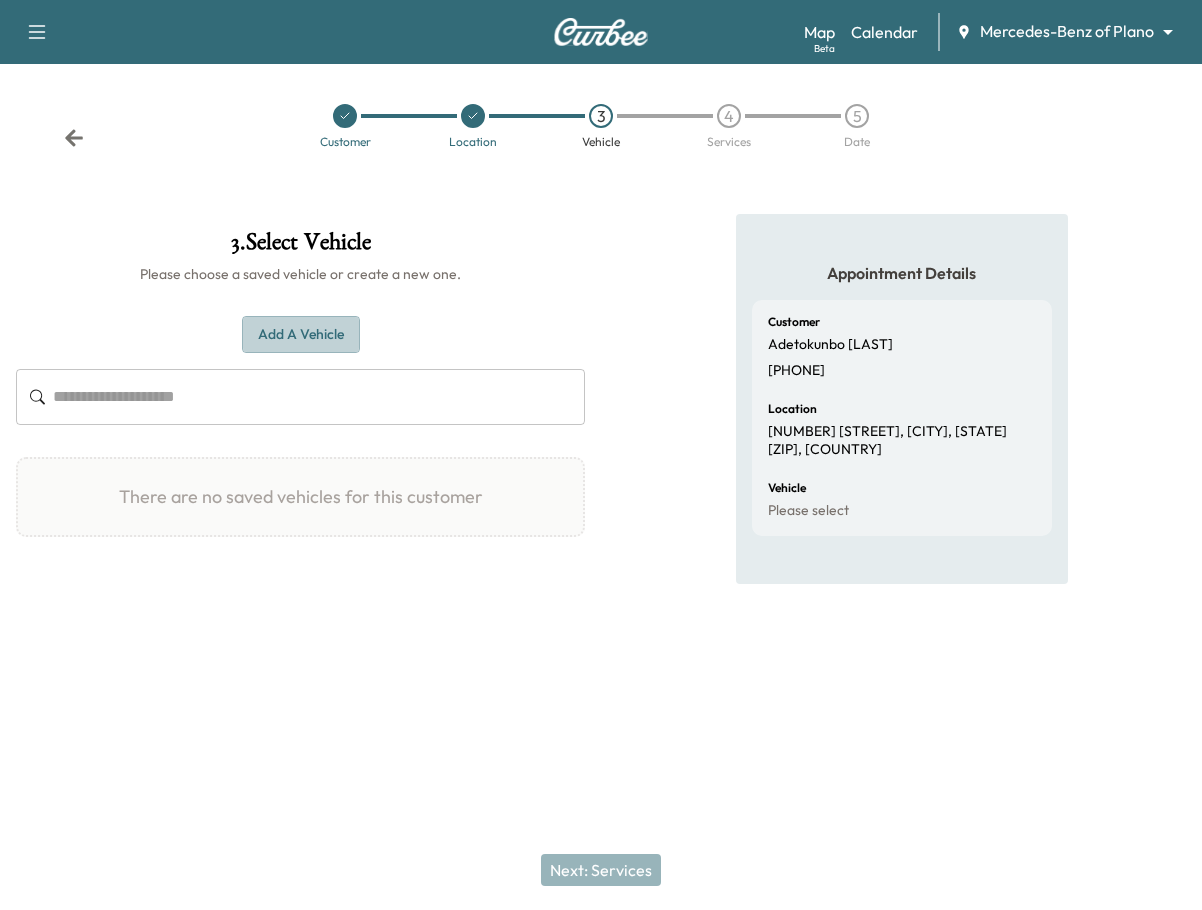 click on "Add a Vehicle" at bounding box center (301, 334) 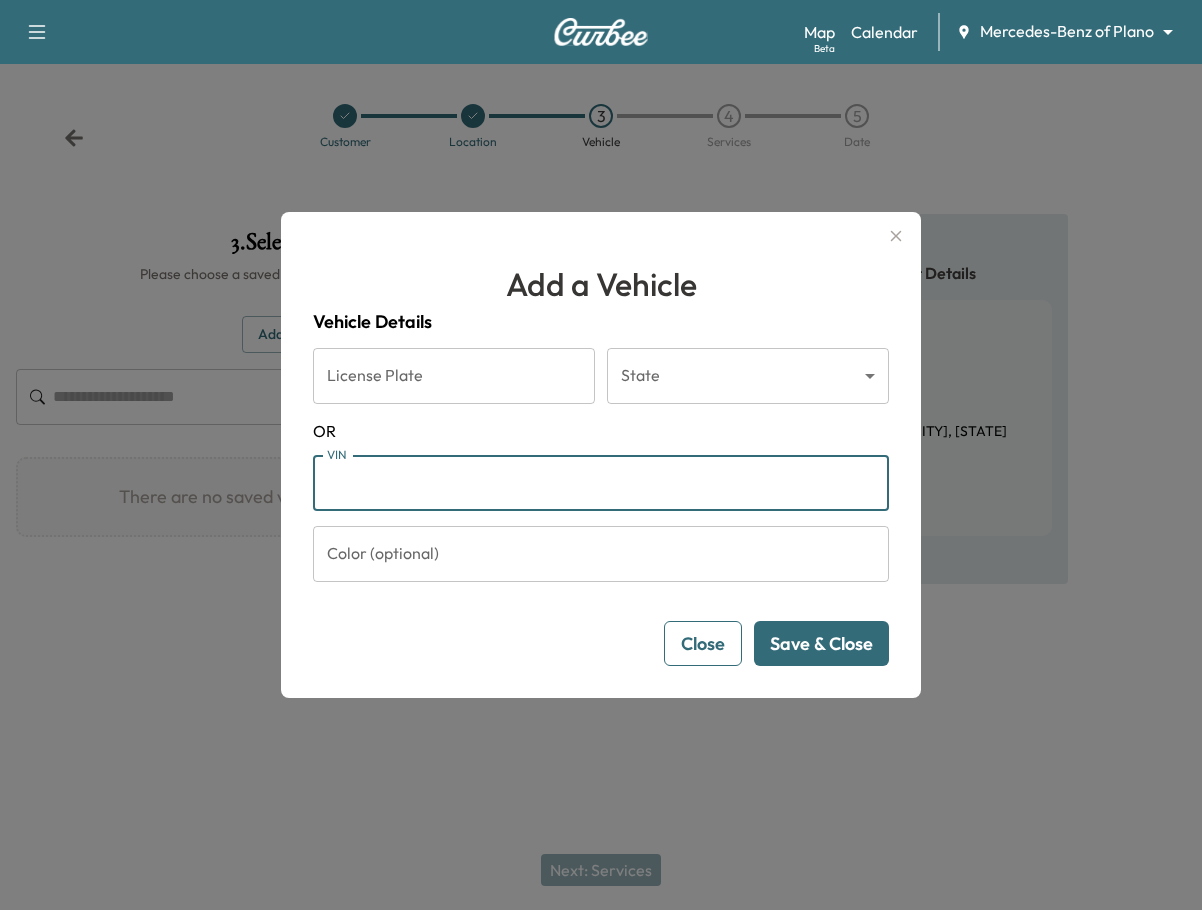 paste on "**********" 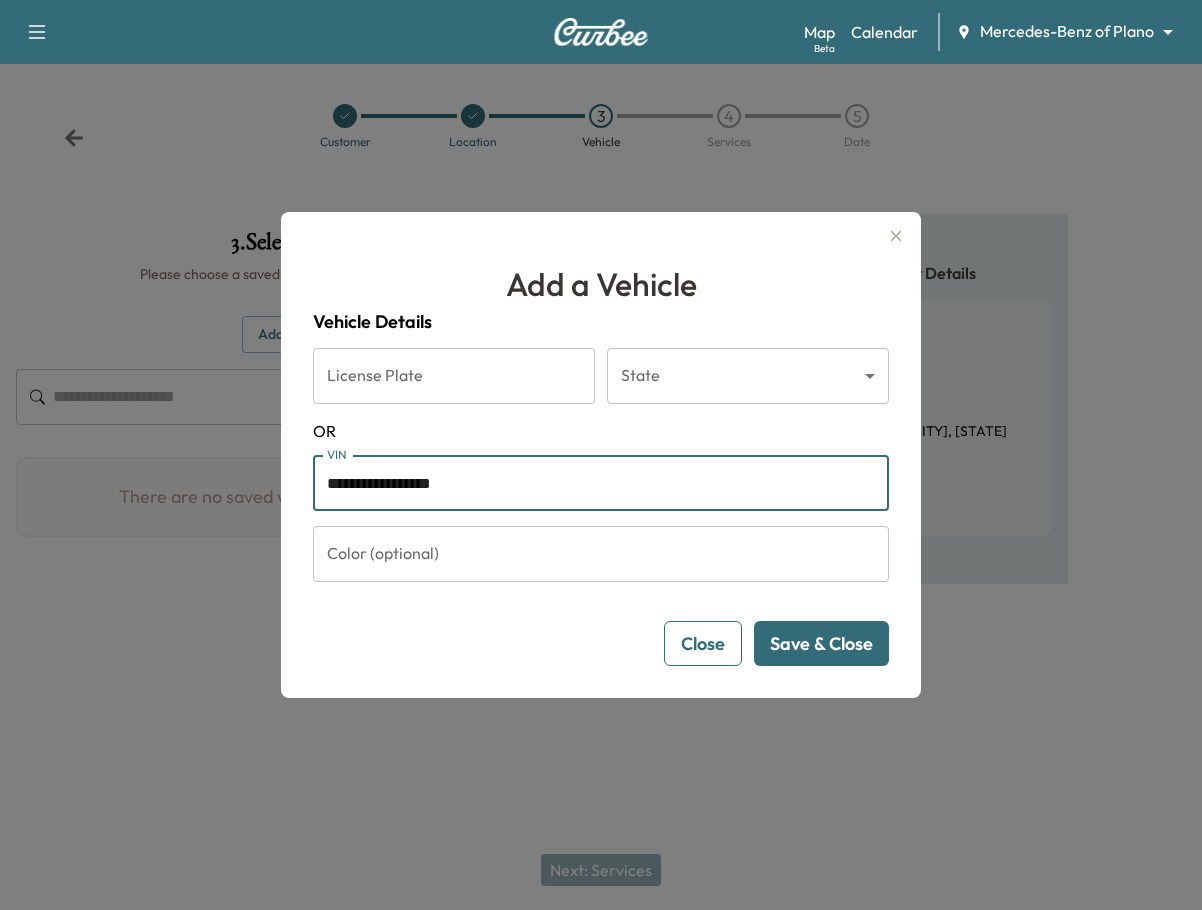 type on "**********" 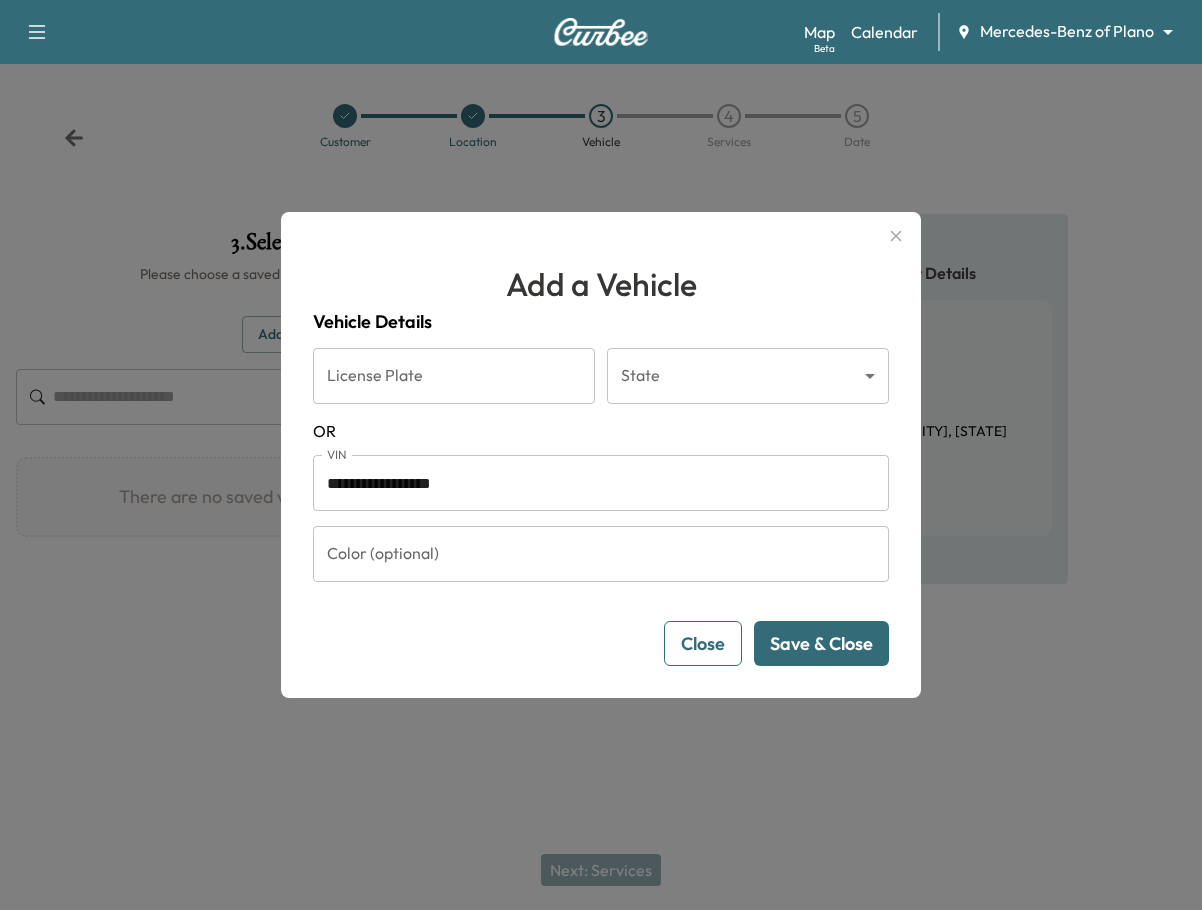 click on "Save & Close" at bounding box center (821, 643) 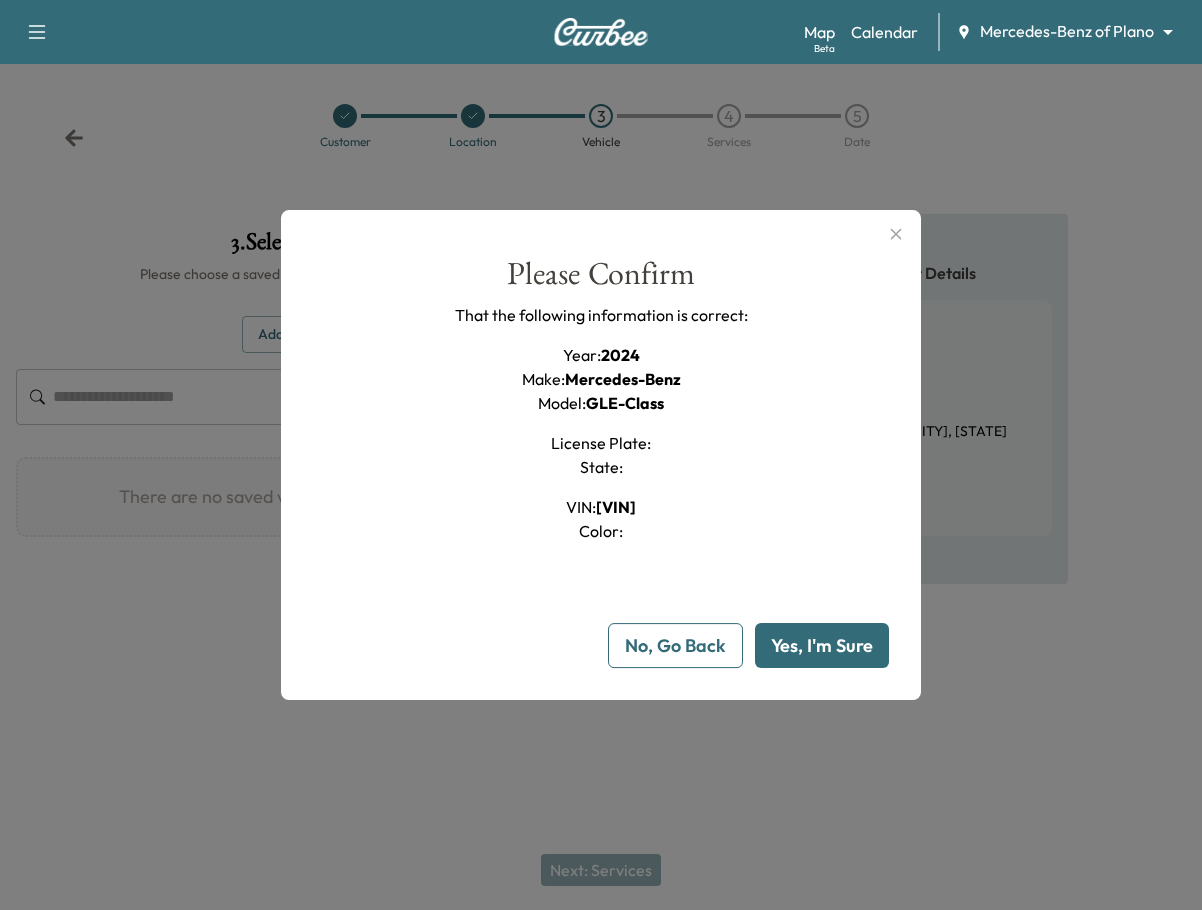 click on "Yes, I'm Sure" at bounding box center (822, 645) 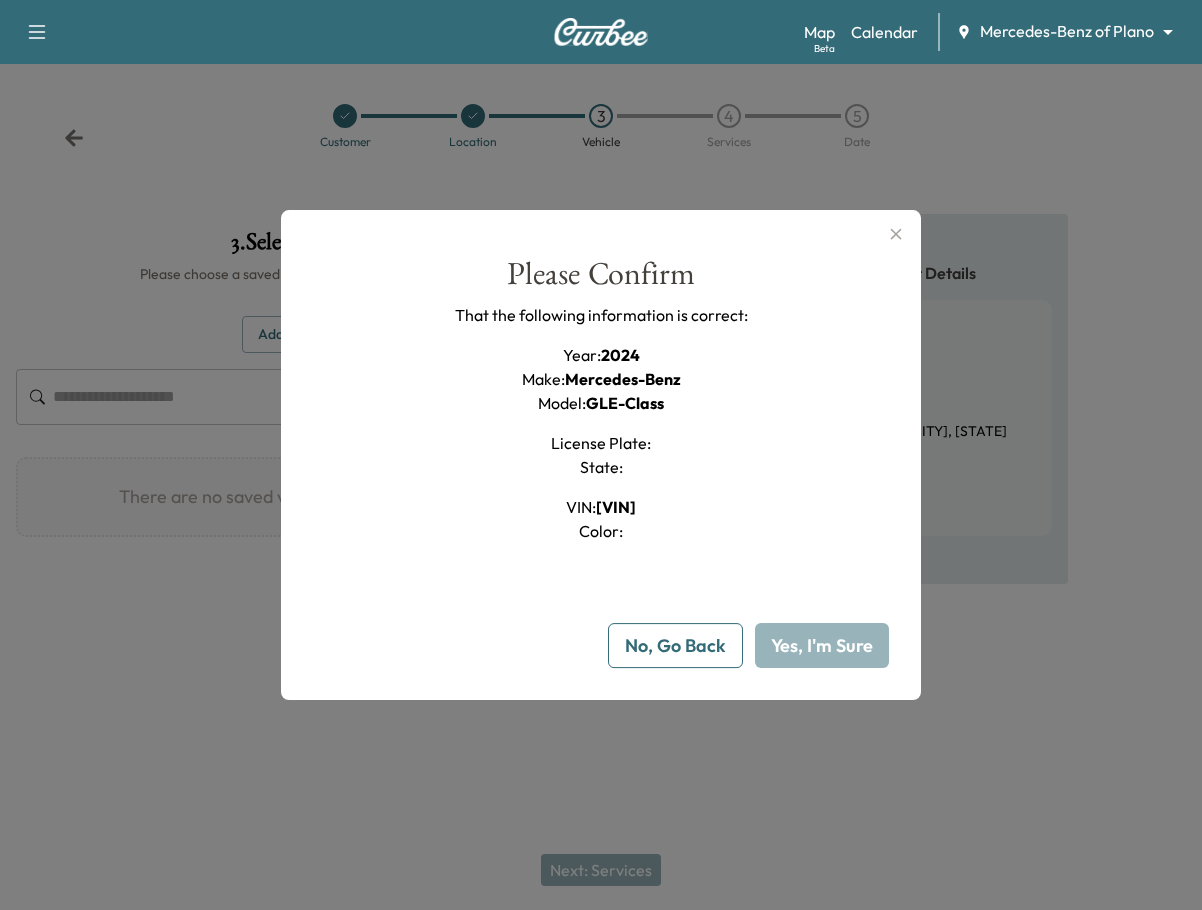 type 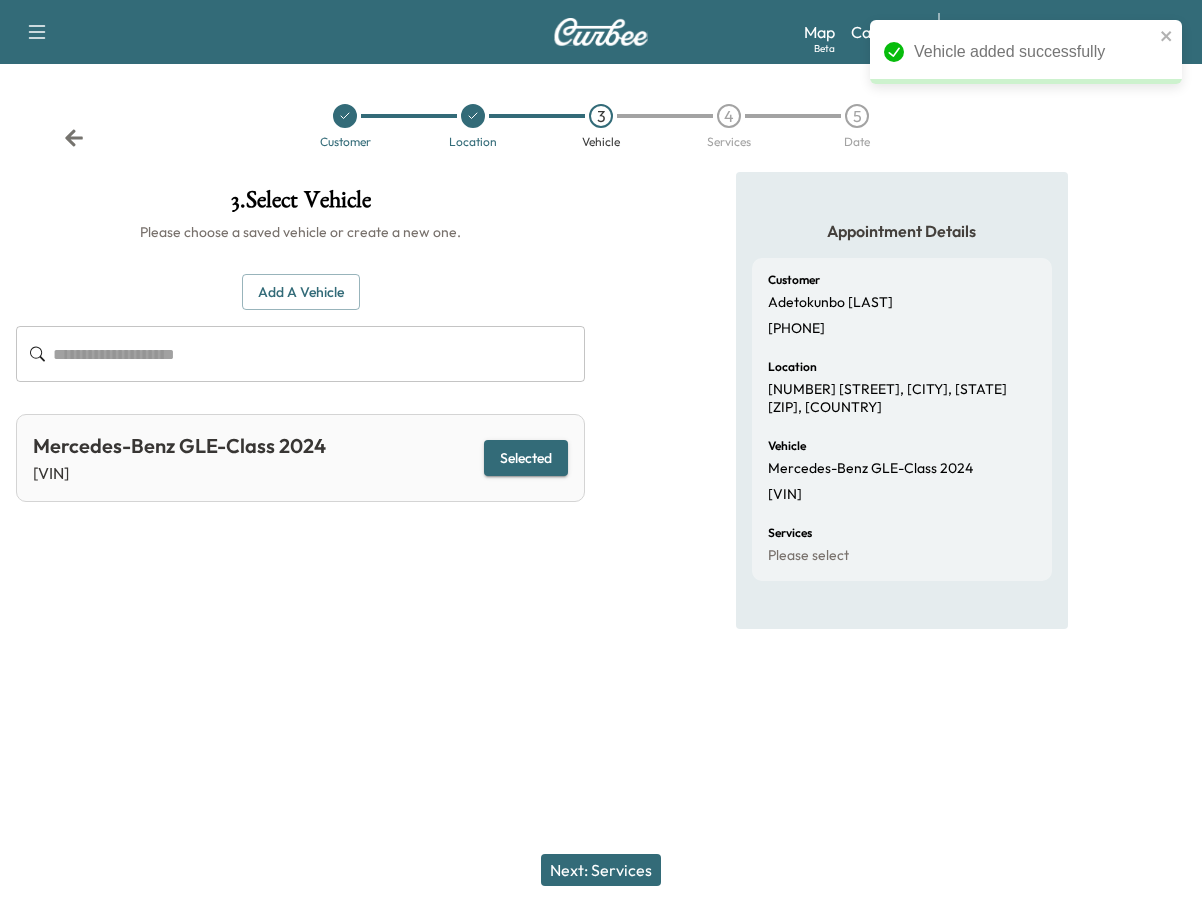 click on "Next: Services" at bounding box center (601, 870) 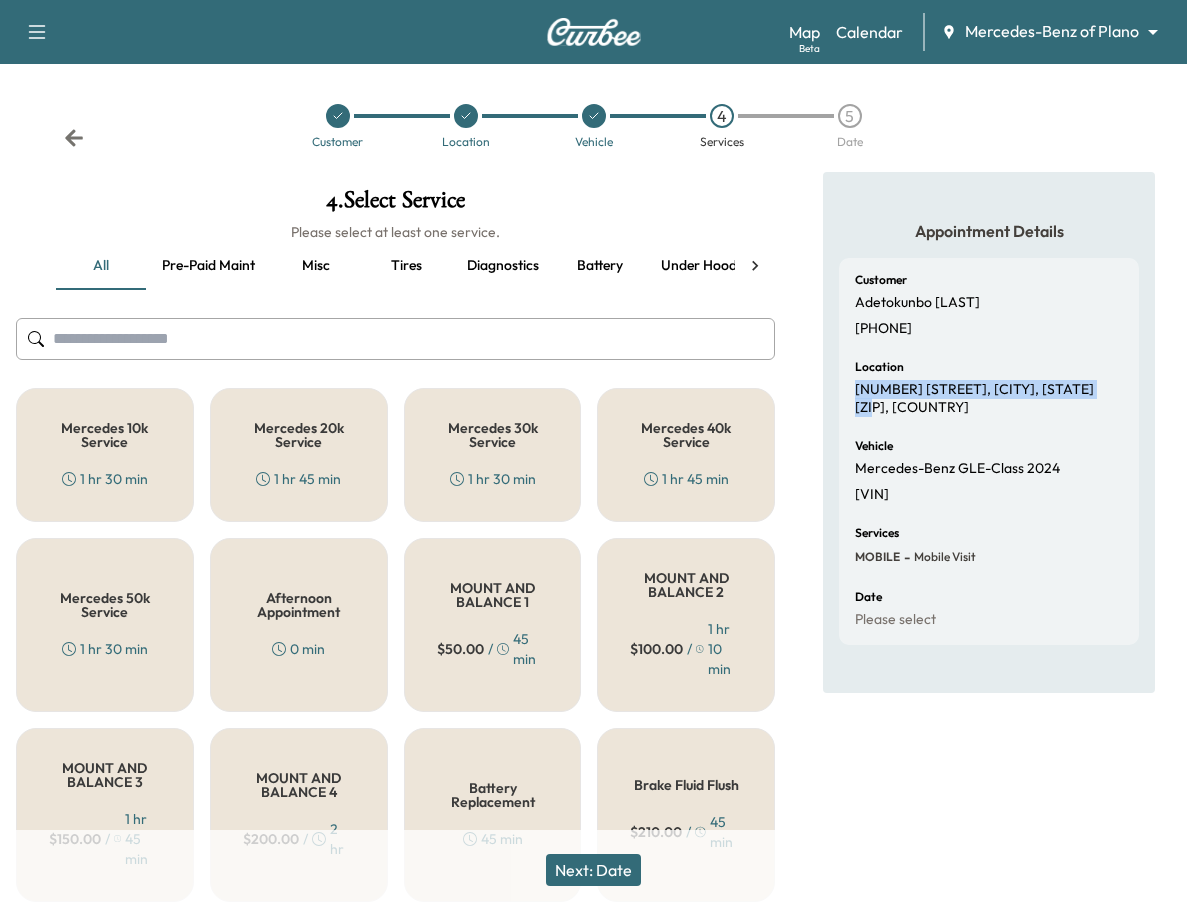 drag, startPoint x: 858, startPoint y: 389, endPoint x: 1129, endPoint y: 386, distance: 271.0166 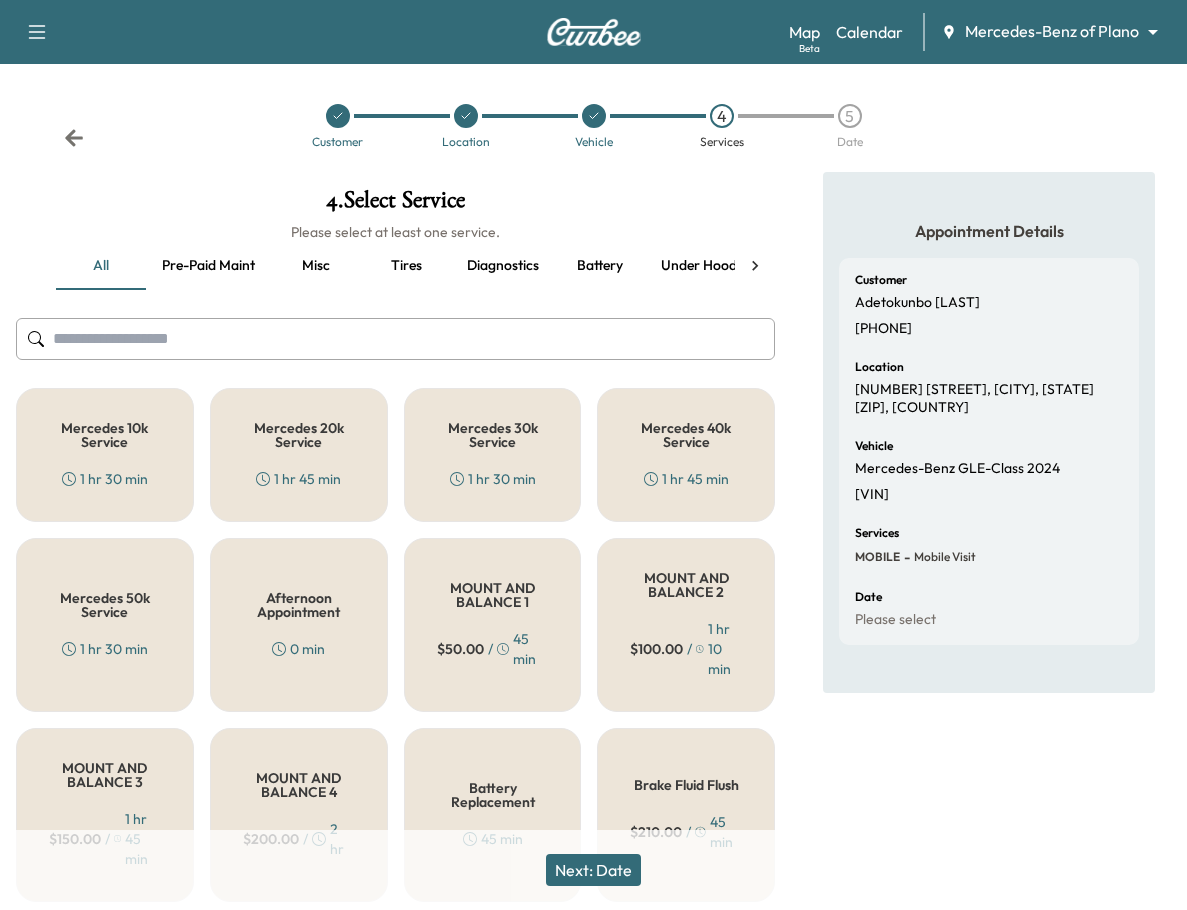 click on "Appointment Details Customer [FIRST]   [LAST] [PHONE] Location [NUMBER] [STREET], [CITY], [STATE] [ZIP], [COUNTRY] Vehicle Mercedes-Benz   GLE-Class   2024 [VIN] Services MOBILE - Mobile Visit Date Please select" at bounding box center [989, 1065] 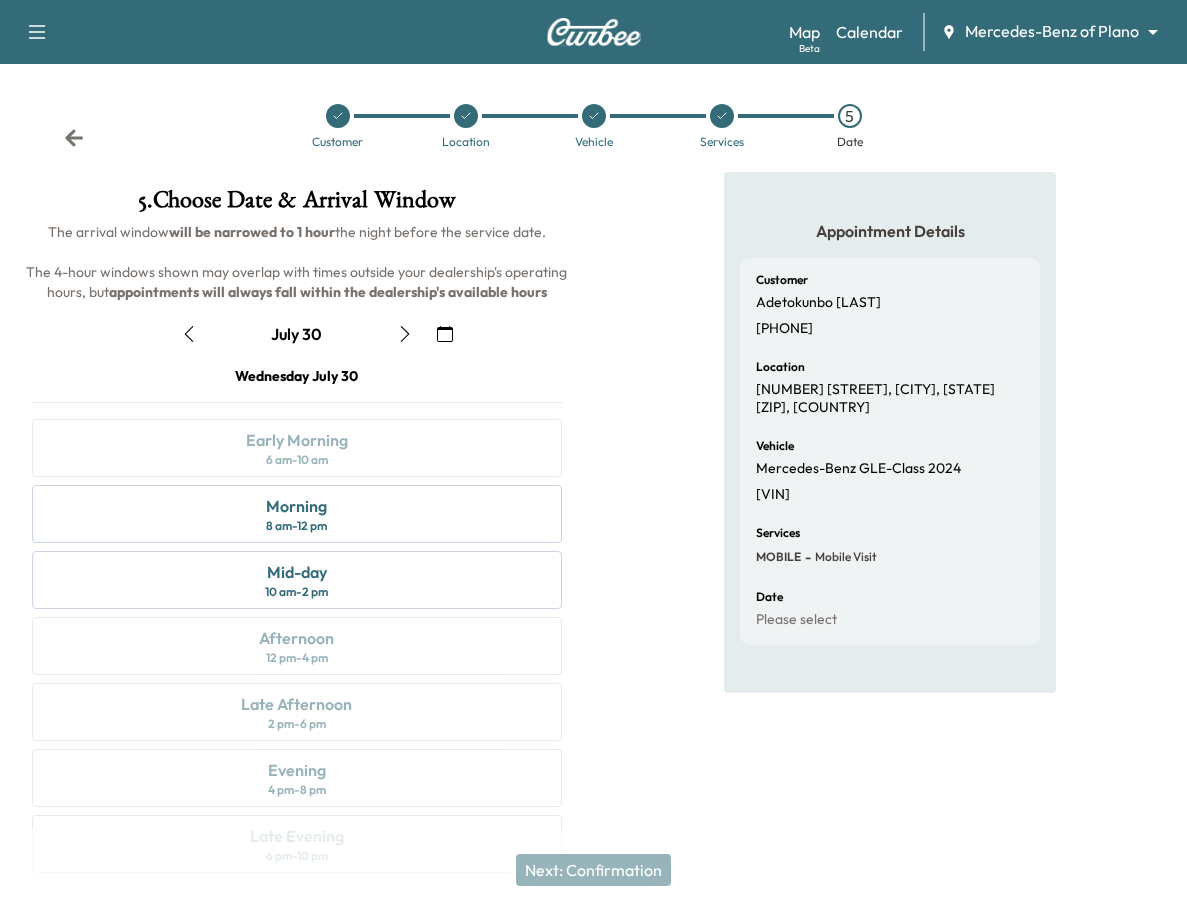 click 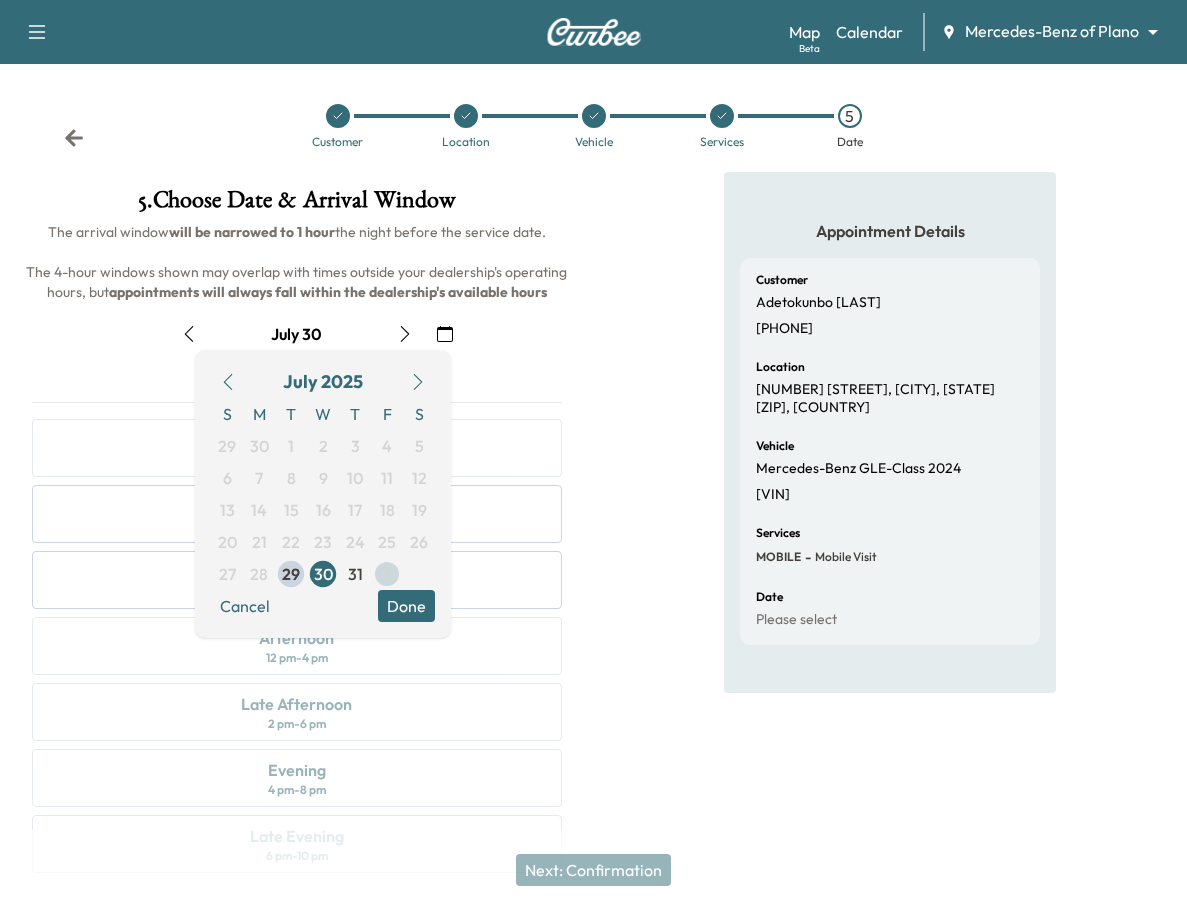 click on "1" at bounding box center [387, 574] 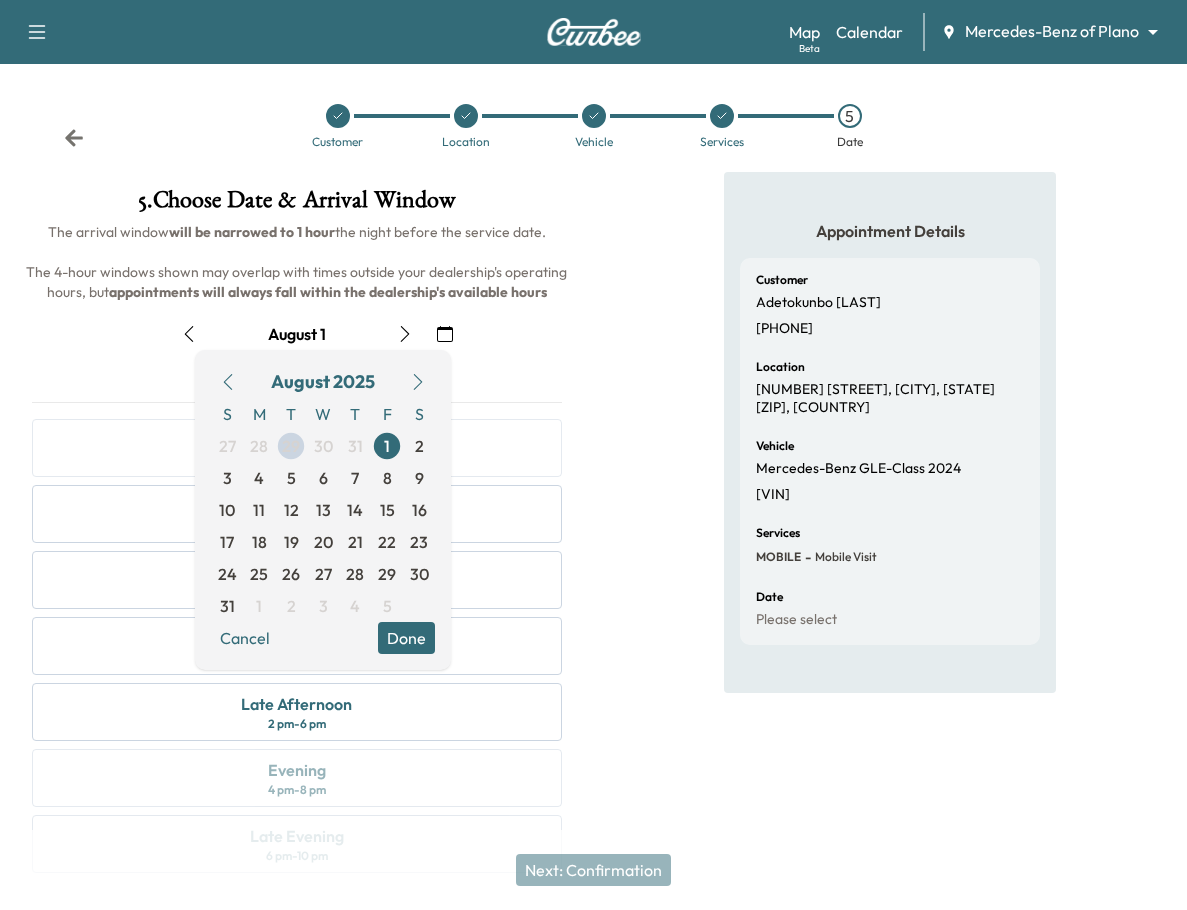 click on "Done" at bounding box center (406, 638) 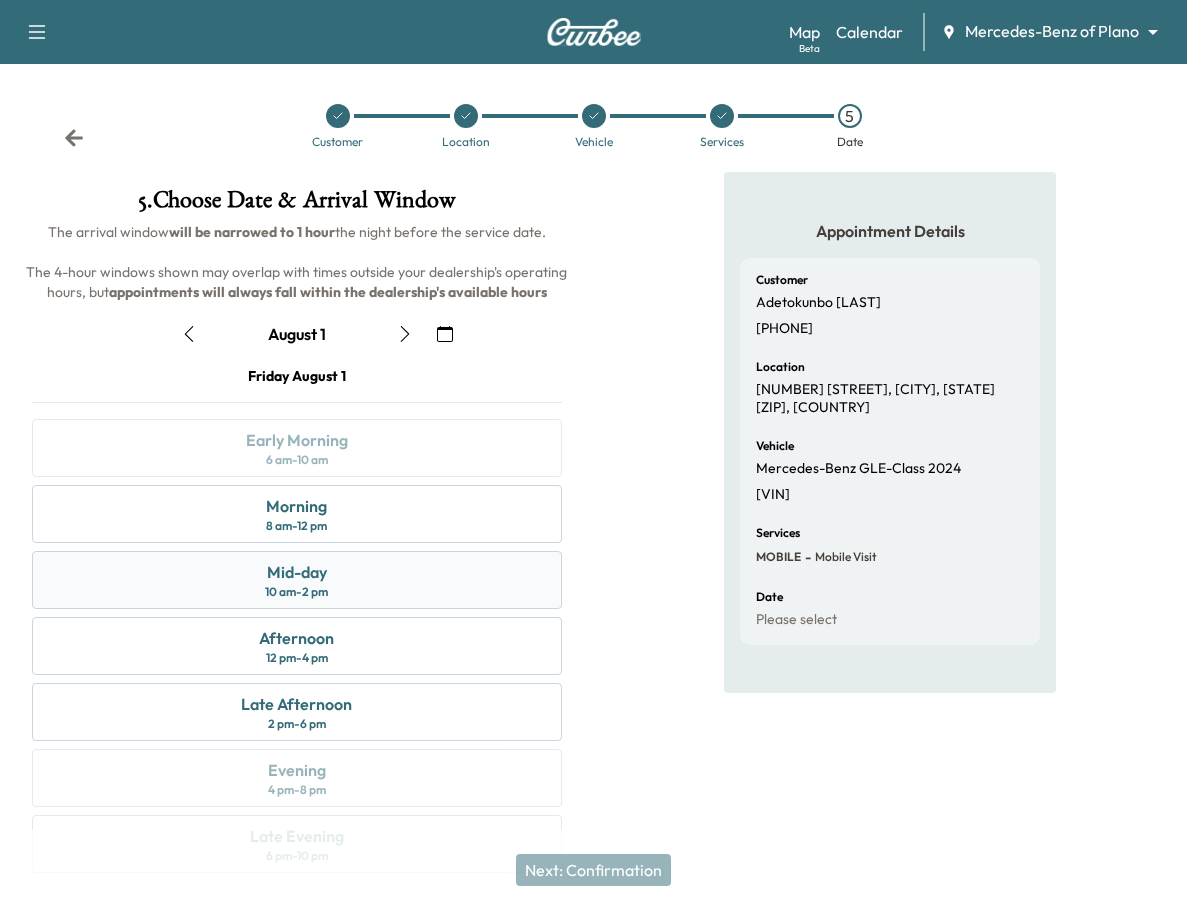 click on "10 am  -  2 pm" at bounding box center [296, 592] 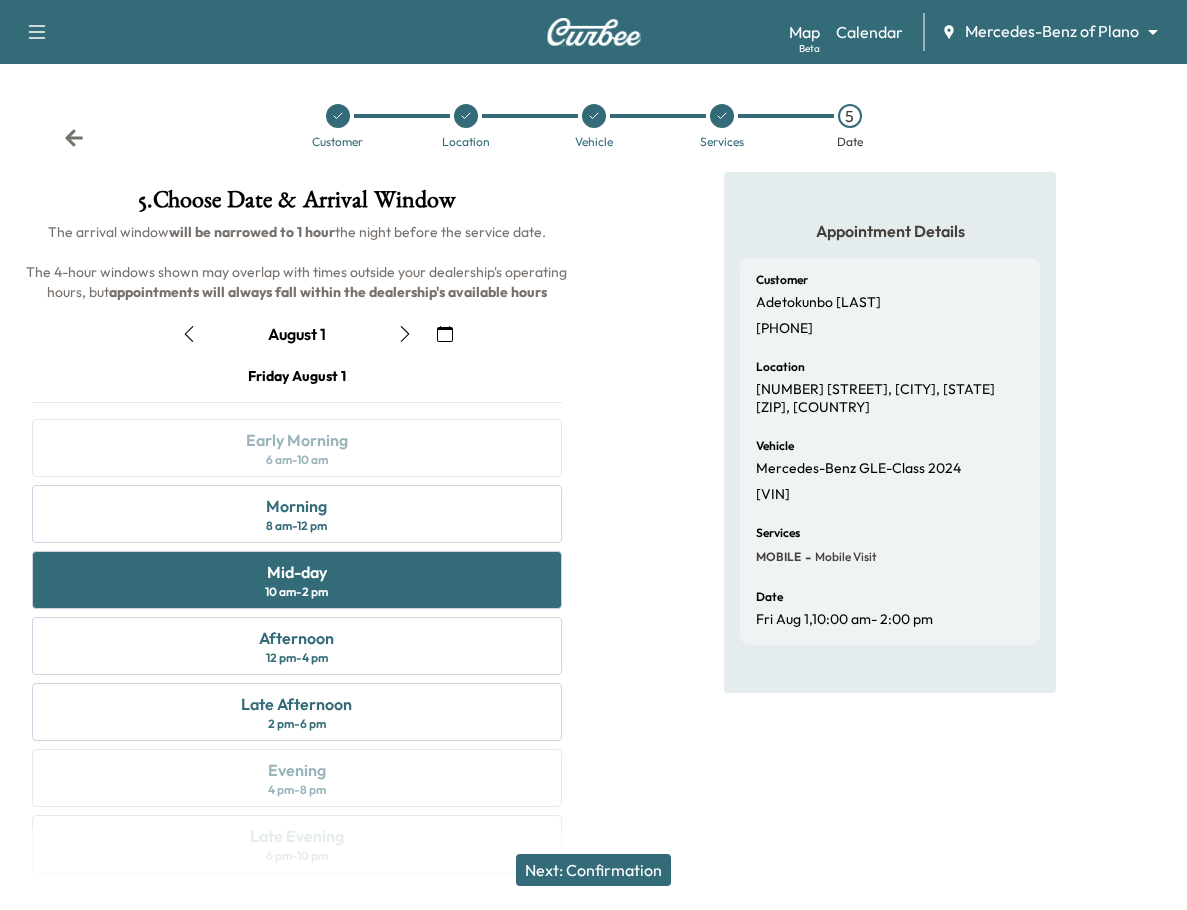 click on "Next: Confirmation" at bounding box center (593, 870) 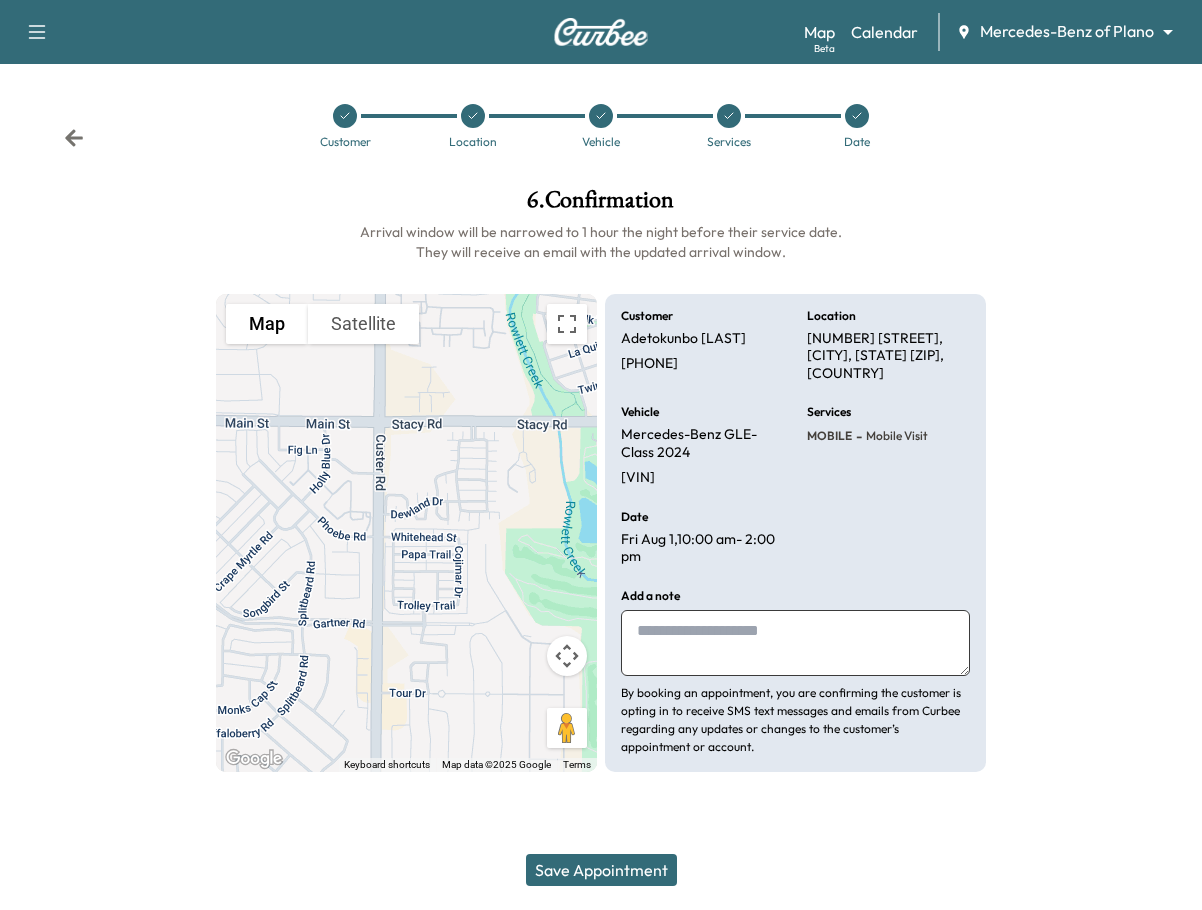 click at bounding box center (795, 643) 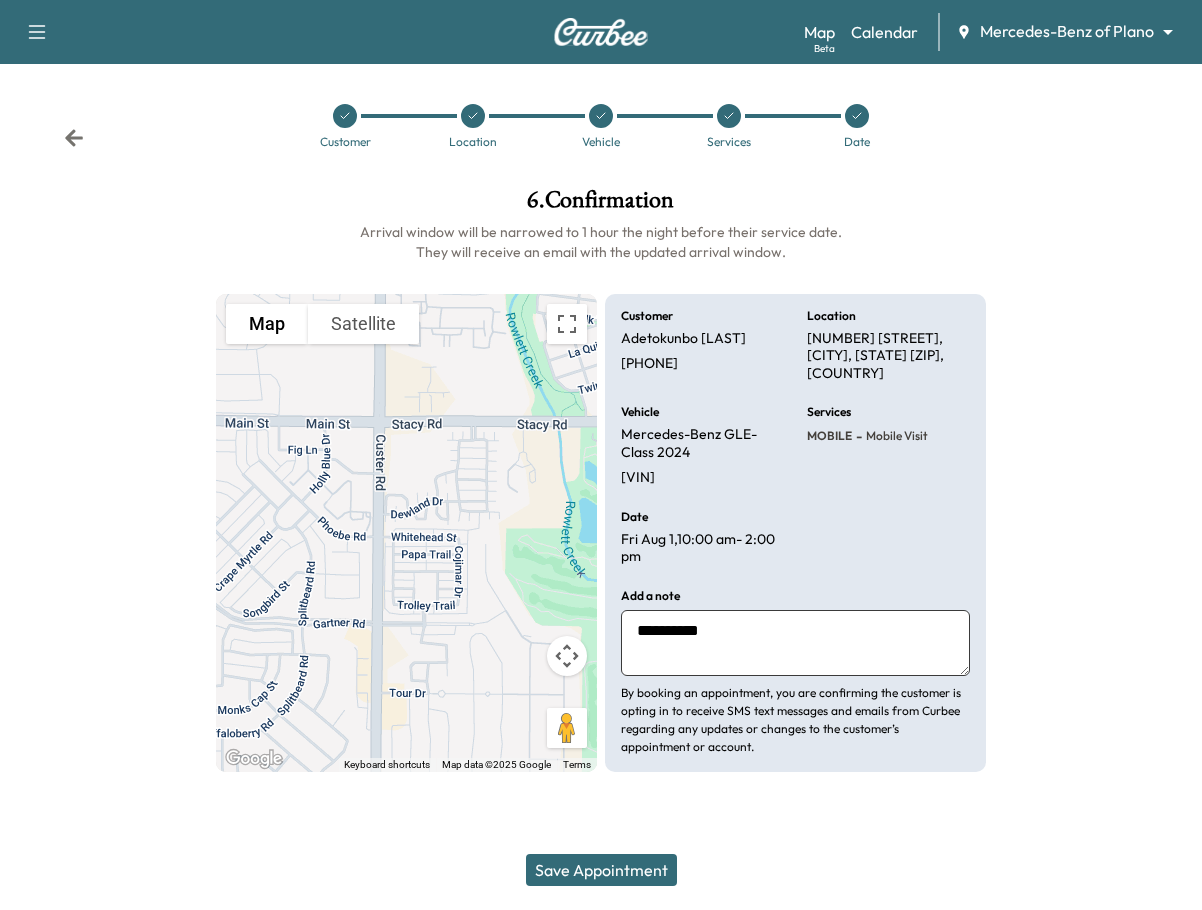 type on "**********" 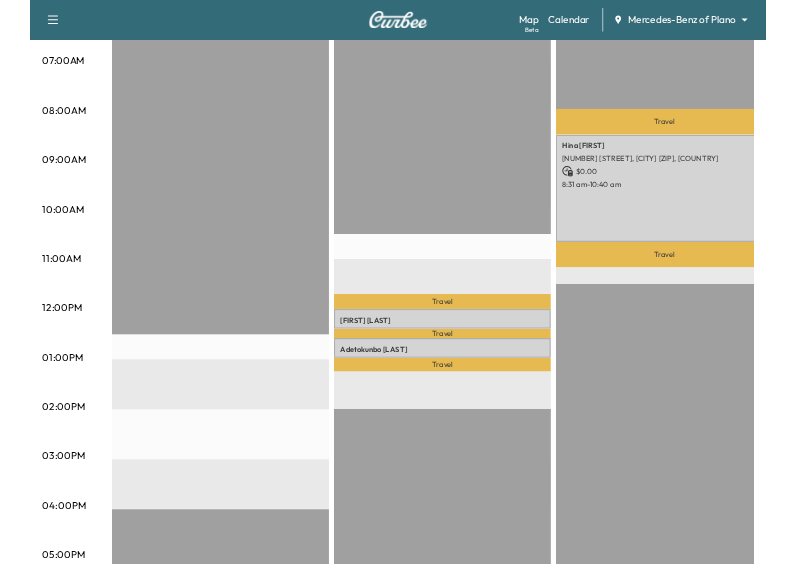 scroll, scrollTop: 600, scrollLeft: 0, axis: vertical 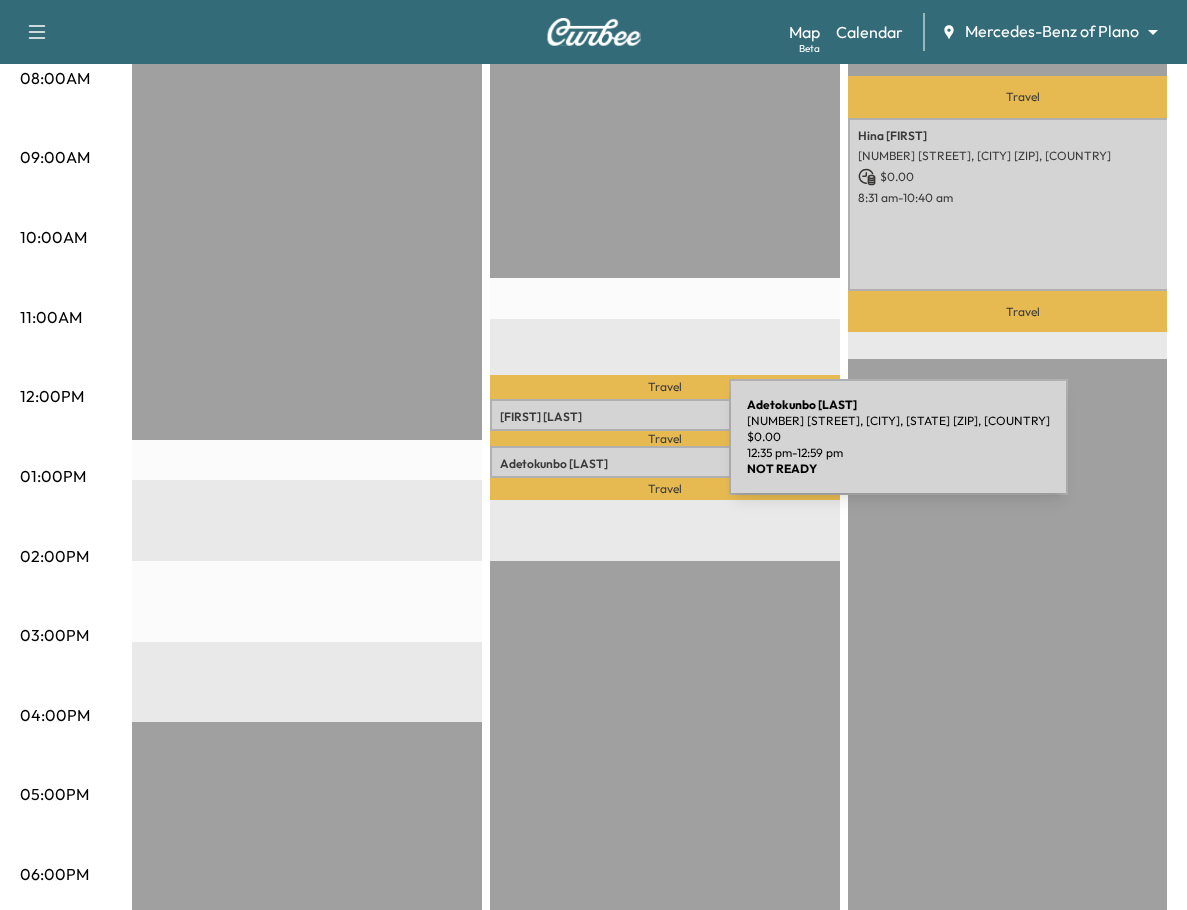 click on "[FIRST]   [LAST] [NUMBER] [STREET], [CITY], [STATE] [ZIP], [COUNTRY]   $ 0.00 12:35 pm  -  12:59 pm" at bounding box center (665, 462) 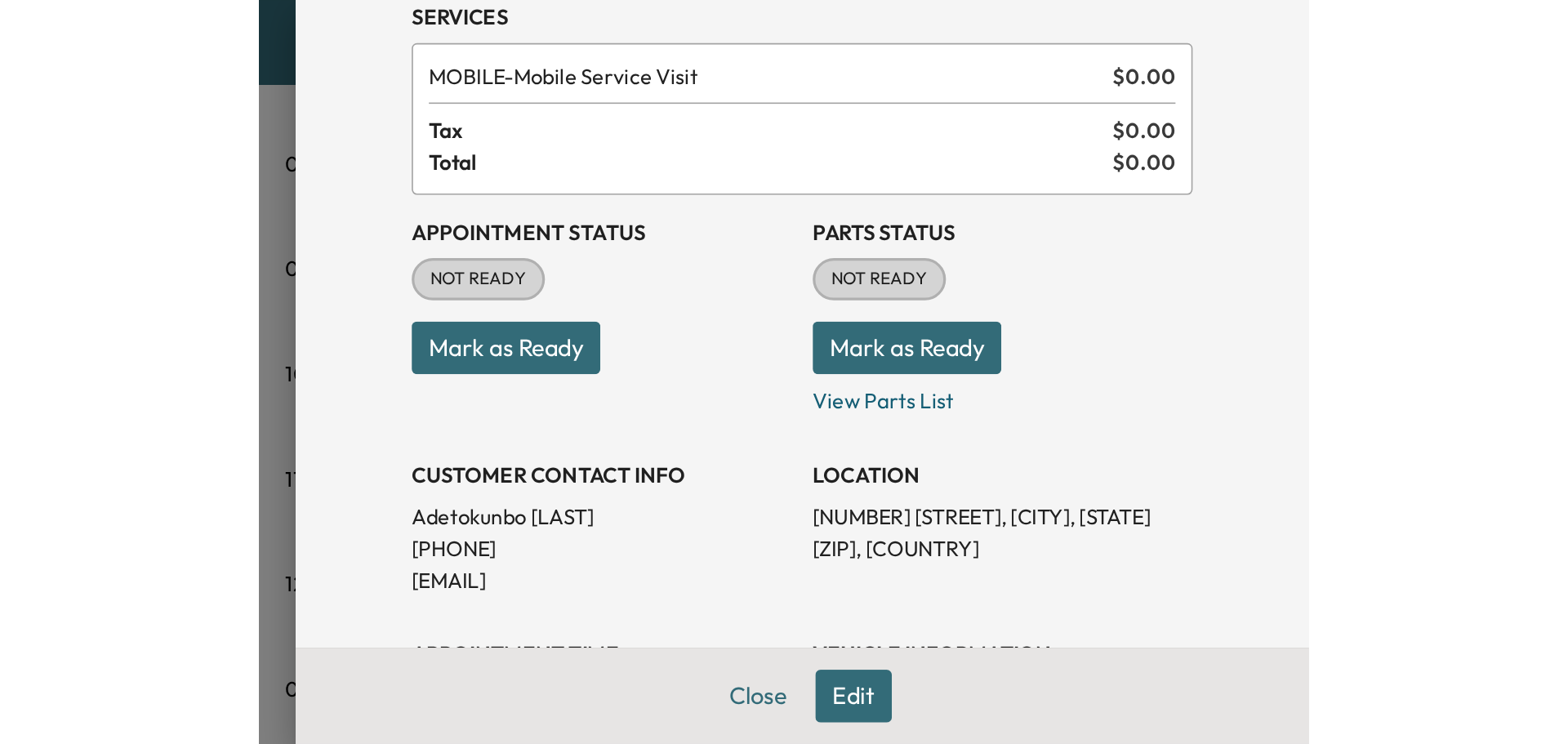scroll, scrollTop: 163, scrollLeft: 0, axis: vertical 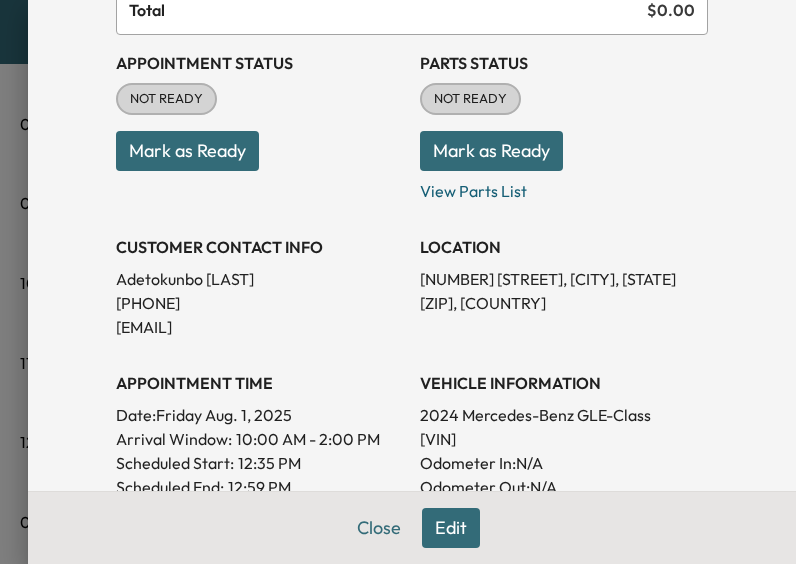 click on "[FIRST]   [LAST]" at bounding box center (260, 279) 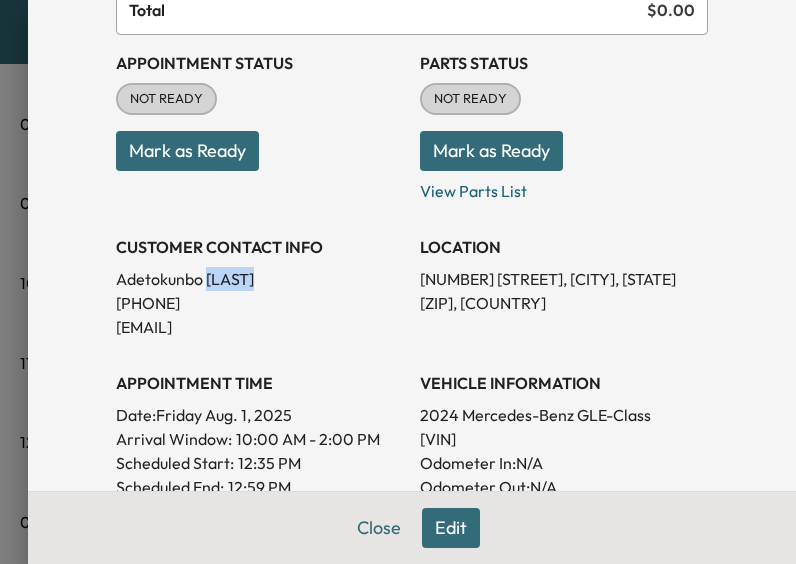 click on "[FIRST]   [LAST]" at bounding box center (260, 279) 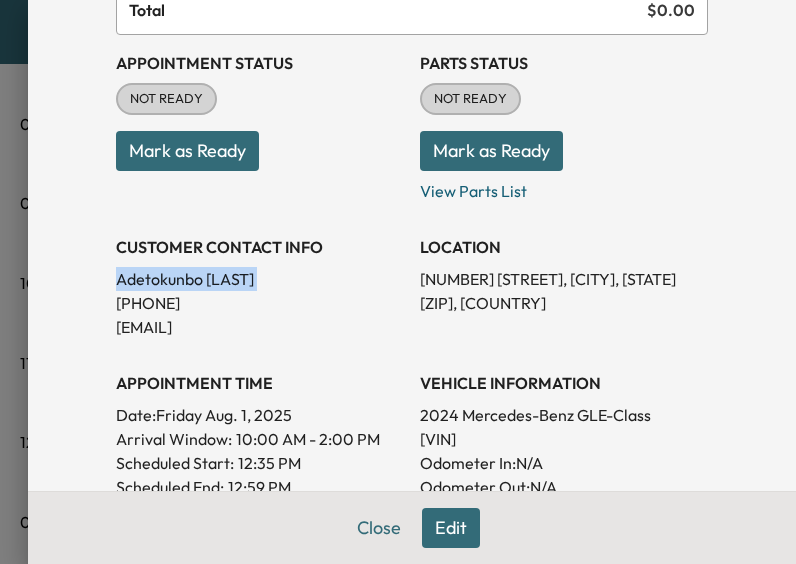 click on "[FIRST]   [LAST]" at bounding box center [260, 279] 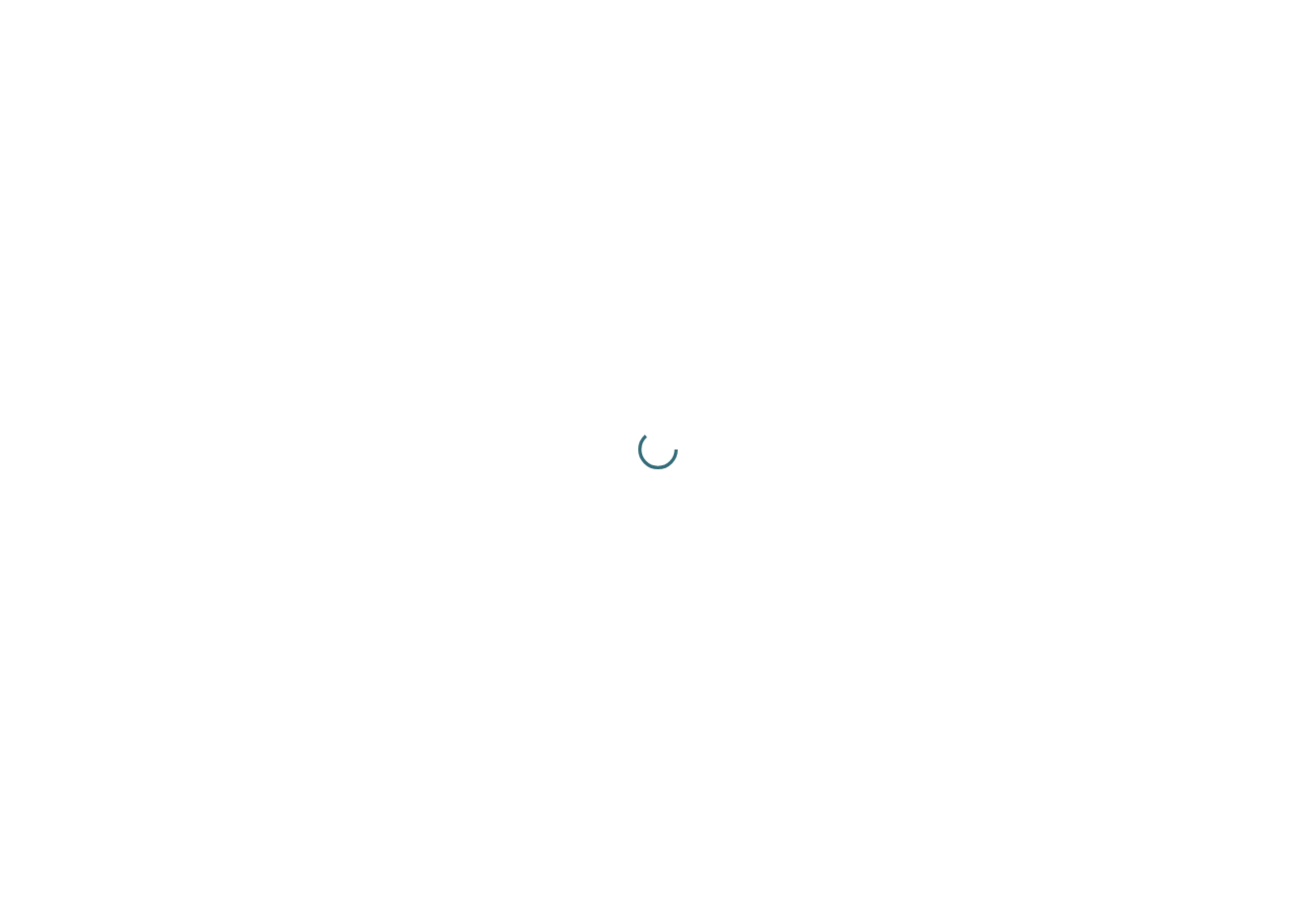 scroll, scrollTop: 0, scrollLeft: 0, axis: both 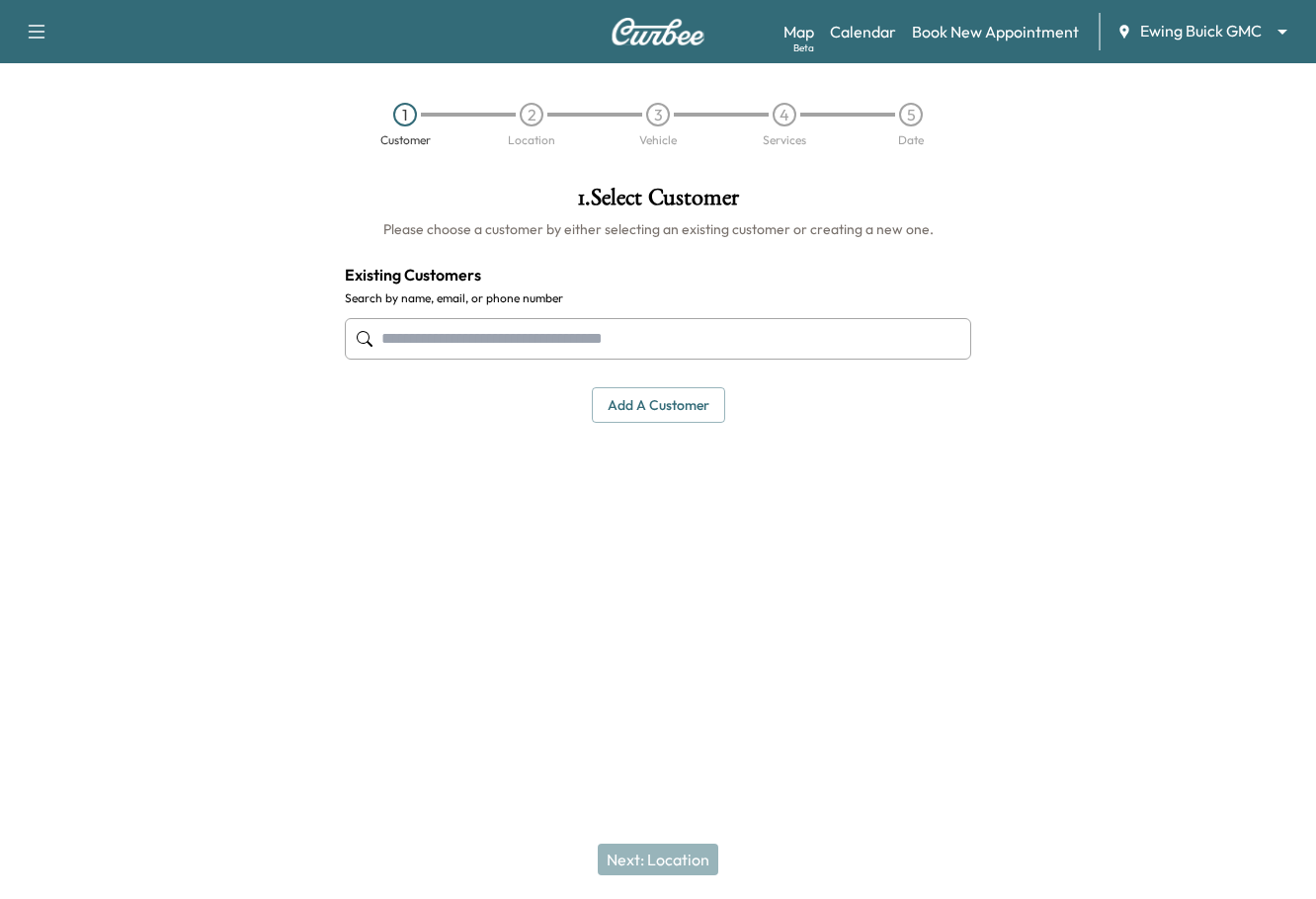 click on "Support Log Out Map Beta Calendar Book New Appointment Ewing Buick GMC ******** ​ 1 Customer 2 Location 3 Vehicle 4 Services 5 Date 1 .  Select Customer Please choose a customer by either selecting an existing customer or creating a new one. Existing Customers Search by name, email, or phone number Add a customer add a customer Customer Details Cancel Save & Close Next: Location" at bounding box center [658, 450] 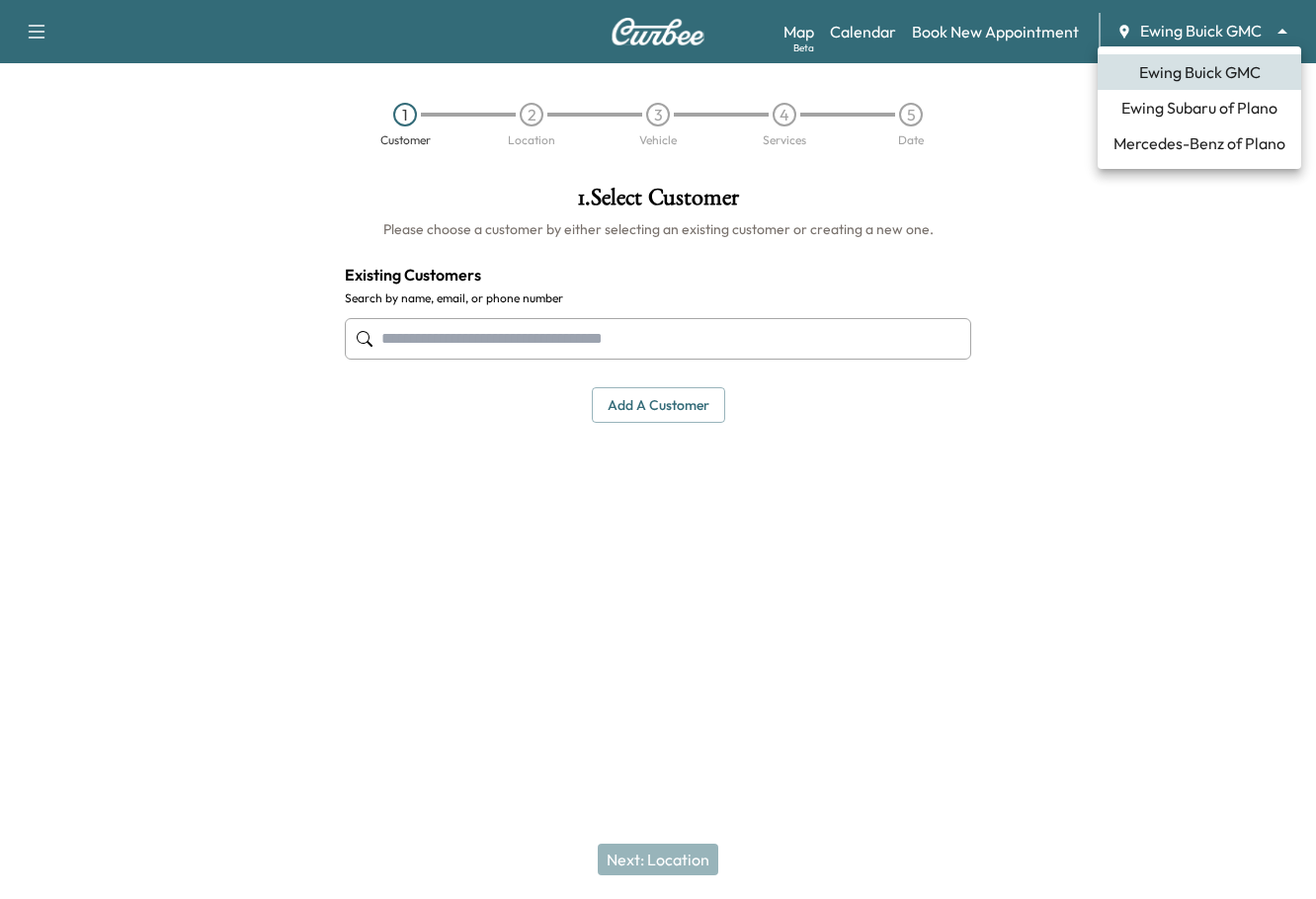 click on "Mercedes-Benz of Plano" at bounding box center [1199, 143] 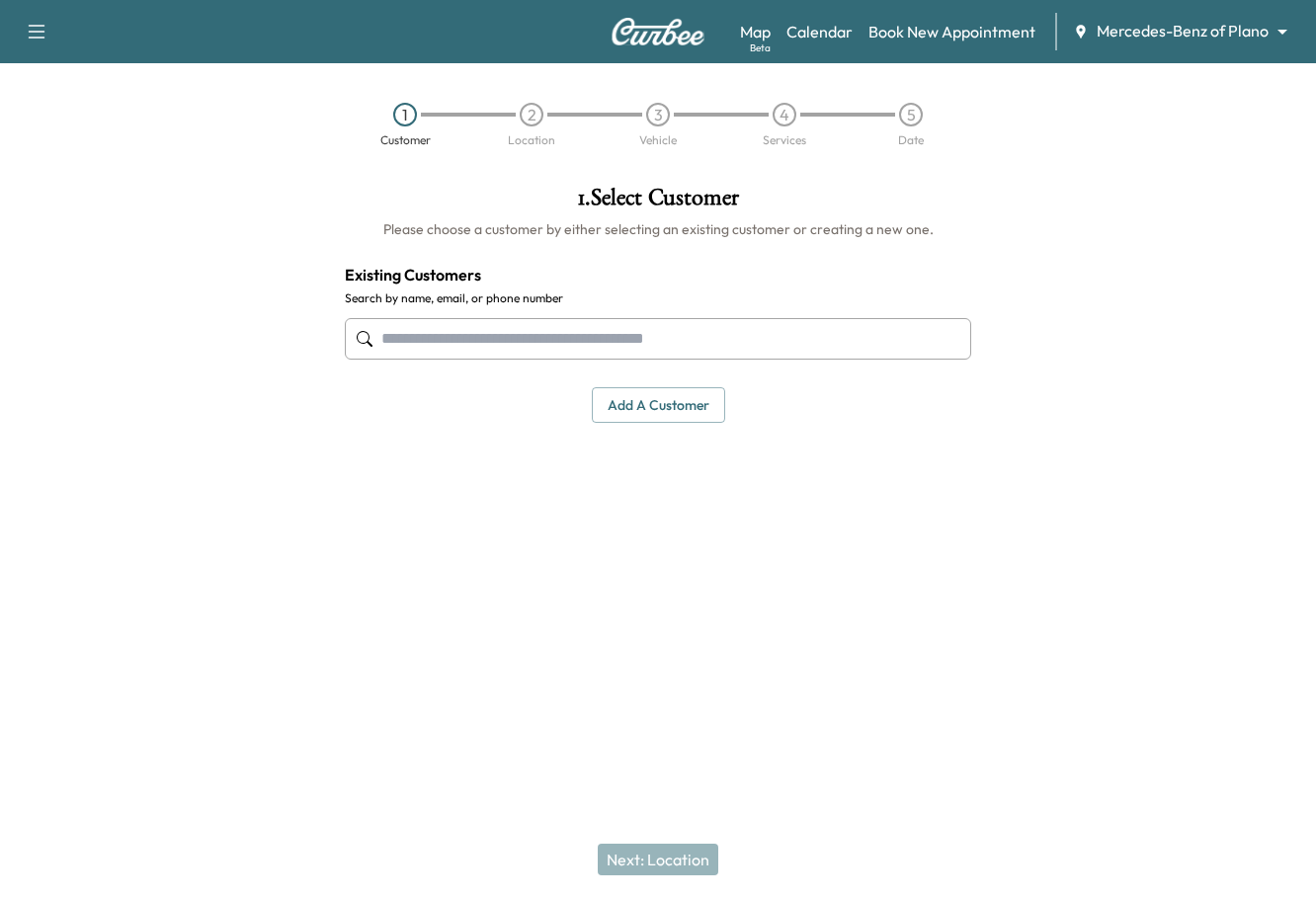 click on "1 .  Select Customer Please choose a customer by either selecting an existing customer or creating a new one. Existing Customers Search by name, email, or phone number Add a customer add a customer Customer Details Cancel Save & Close Next: Location" at bounding box center [658, 394] 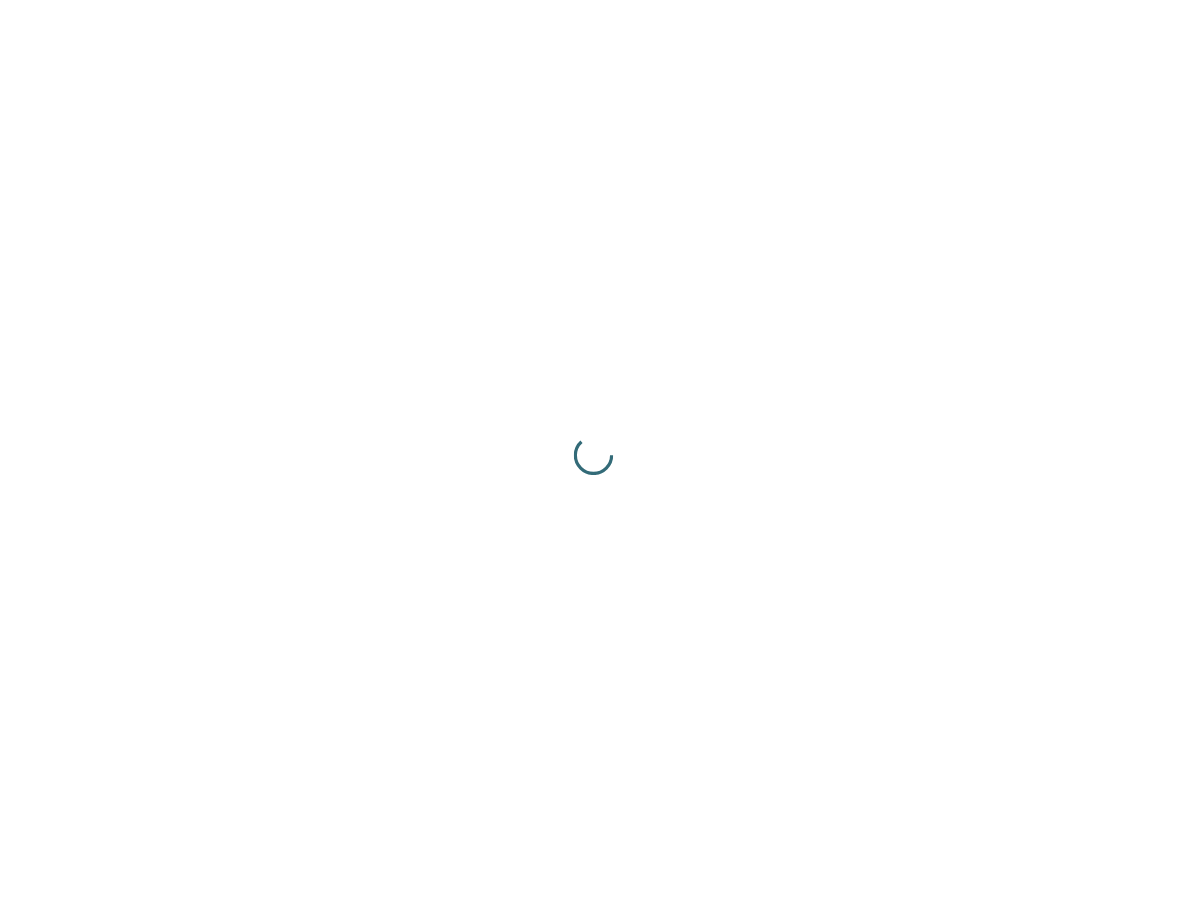 scroll, scrollTop: 0, scrollLeft: 0, axis: both 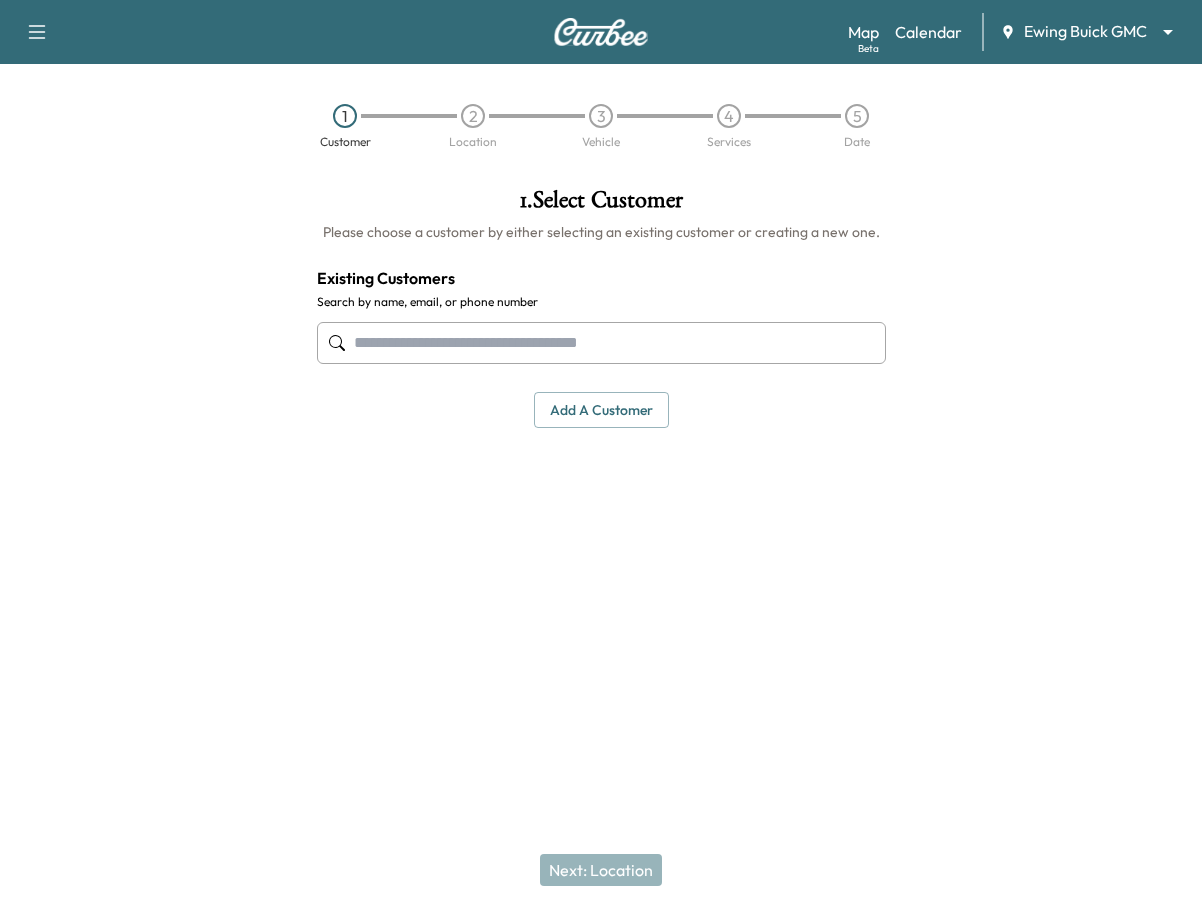 drag, startPoint x: 520, startPoint y: 348, endPoint x: 599, endPoint y: 37, distance: 320.87692 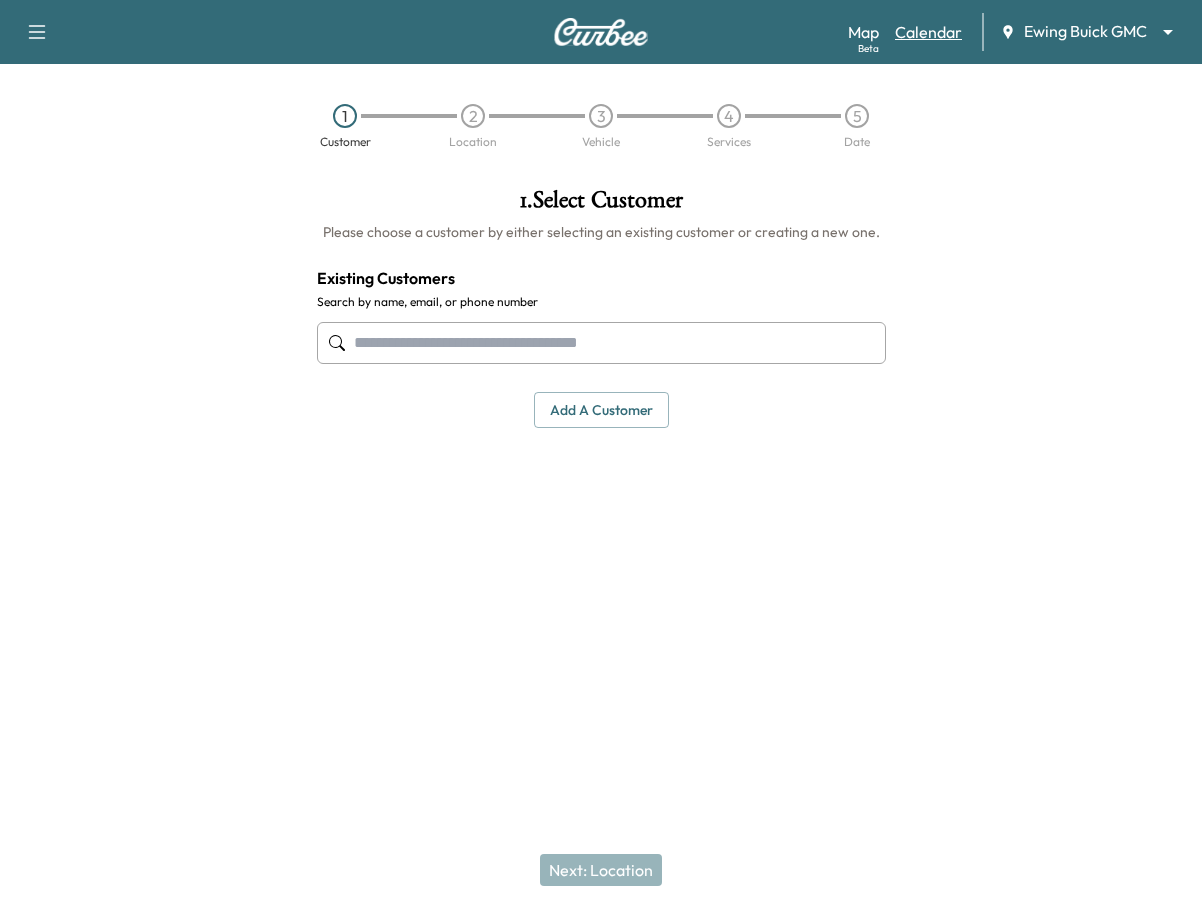 click on "Calendar" at bounding box center (928, 32) 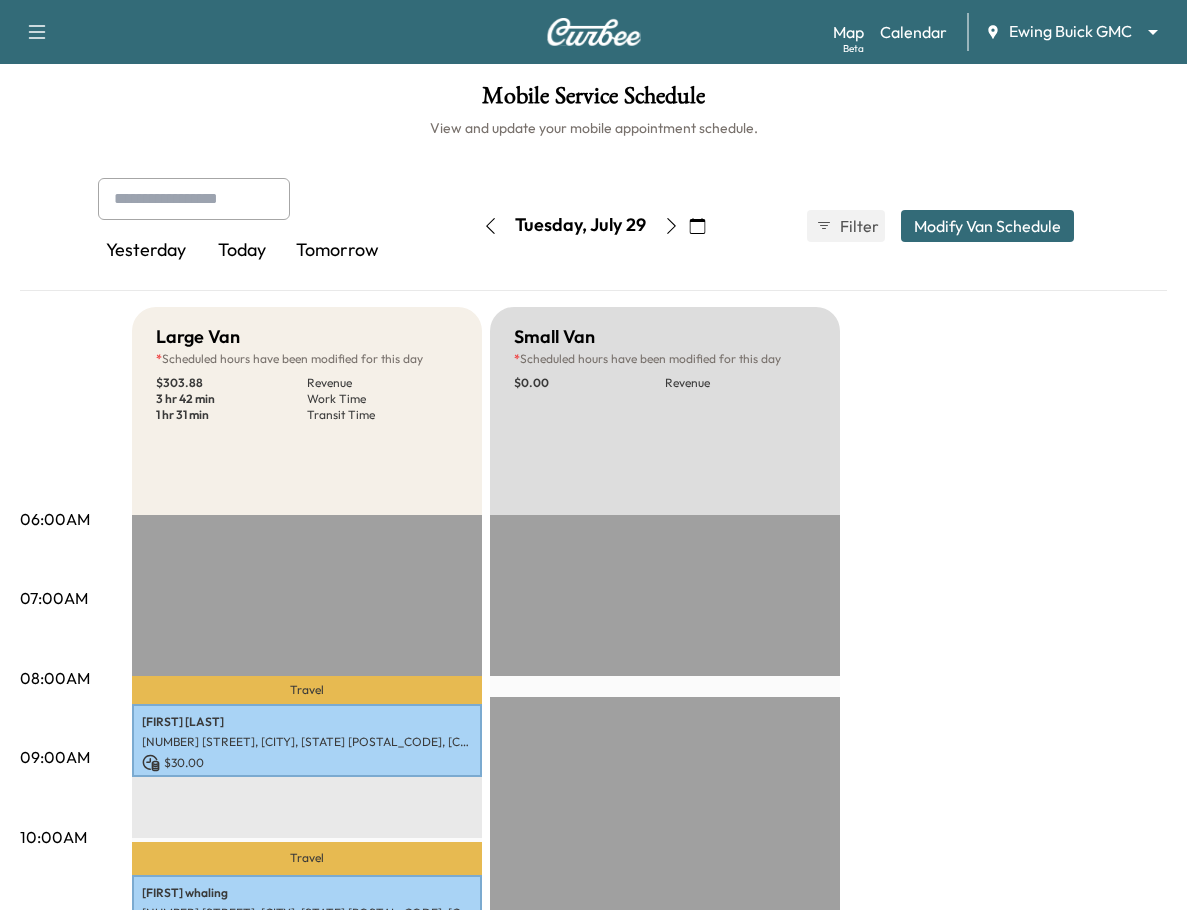 click 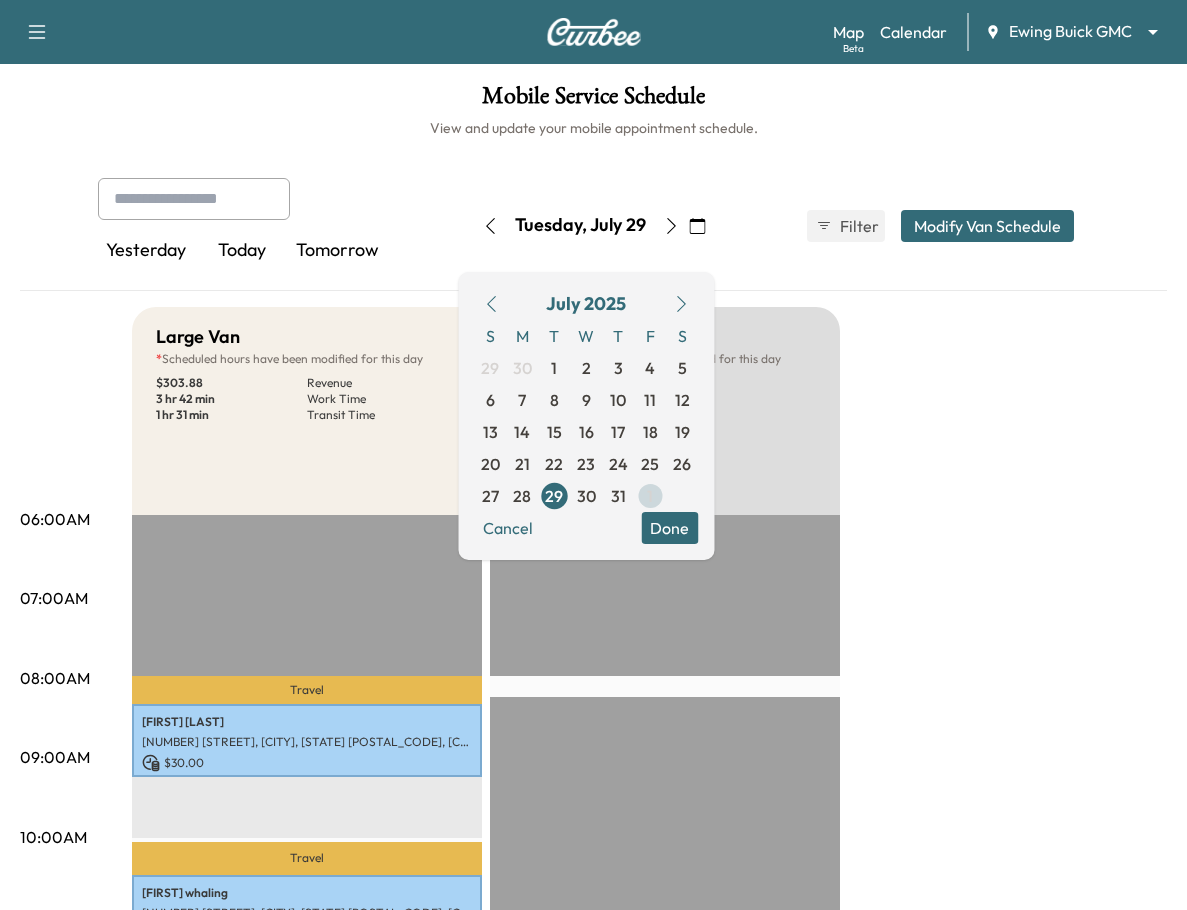 click on "1" at bounding box center [650, 496] 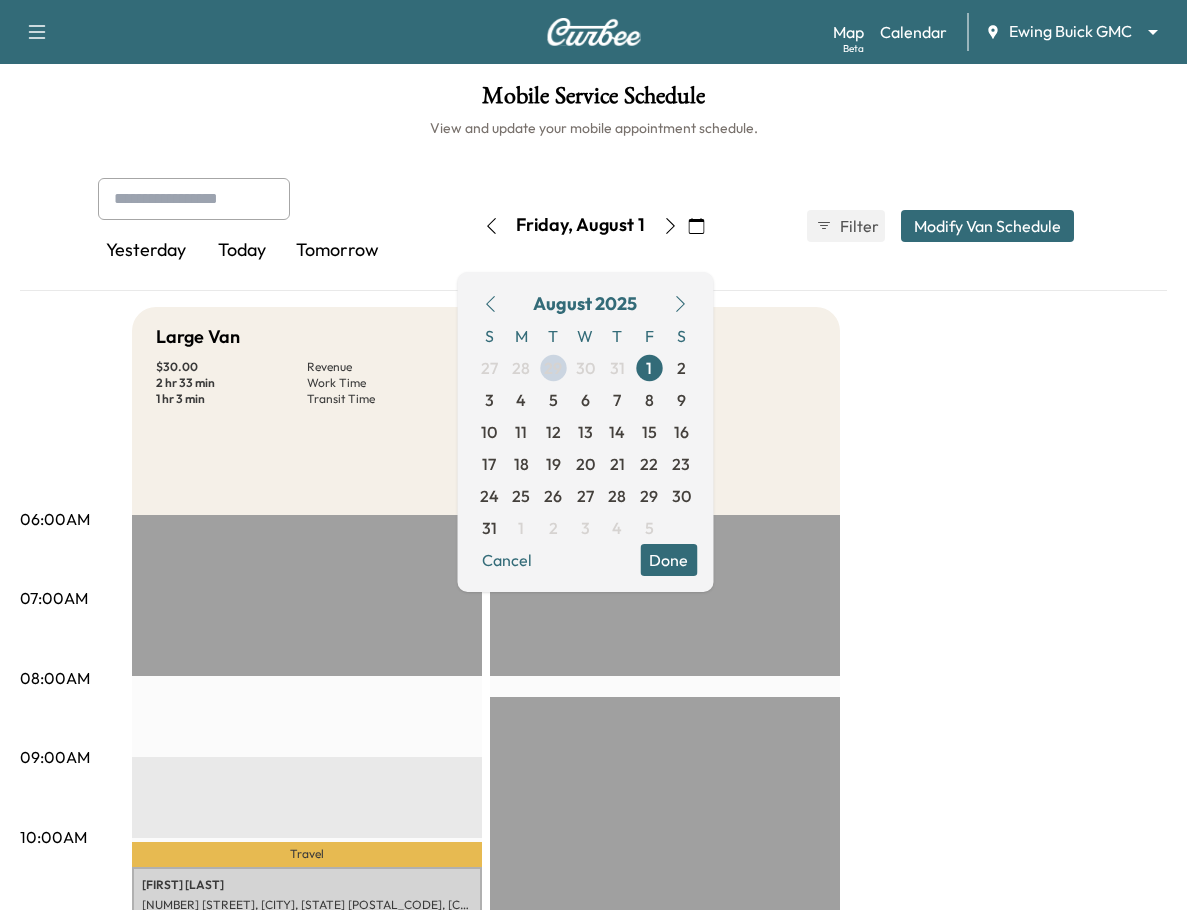 click on "Large Van $ 30.00 Revenue 2 hr 33 min Work Time 1 hr 3 min Transit Time Travel Brian   Scherr 2227 Sleepy Hollow Trail, Frisco, TX 75033, USA   $ 0.00 10:22 am  -  11:31 am Travel Tianyu   Yao 1301 Custer Rd, Plano, TX 75075, USA   $ 30.00 12:00 pm  -  1:24 pm Travel EST Start   Small Van $ 0.00 Revenue EST Start" at bounding box center [649, 1057] 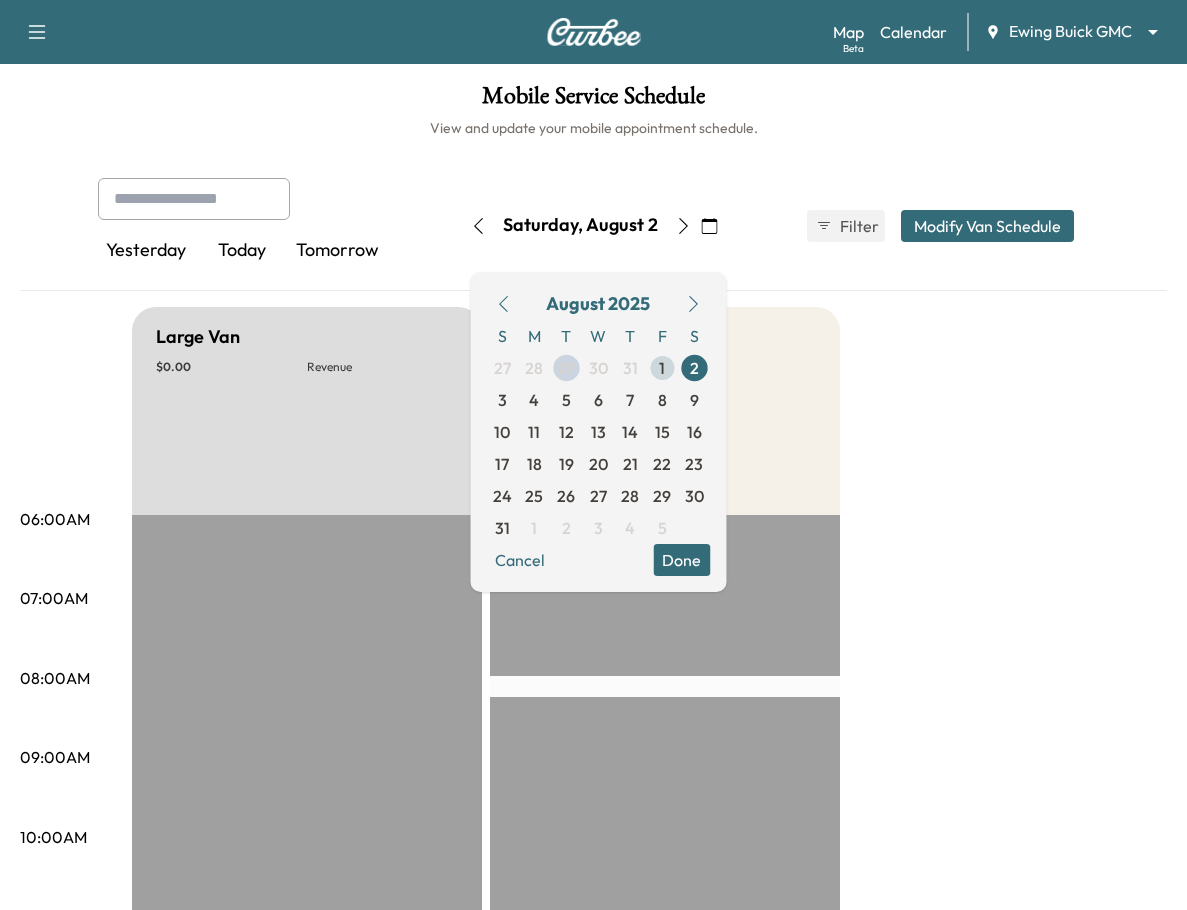 click on "1" at bounding box center (662, 368) 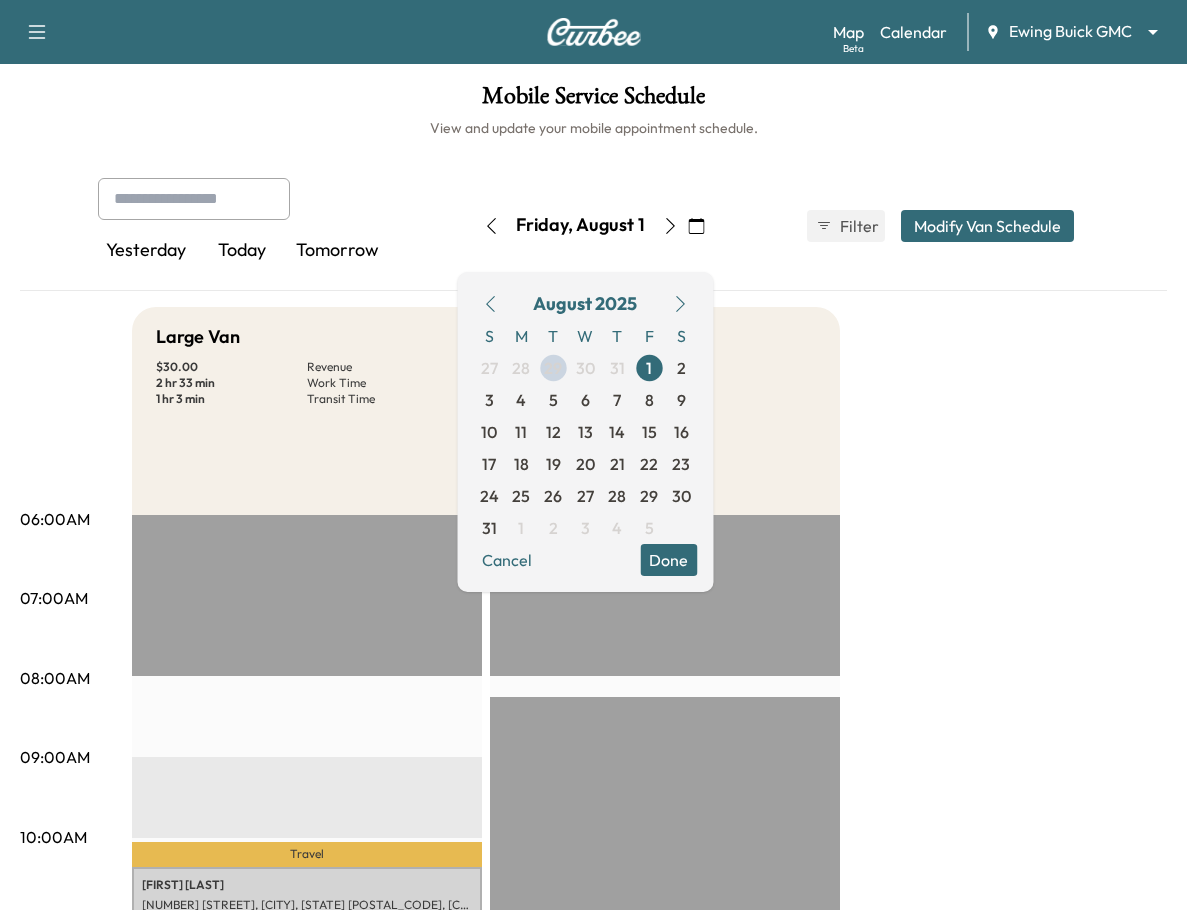 click on "Done" at bounding box center (668, 560) 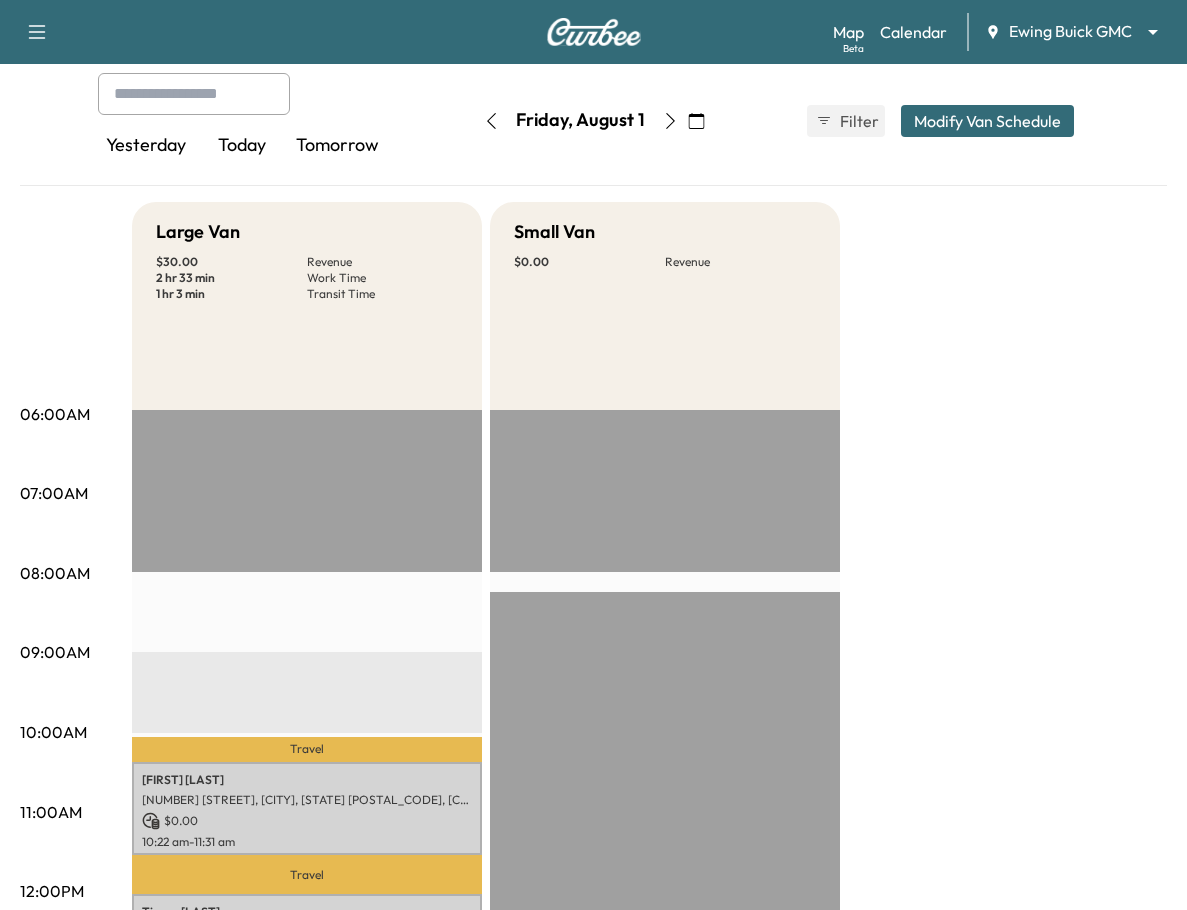 scroll, scrollTop: 0, scrollLeft: 0, axis: both 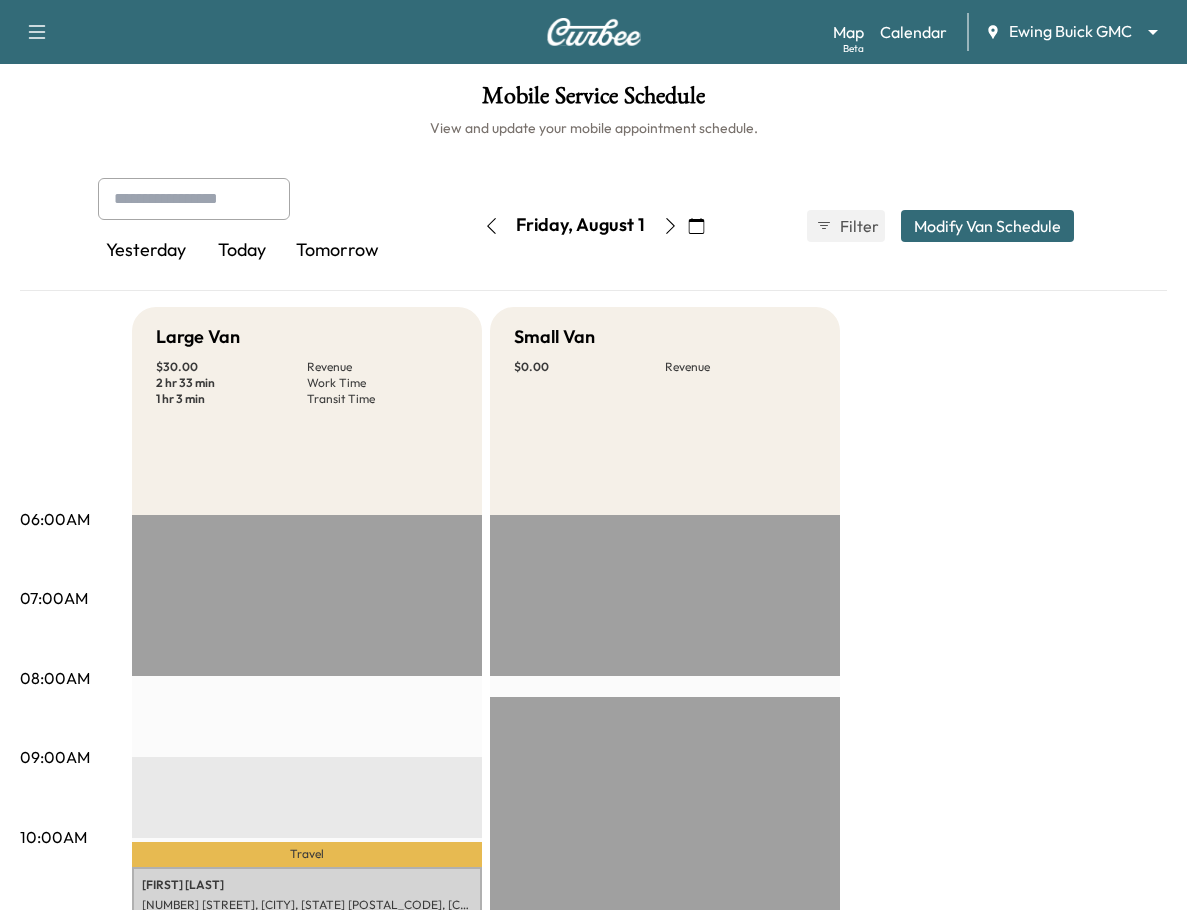 click 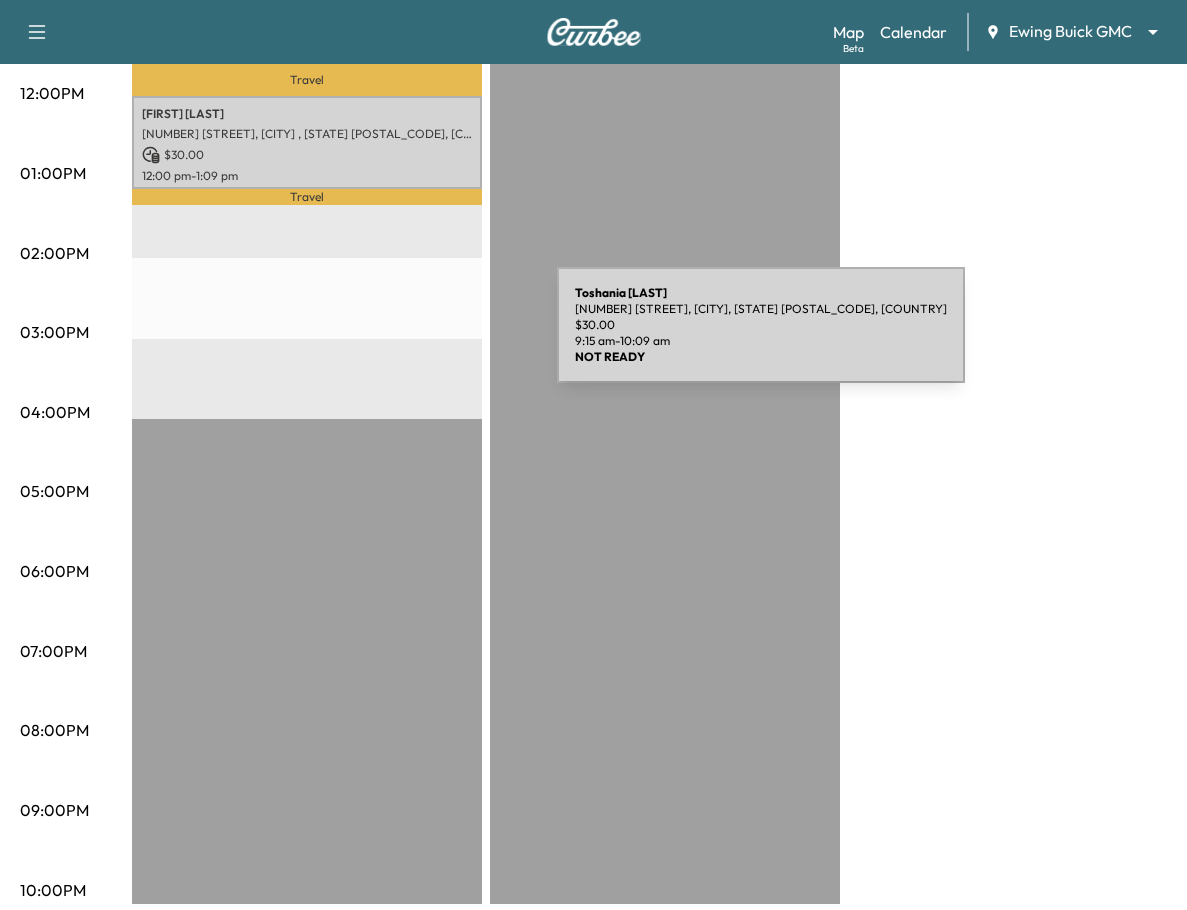 scroll, scrollTop: 917, scrollLeft: 0, axis: vertical 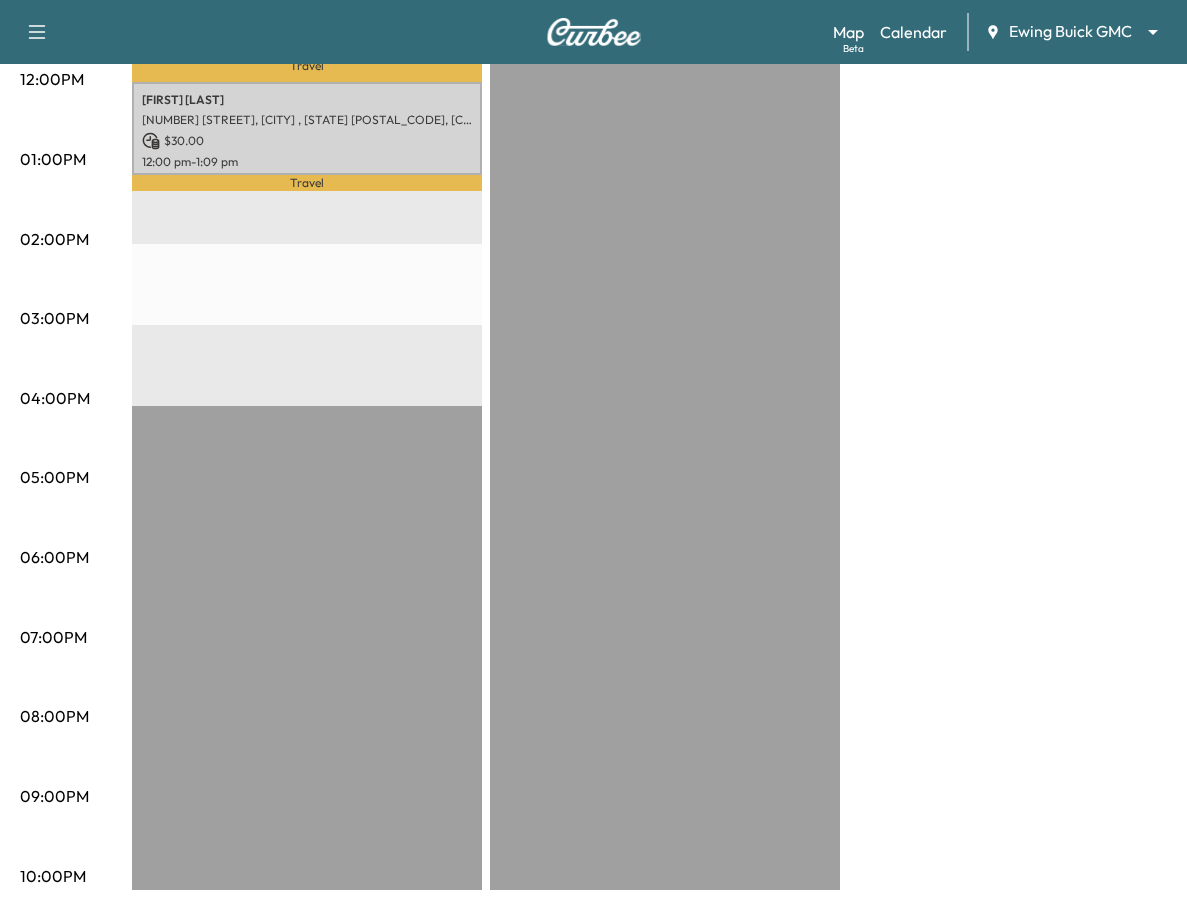 click on "Book New Appointment Support Log Out Map Beta Calendar Ewing Buick GMC ******** ​" at bounding box center (593, 32) 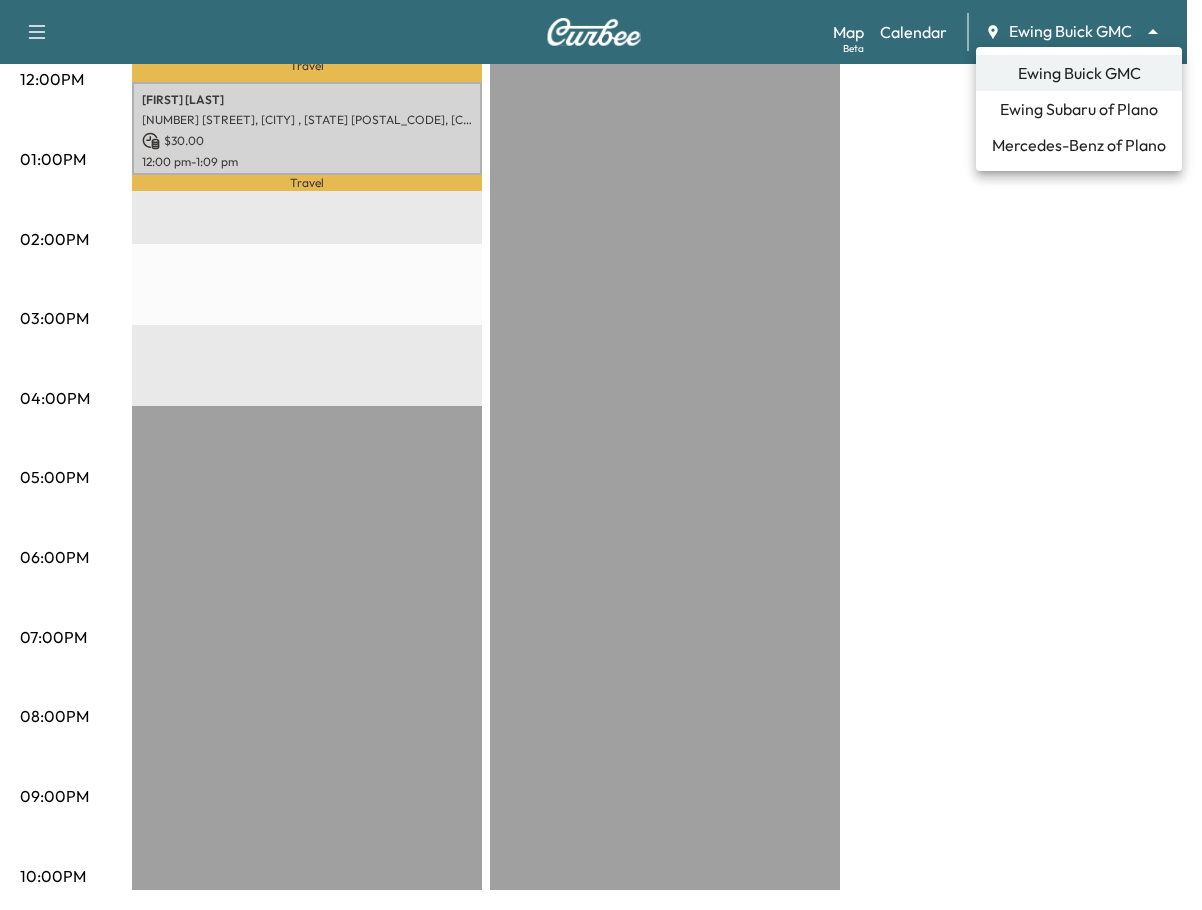 click on "Mercedes-Benz of Plano" at bounding box center (1079, 145) 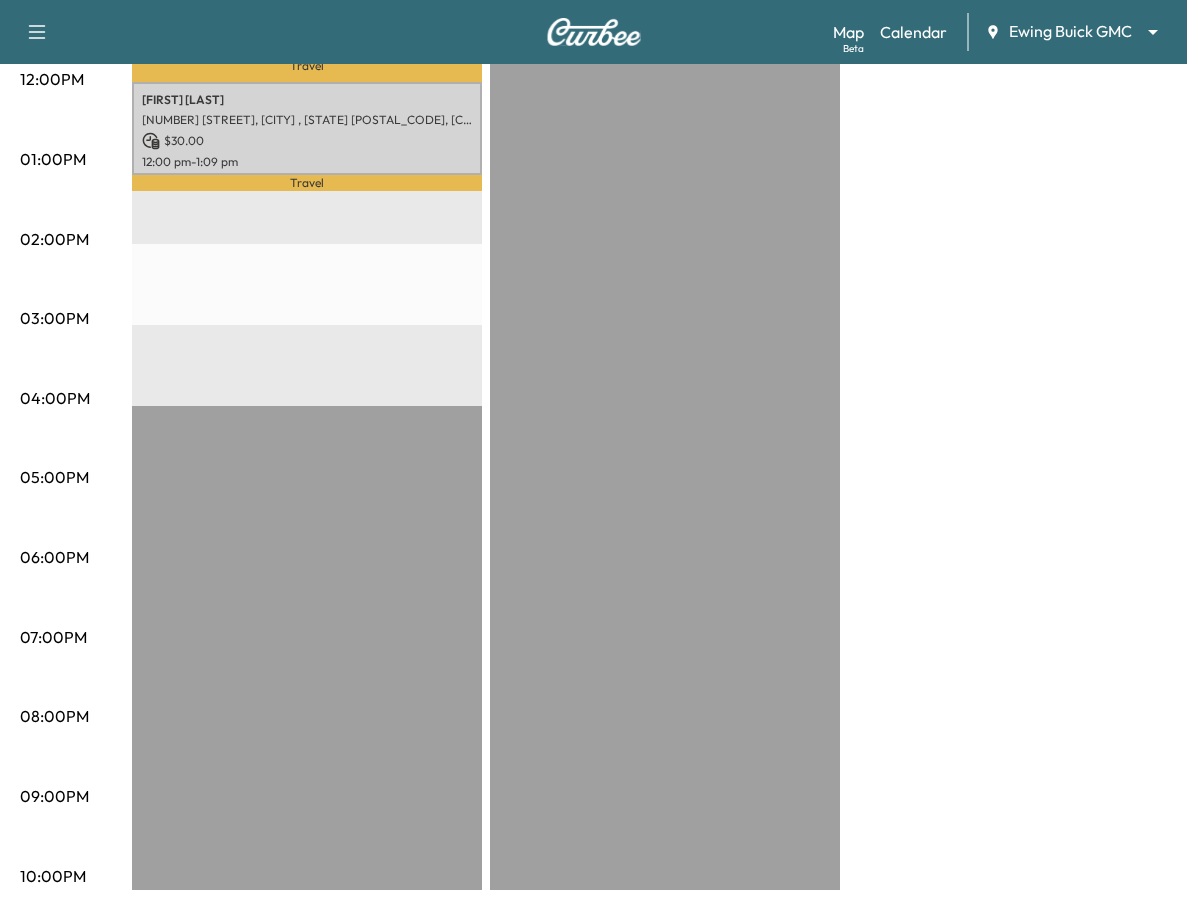 scroll, scrollTop: 0, scrollLeft: 0, axis: both 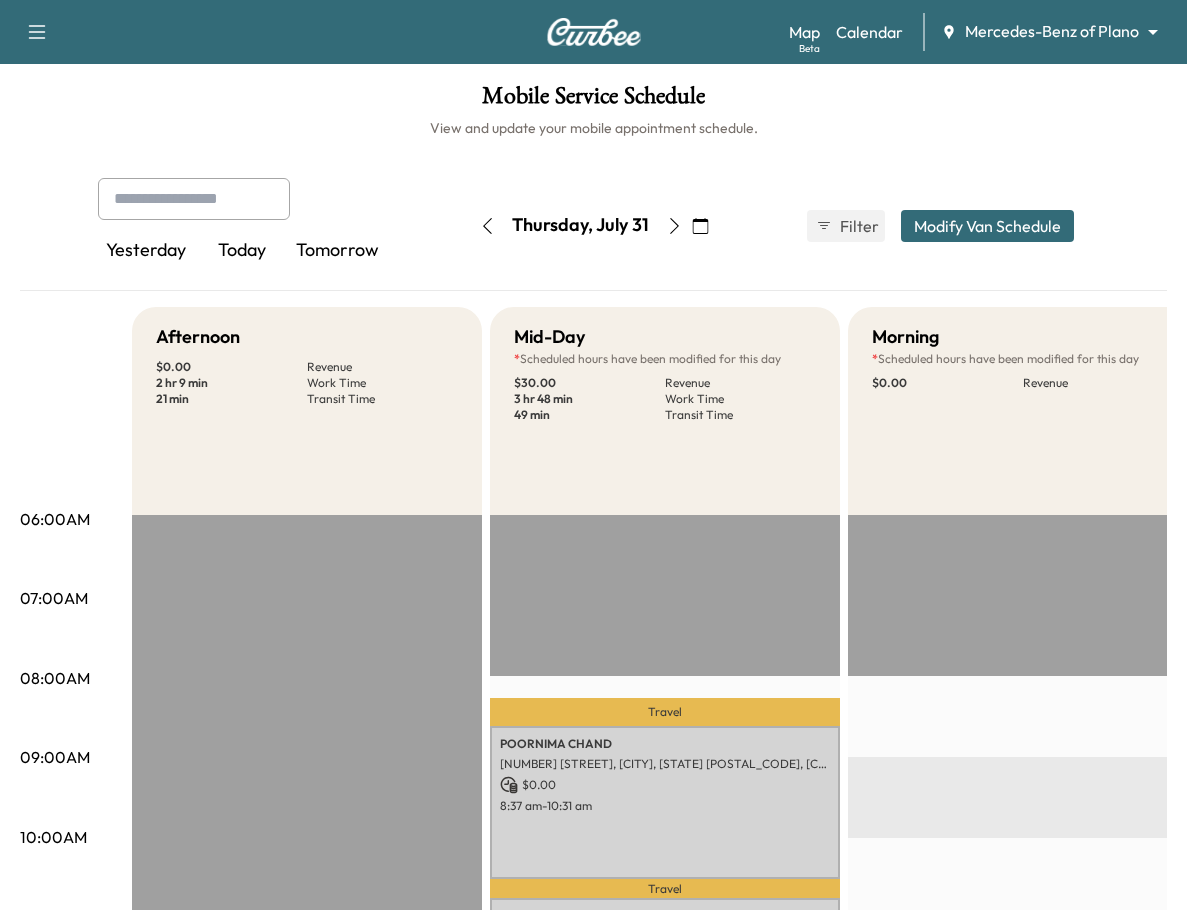 click 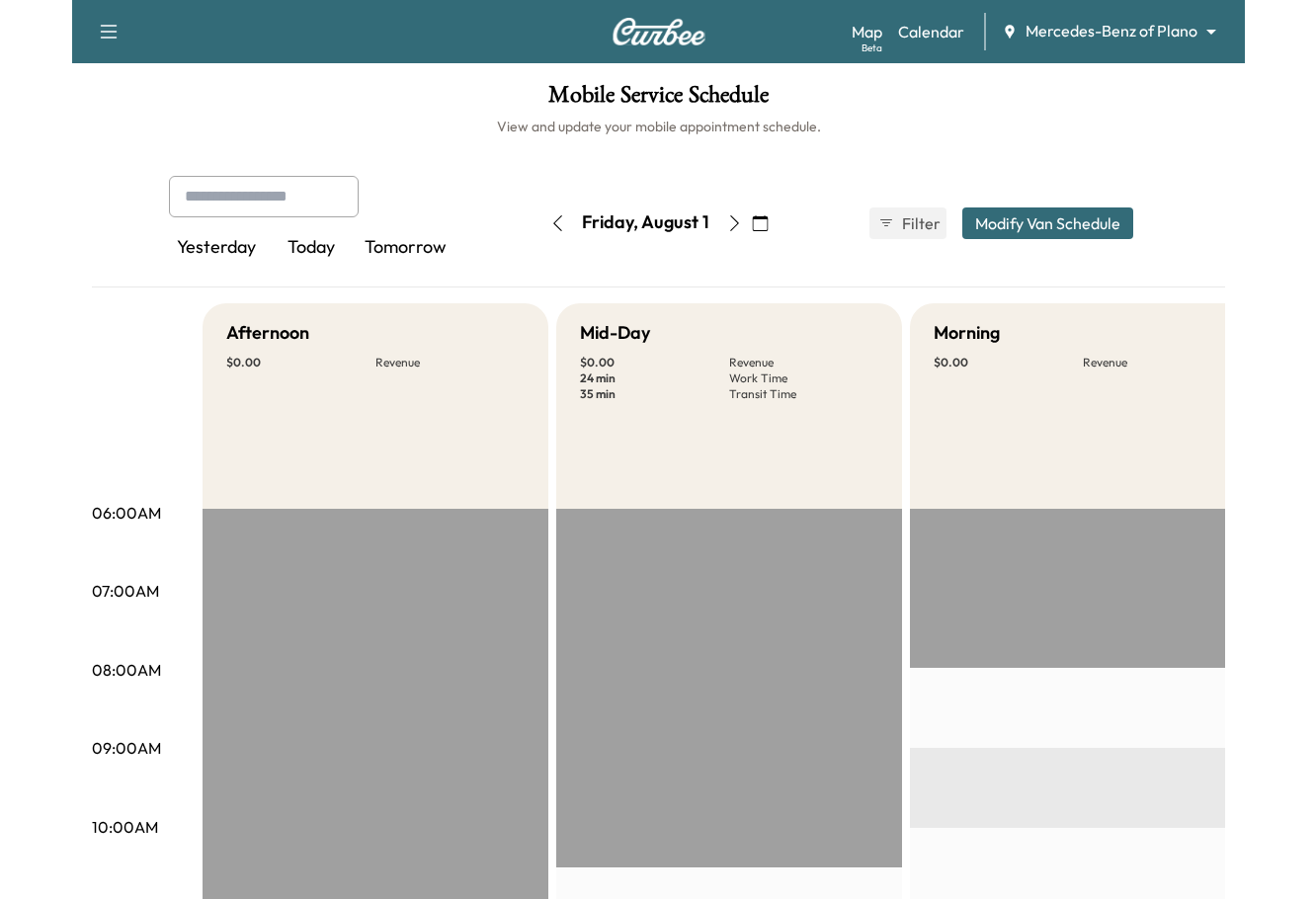 scroll, scrollTop: 593, scrollLeft: 0, axis: vertical 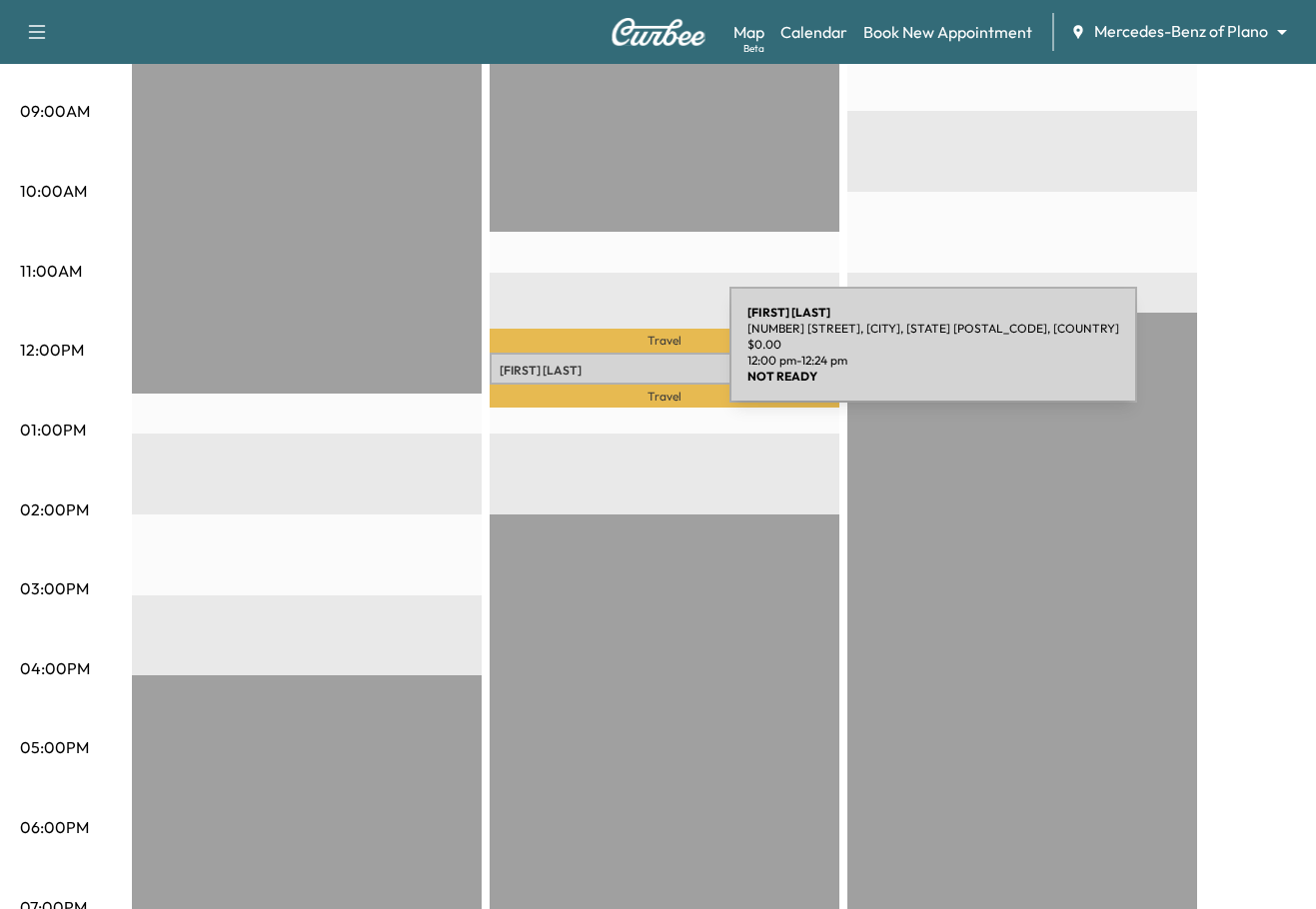 click on "Scott   Parker" at bounding box center (664, 371) 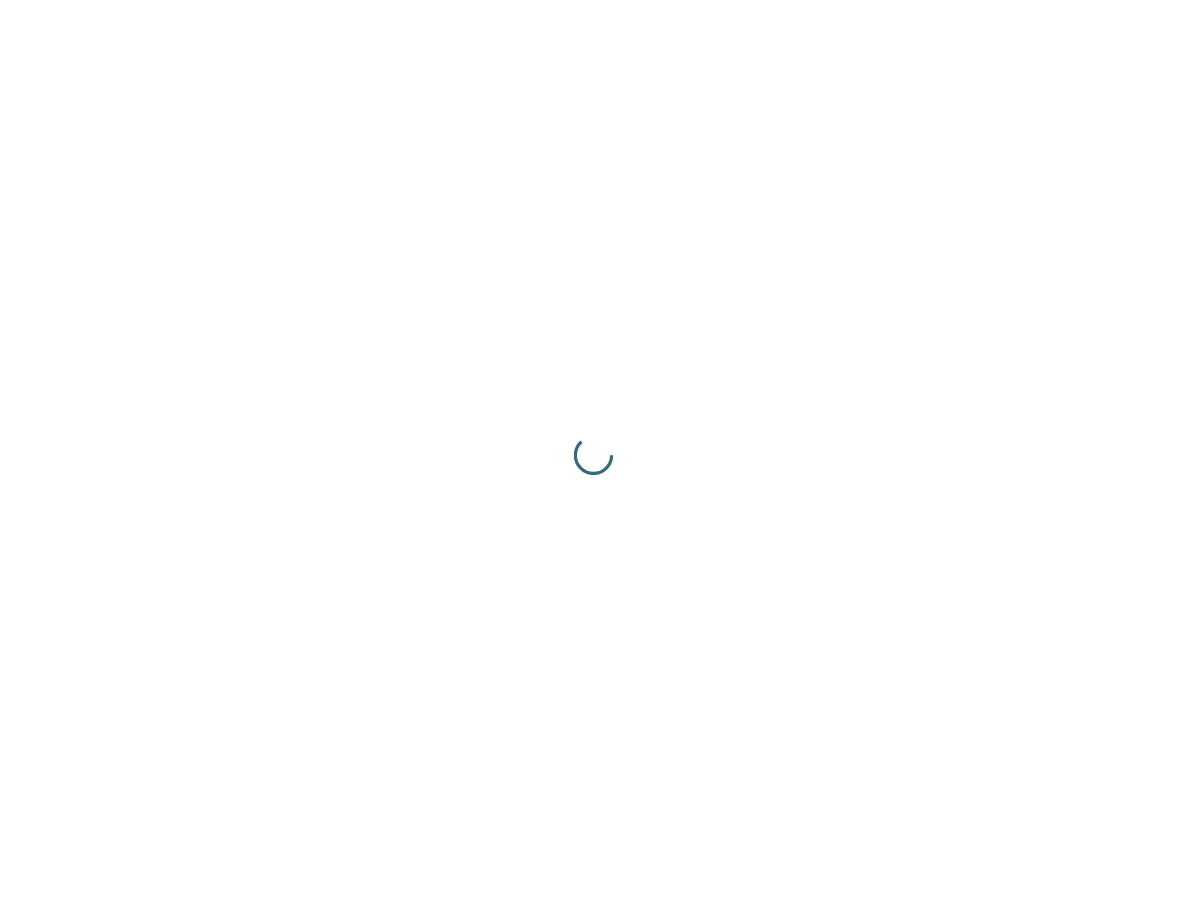 scroll, scrollTop: 0, scrollLeft: 0, axis: both 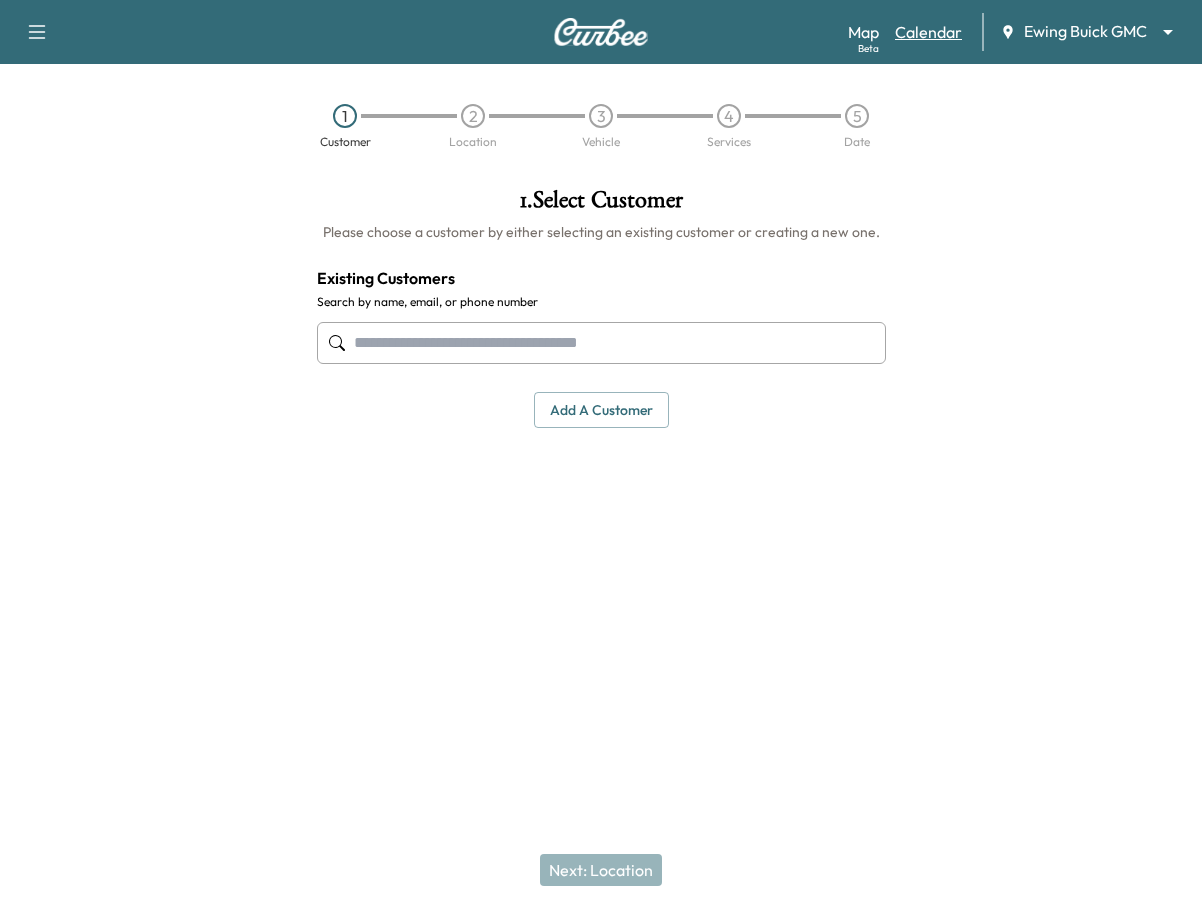 click on "Calendar" at bounding box center [928, 32] 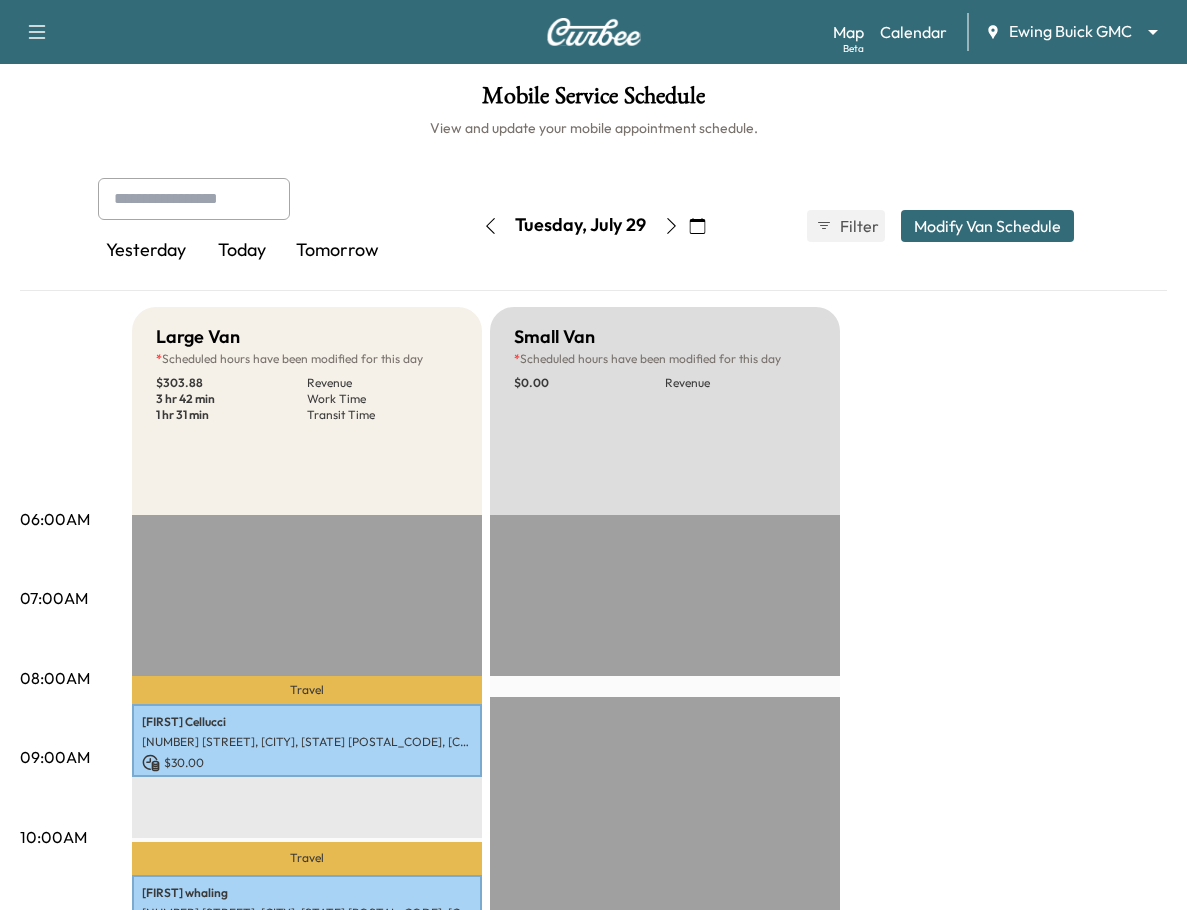 click 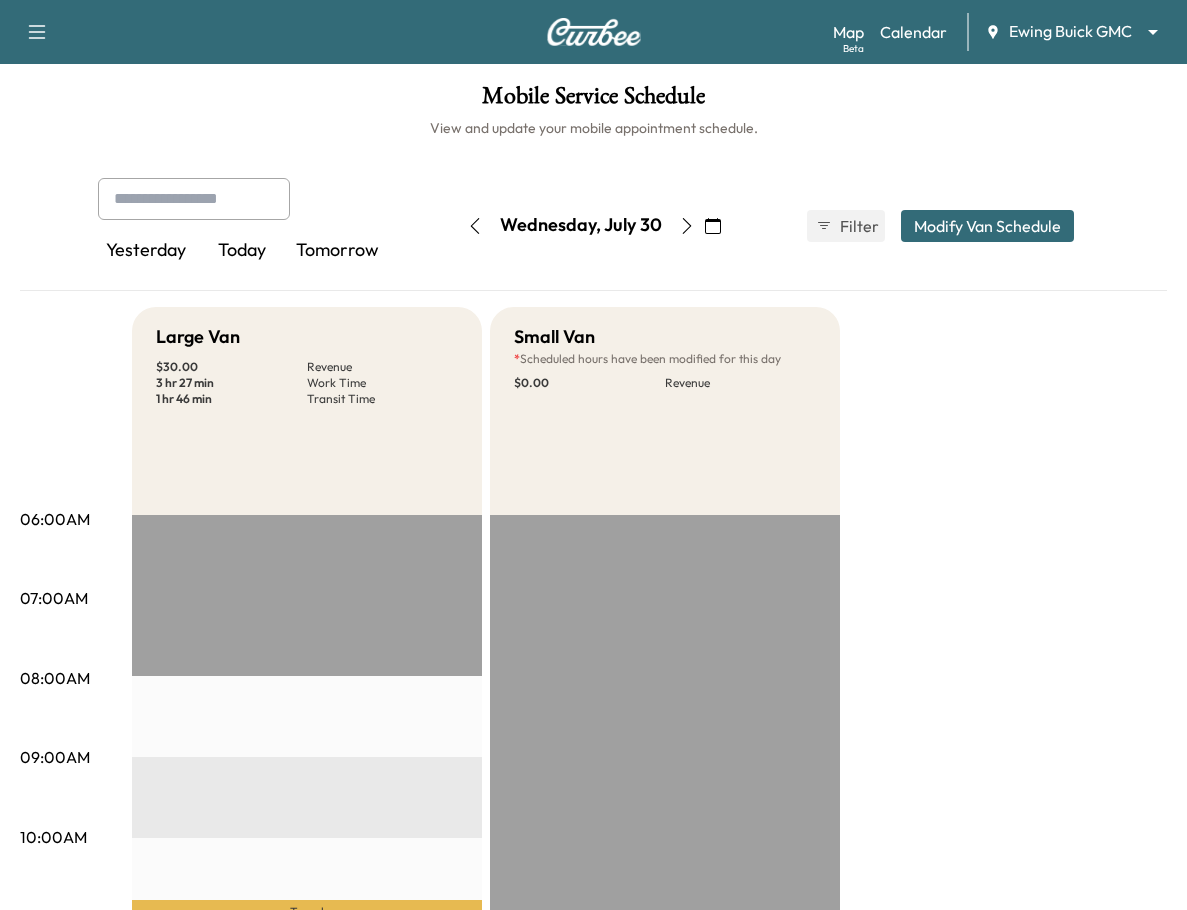 click 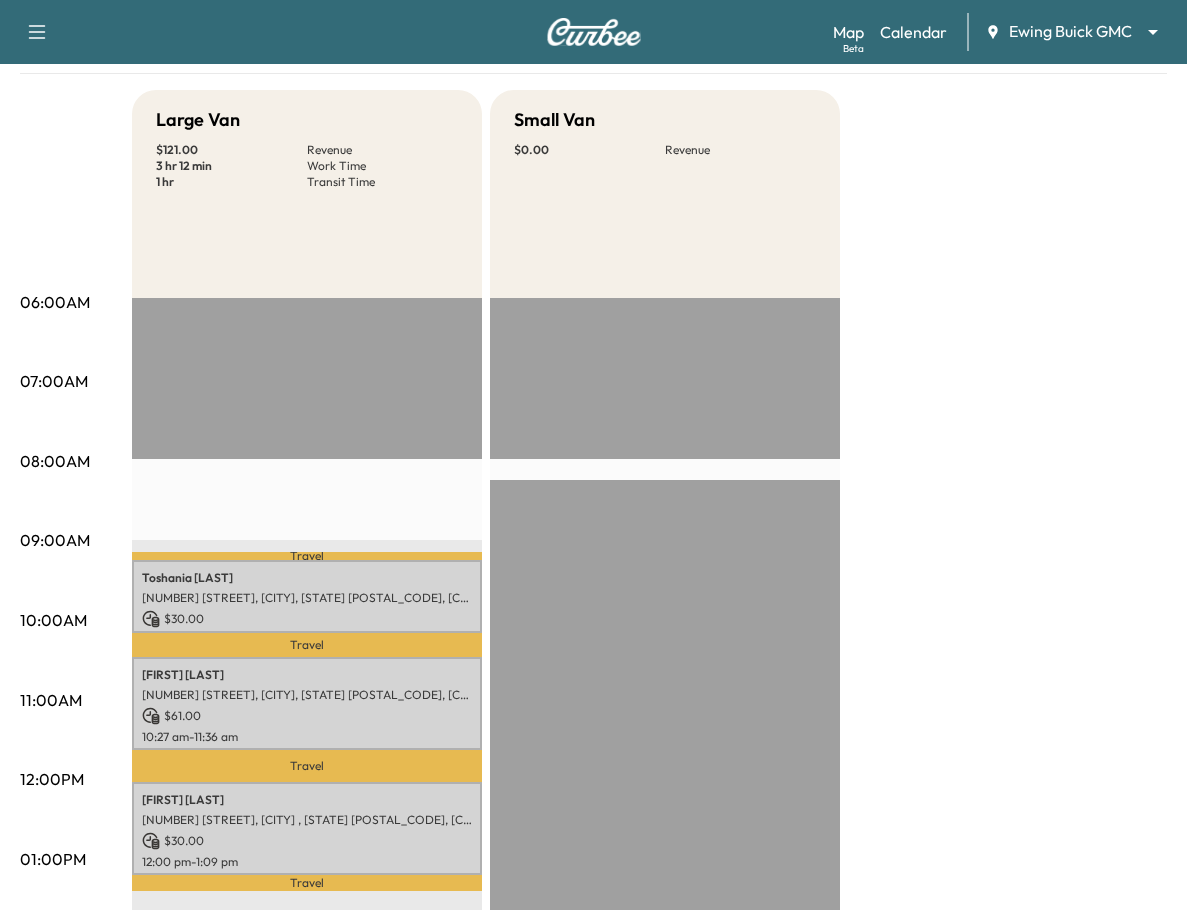 scroll, scrollTop: 0, scrollLeft: 0, axis: both 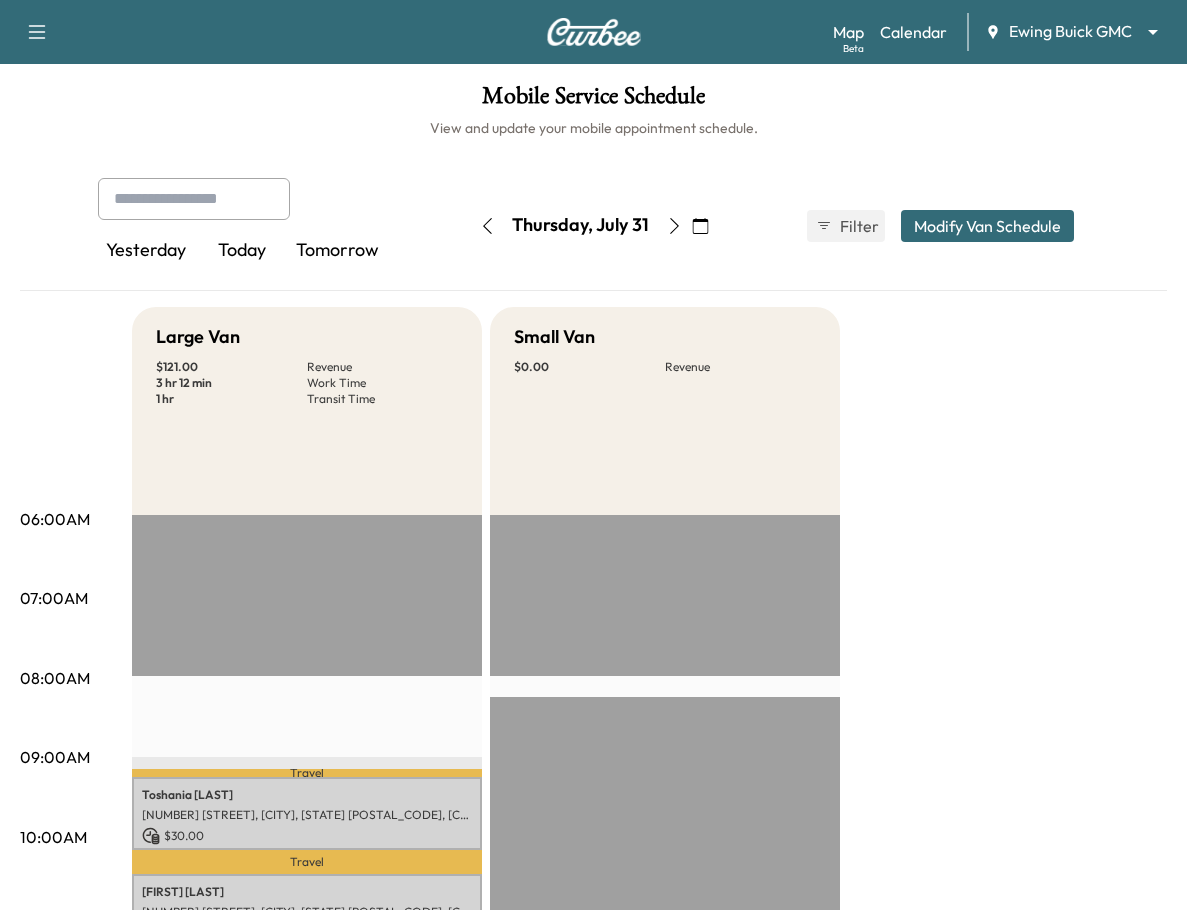 click on "Book New Appointment Support Log Out Map Beta Calendar Ewing Buick GMC ******** ​" at bounding box center (593, 32) 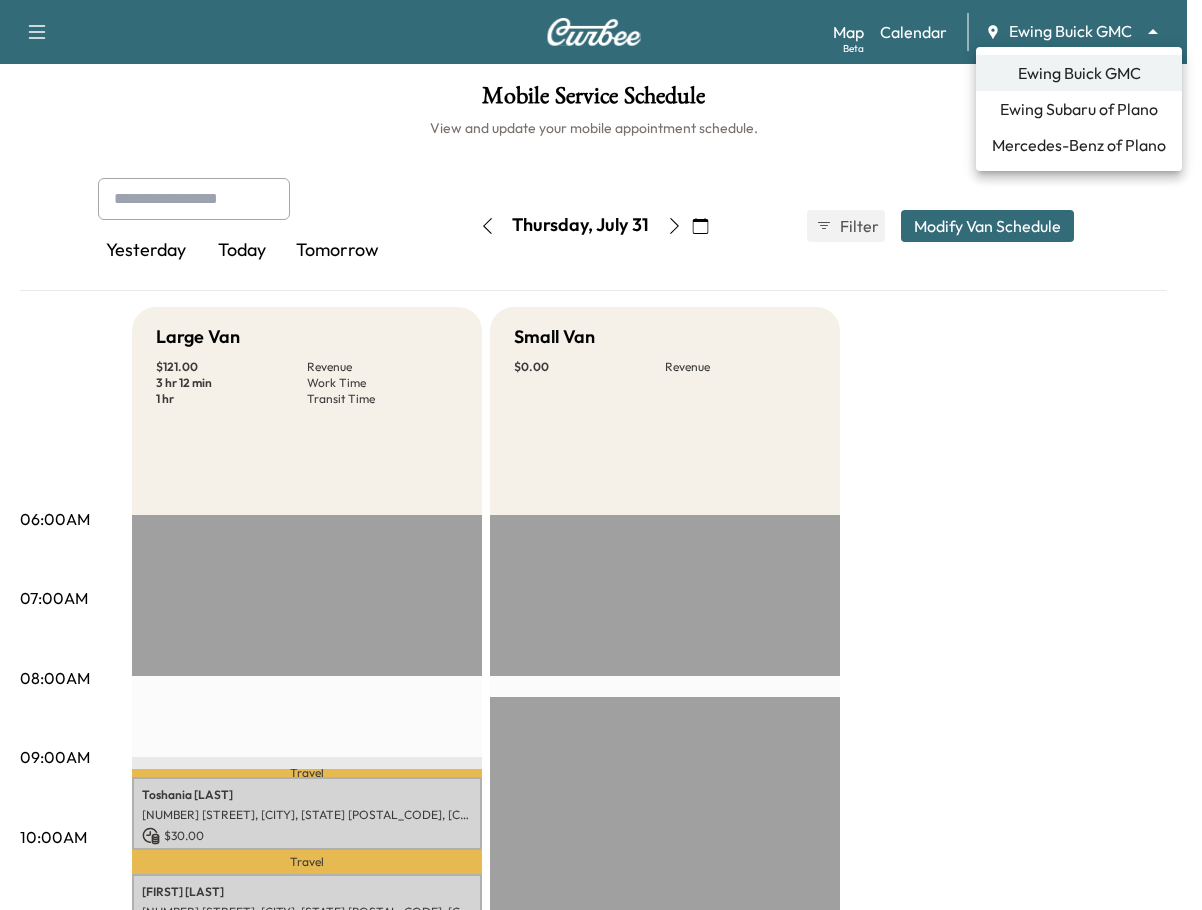 click on "Mercedes-Benz of Plano" at bounding box center (1079, 145) 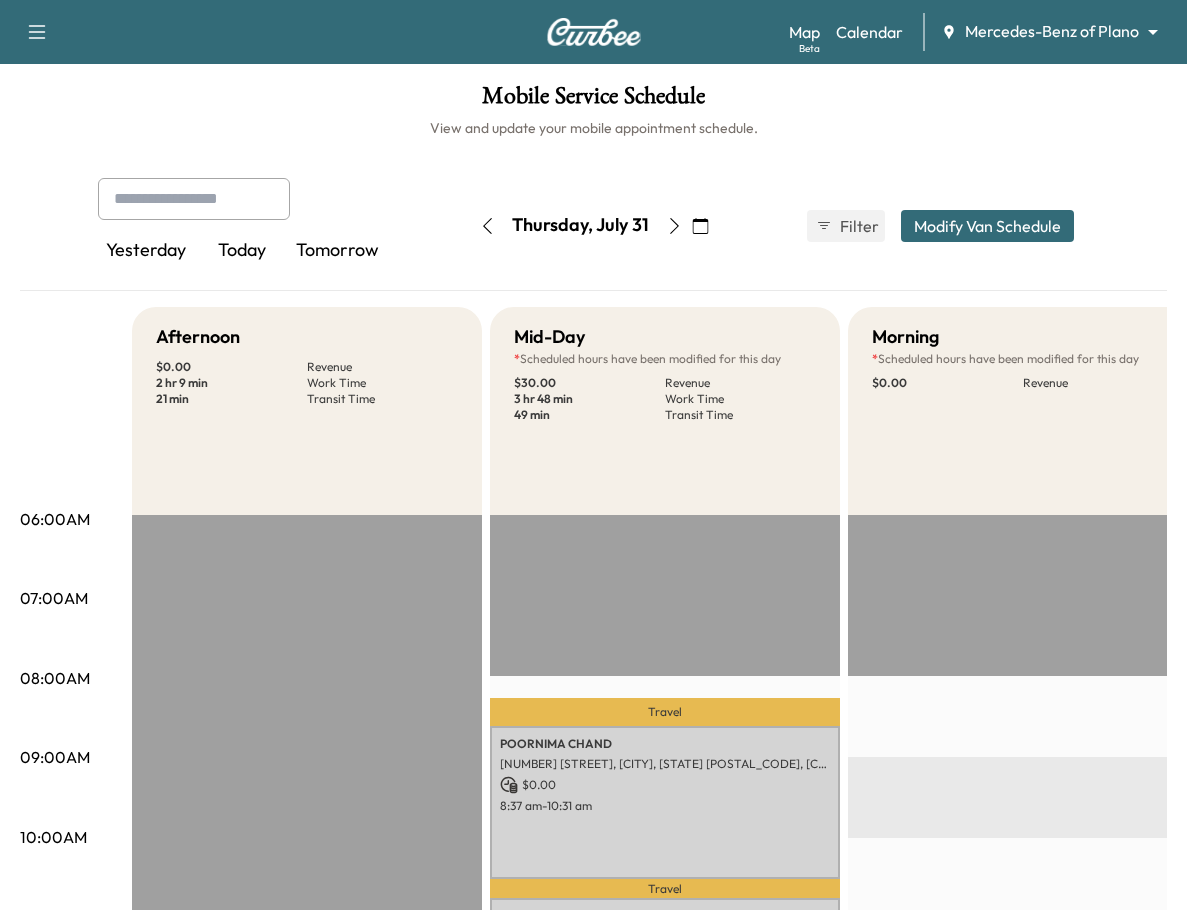 click 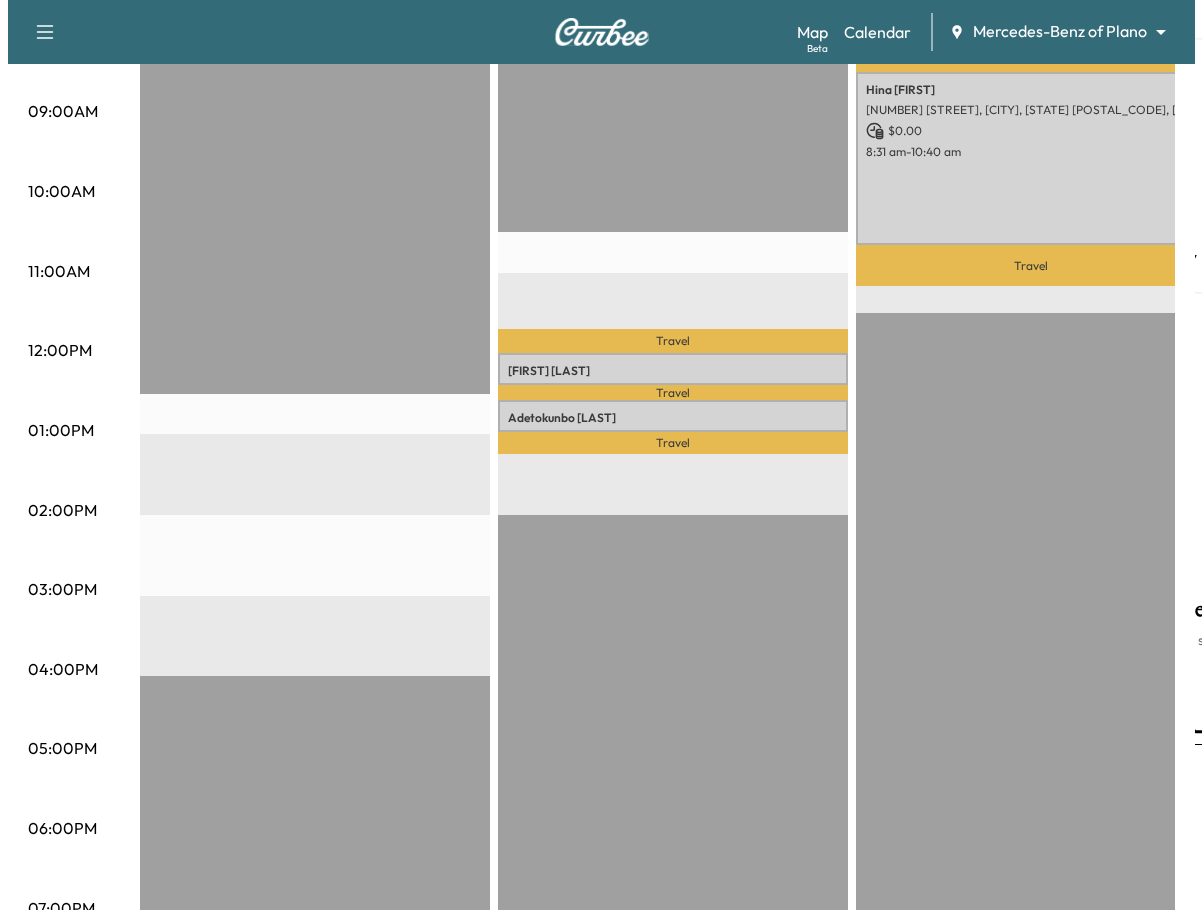 scroll, scrollTop: 700, scrollLeft: 0, axis: vertical 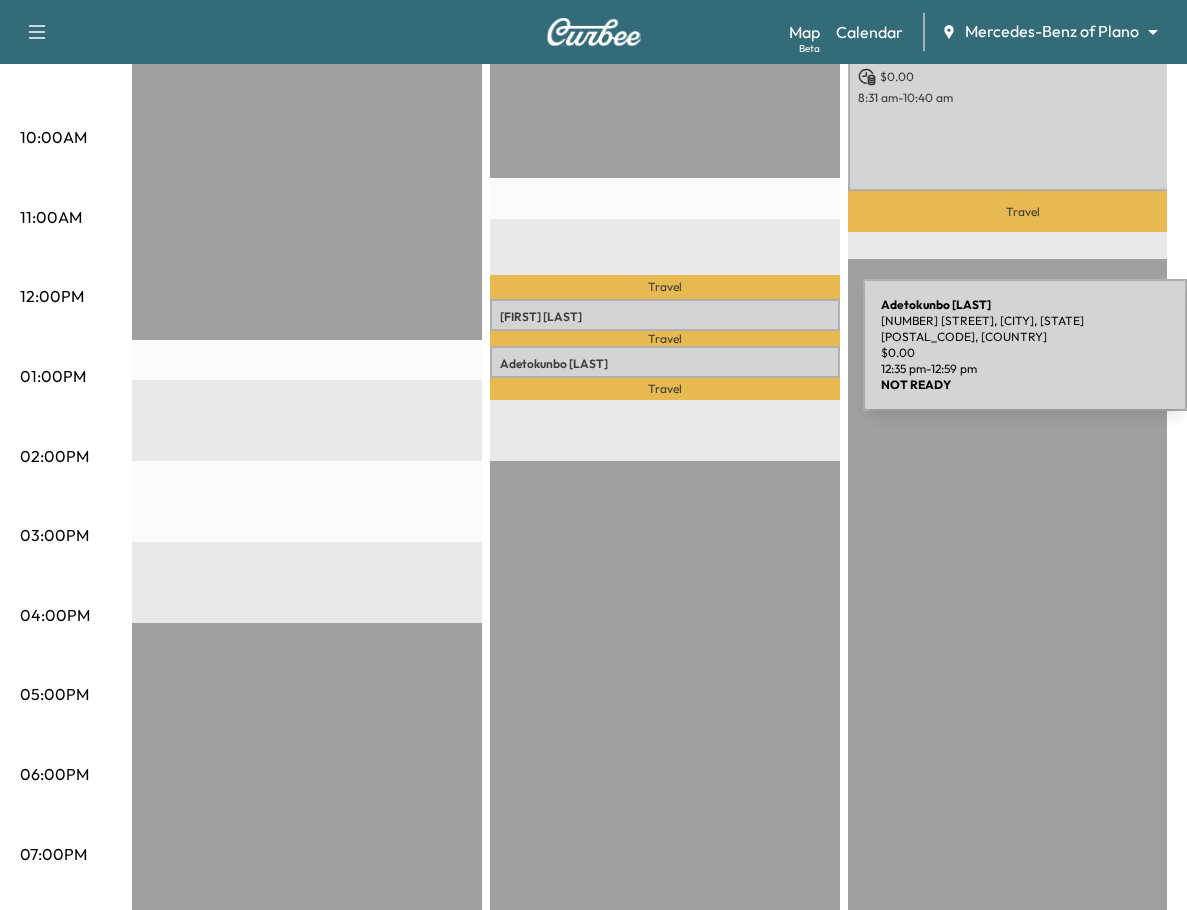 click on "[FIRST]   [LAST] [NUMBER] [STREET], [CITY], [STATE] [ZIP], [COUNTRY]   $ 0.00 12:35 pm  -  12:59 pm" at bounding box center [665, 362] 